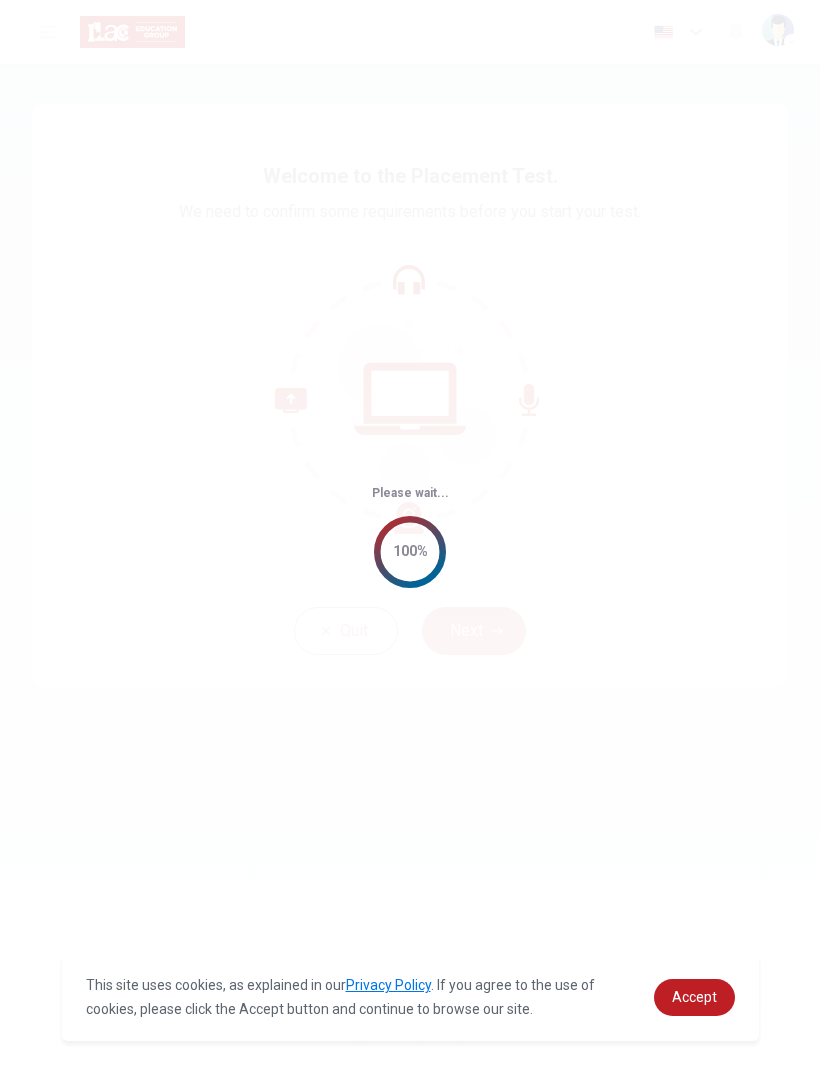 scroll, scrollTop: 0, scrollLeft: 0, axis: both 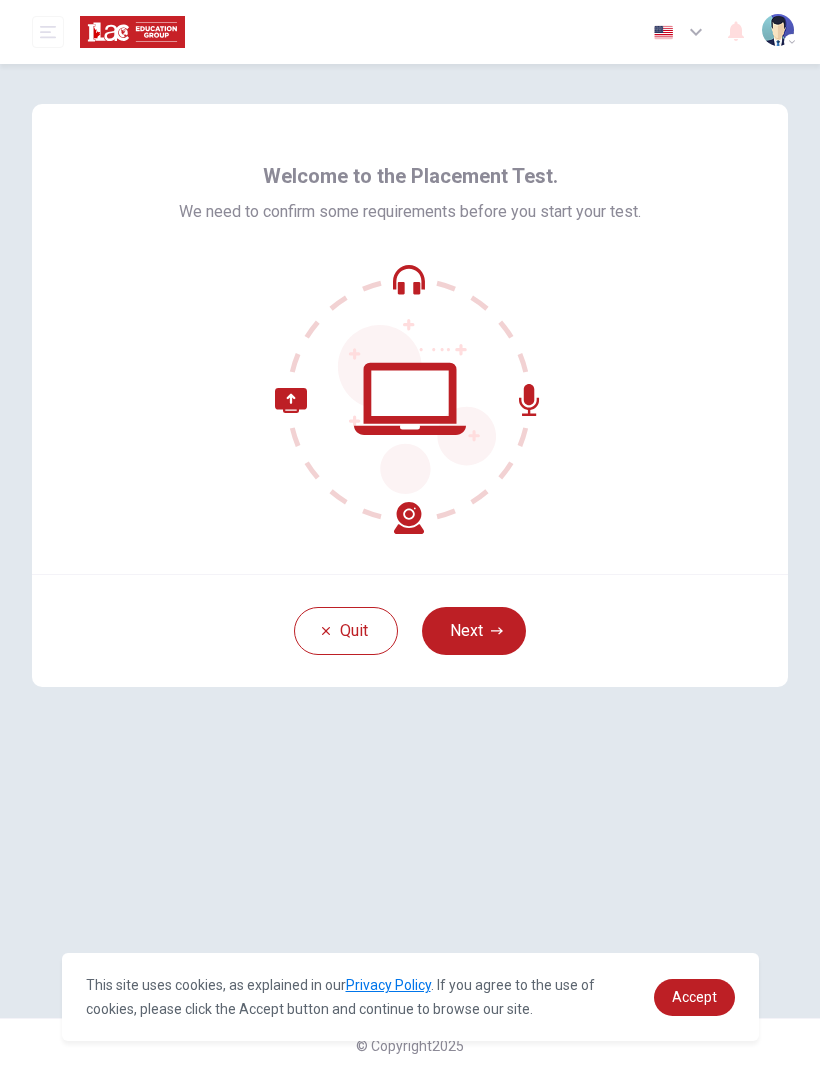 click on "Next" at bounding box center [474, 631] 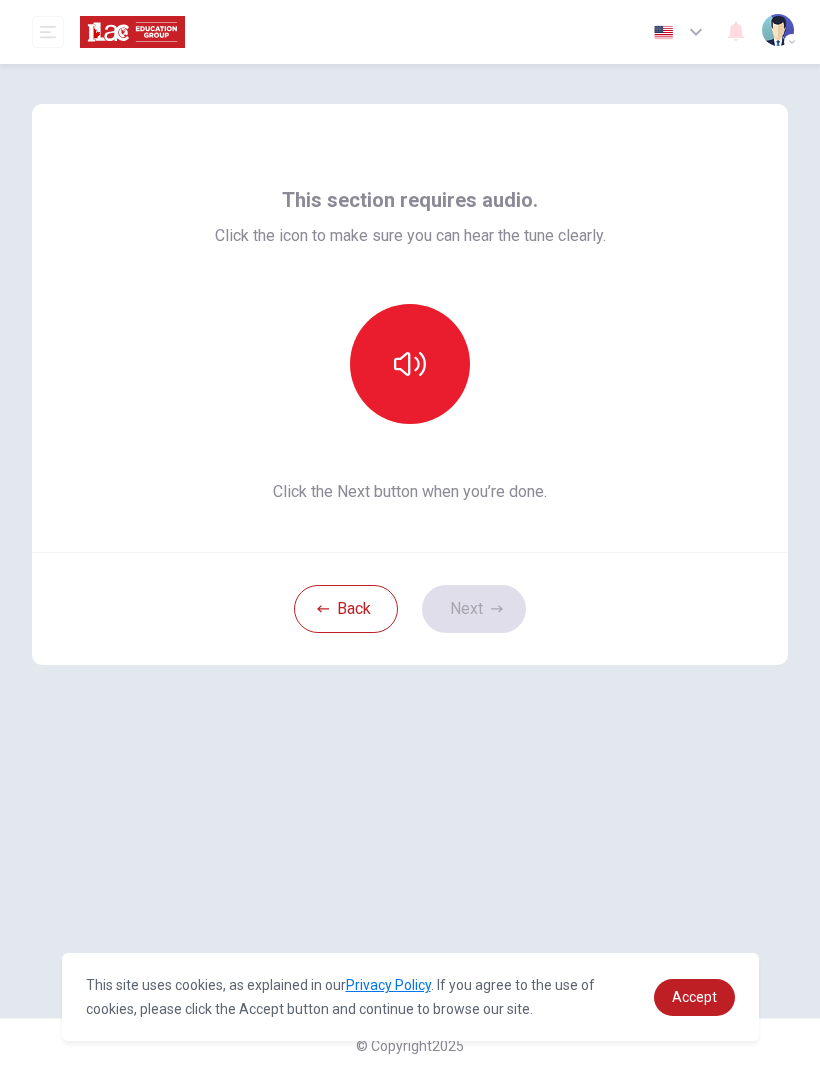 click 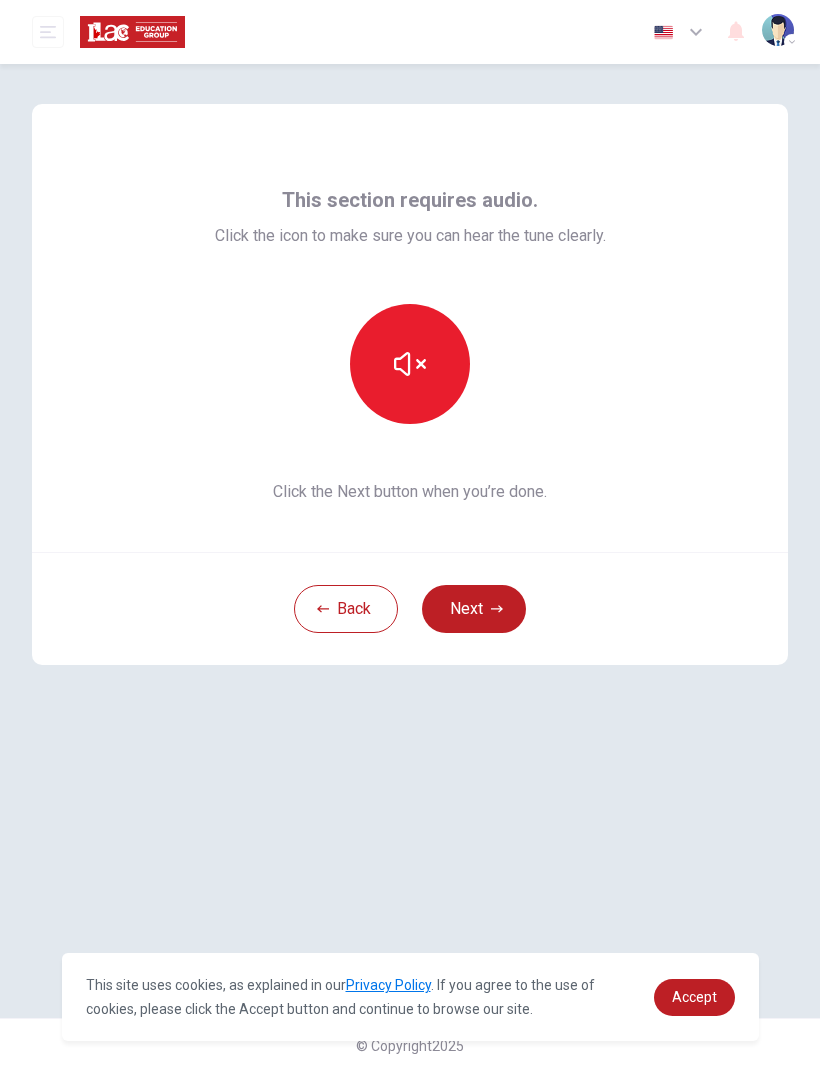 click on "Next" at bounding box center (474, 609) 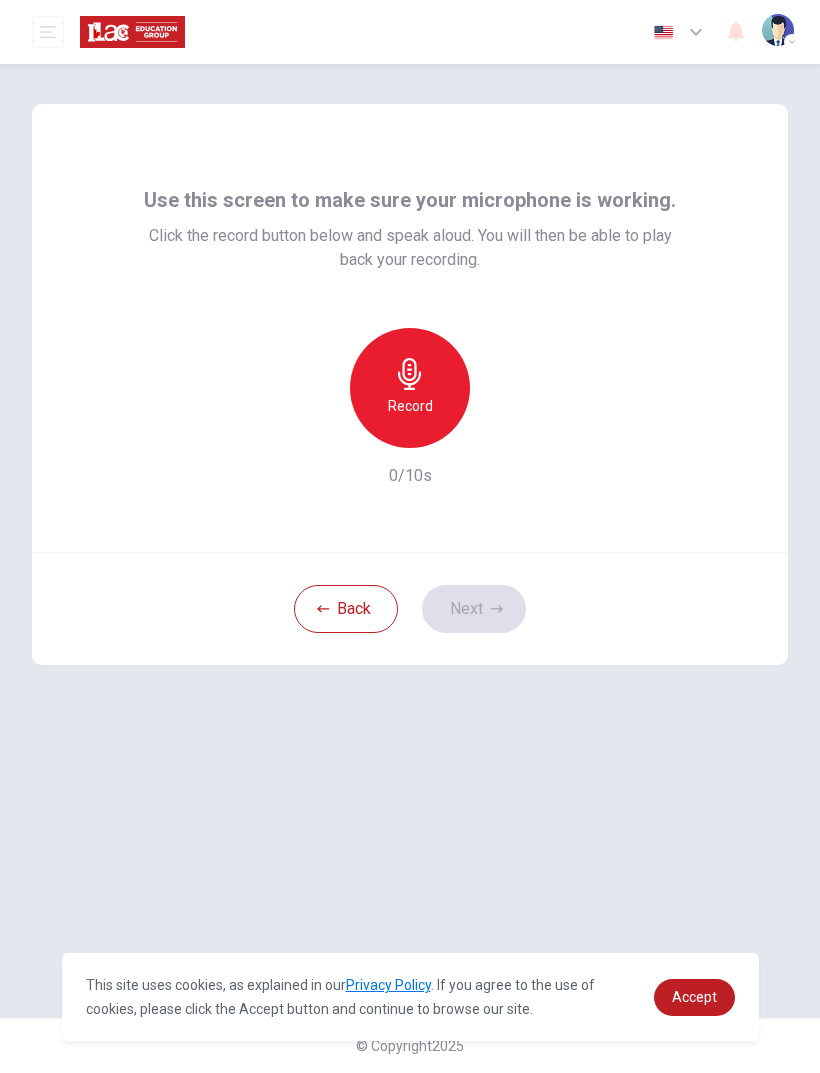 click on "Record" at bounding box center [410, 406] 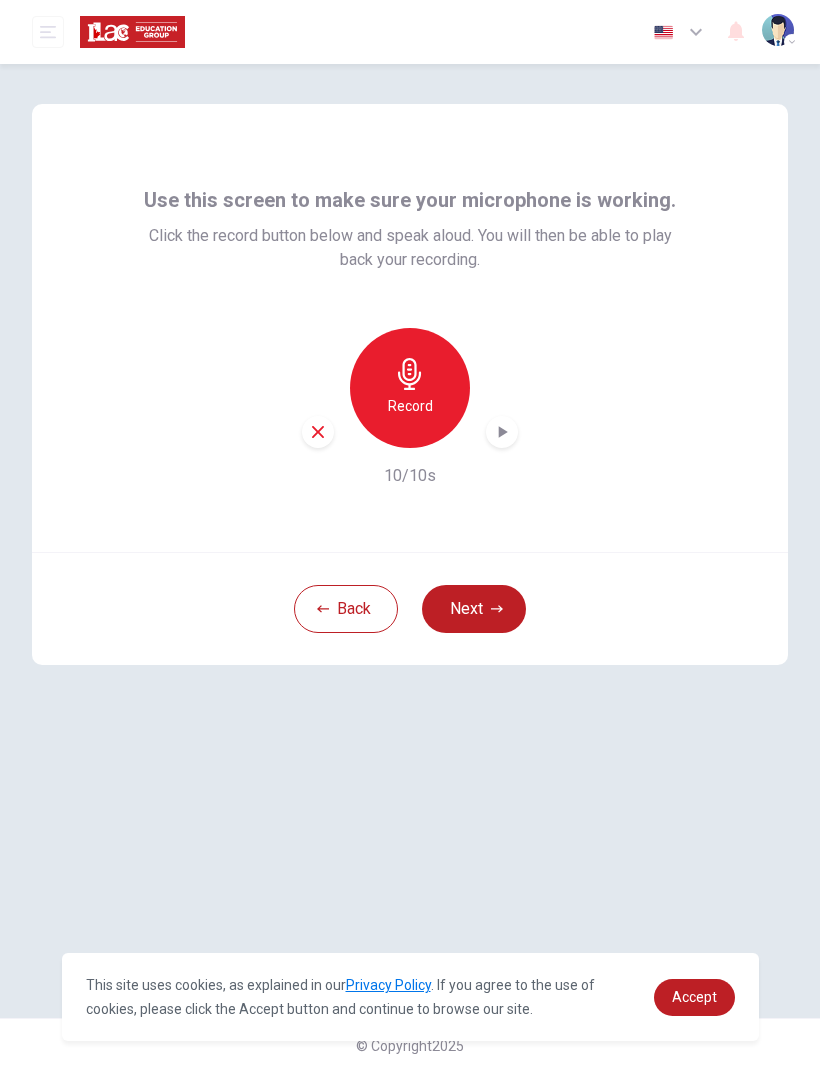 click on "Next" at bounding box center [474, 609] 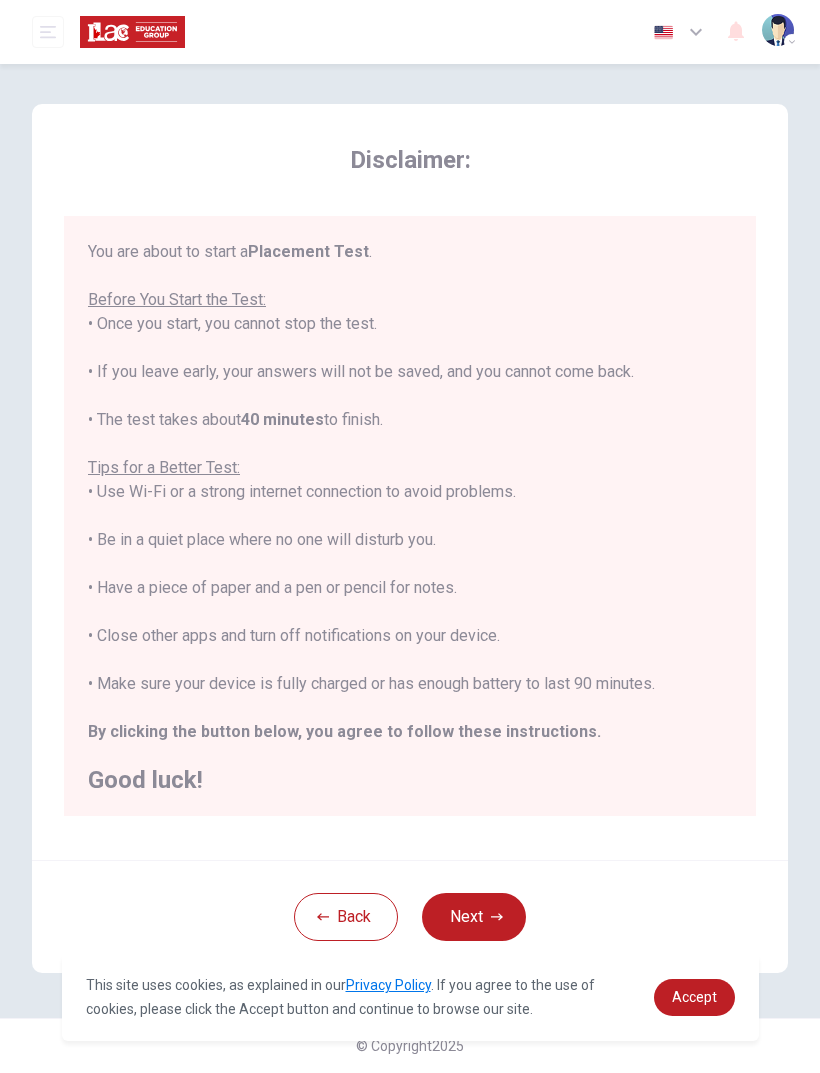 click on "Next" at bounding box center [474, 917] 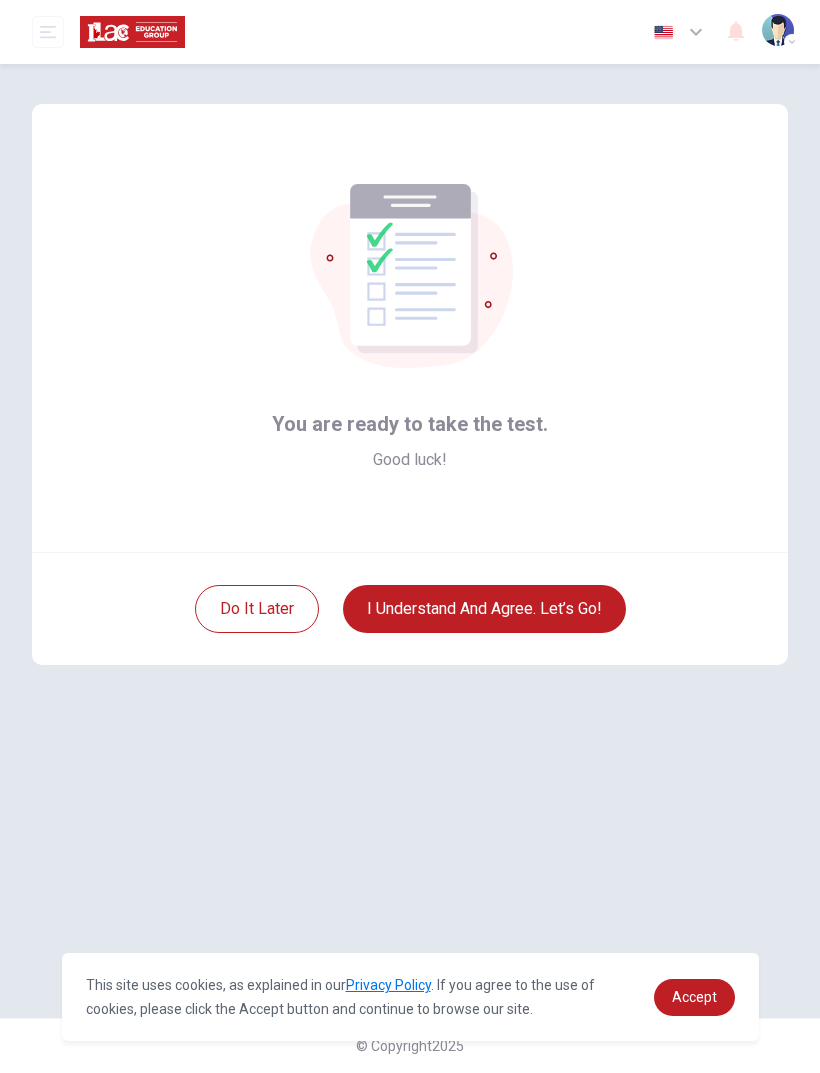 click on "I understand and agree. Let’s go!" at bounding box center [484, 609] 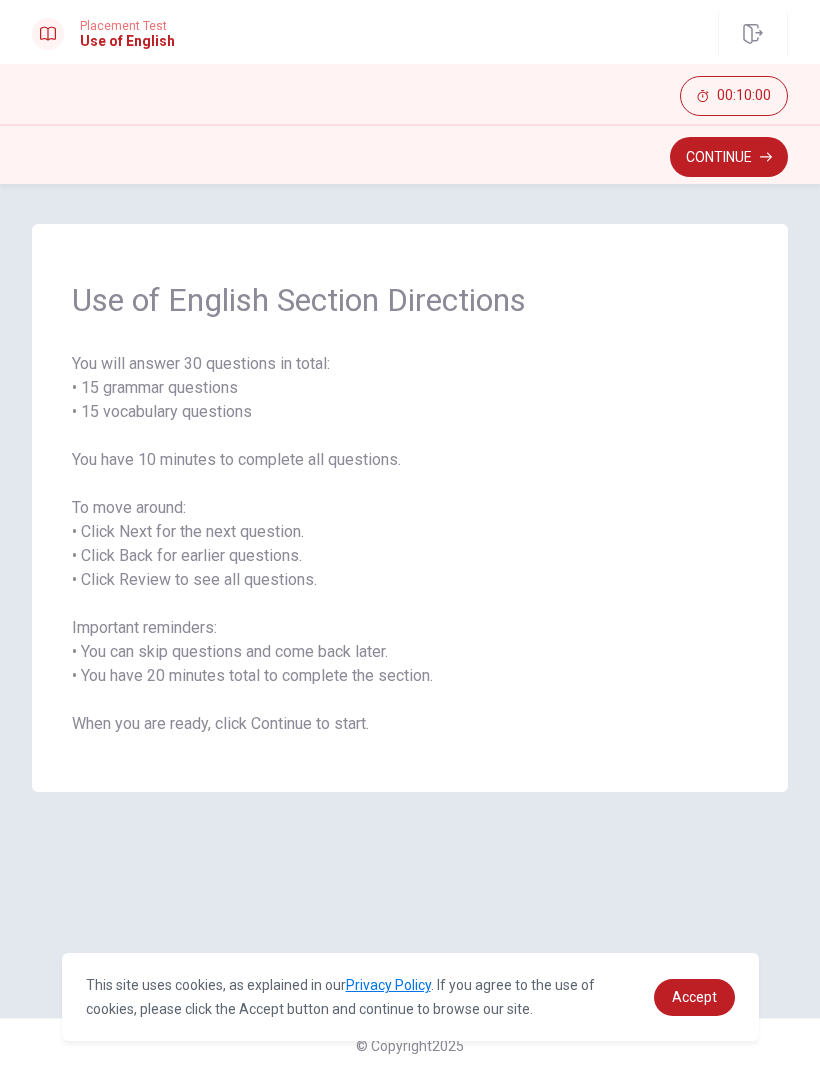 click on "Continue" at bounding box center (729, 157) 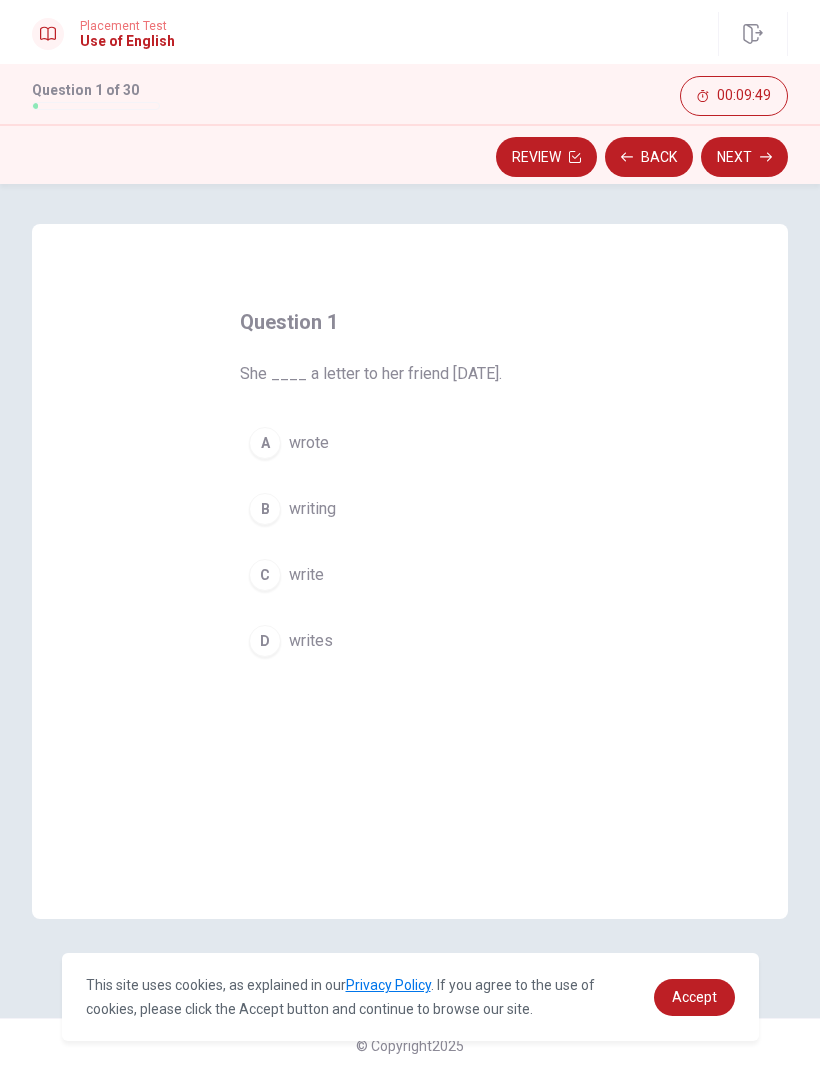 click on "A" at bounding box center [265, 443] 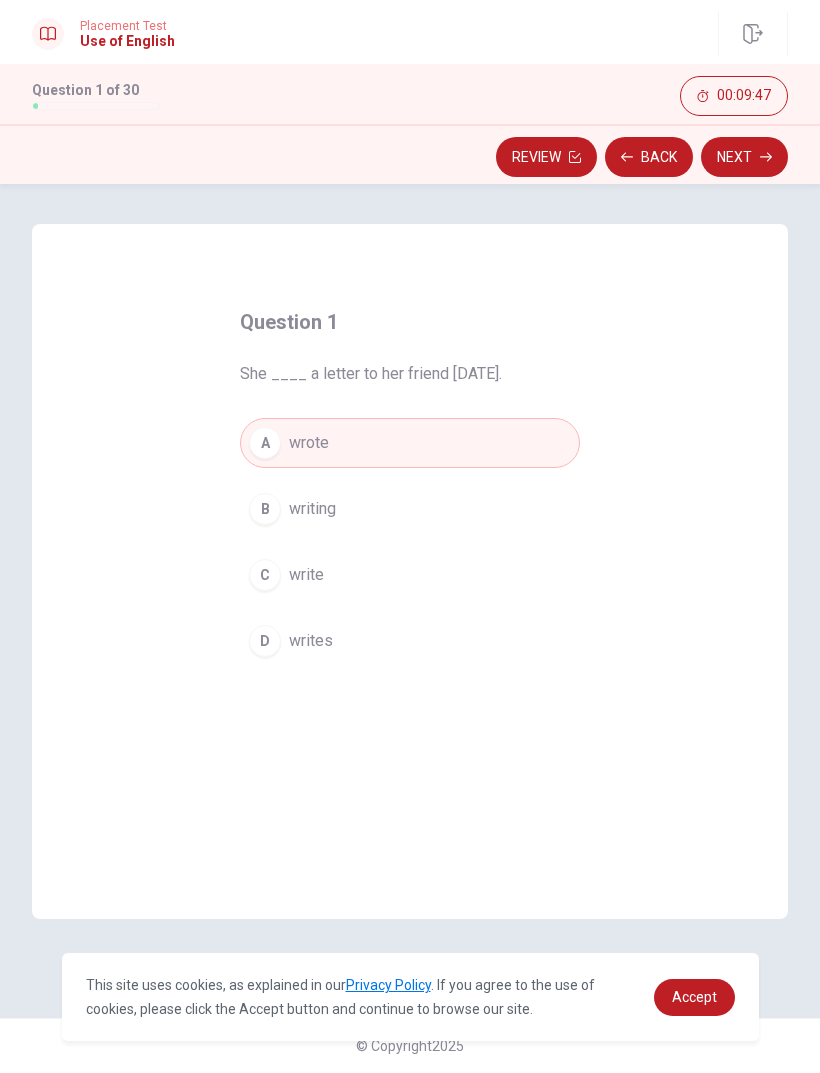 click on "Next" at bounding box center (744, 157) 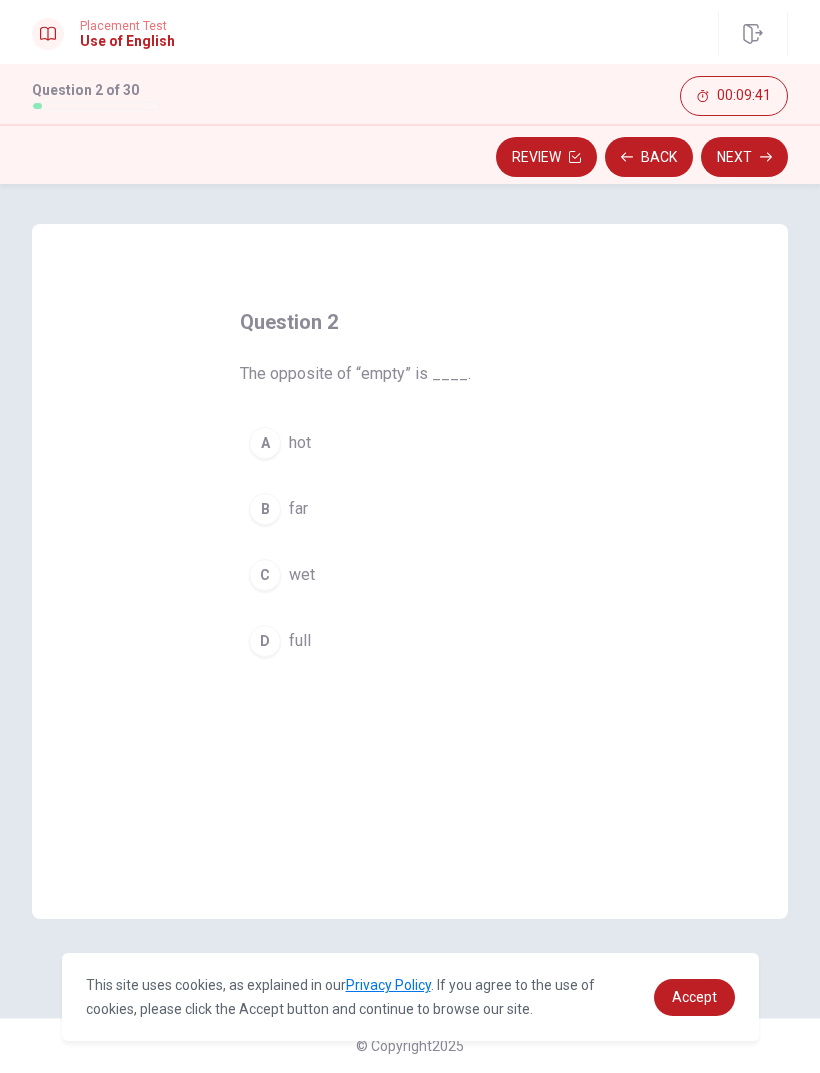 click on "D" at bounding box center (265, 641) 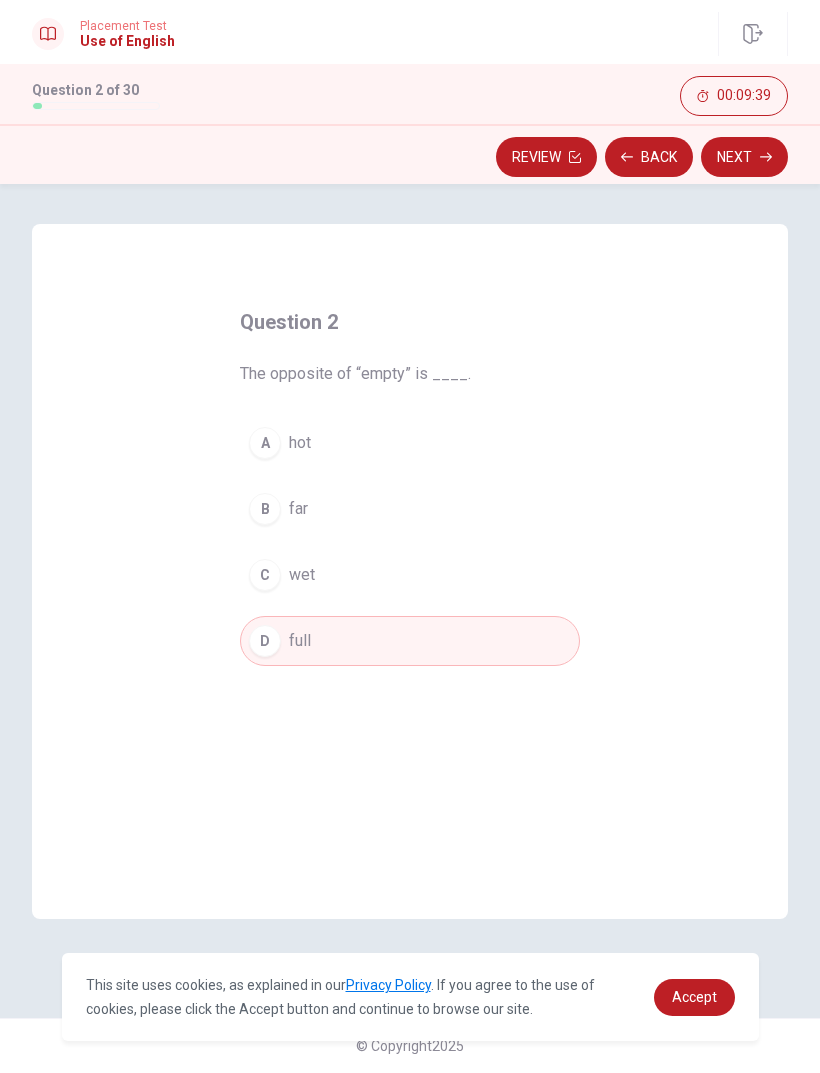 click on "Next" at bounding box center (744, 157) 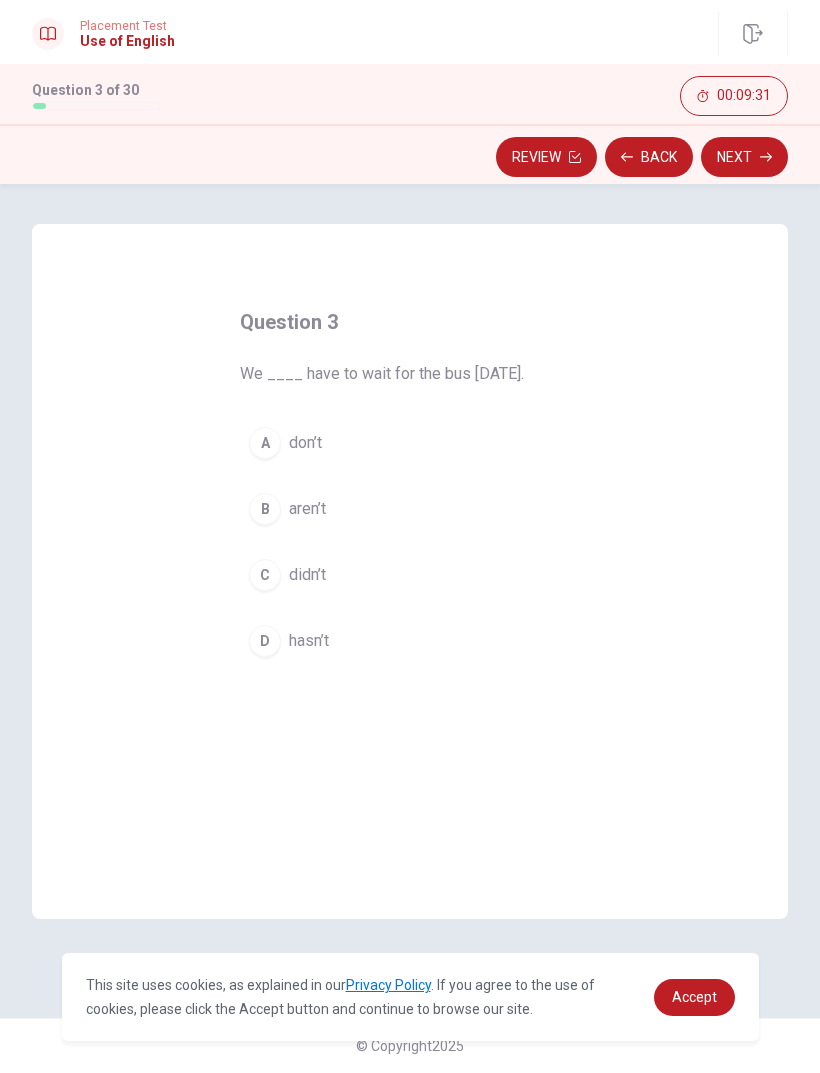 click on "C" at bounding box center [265, 575] 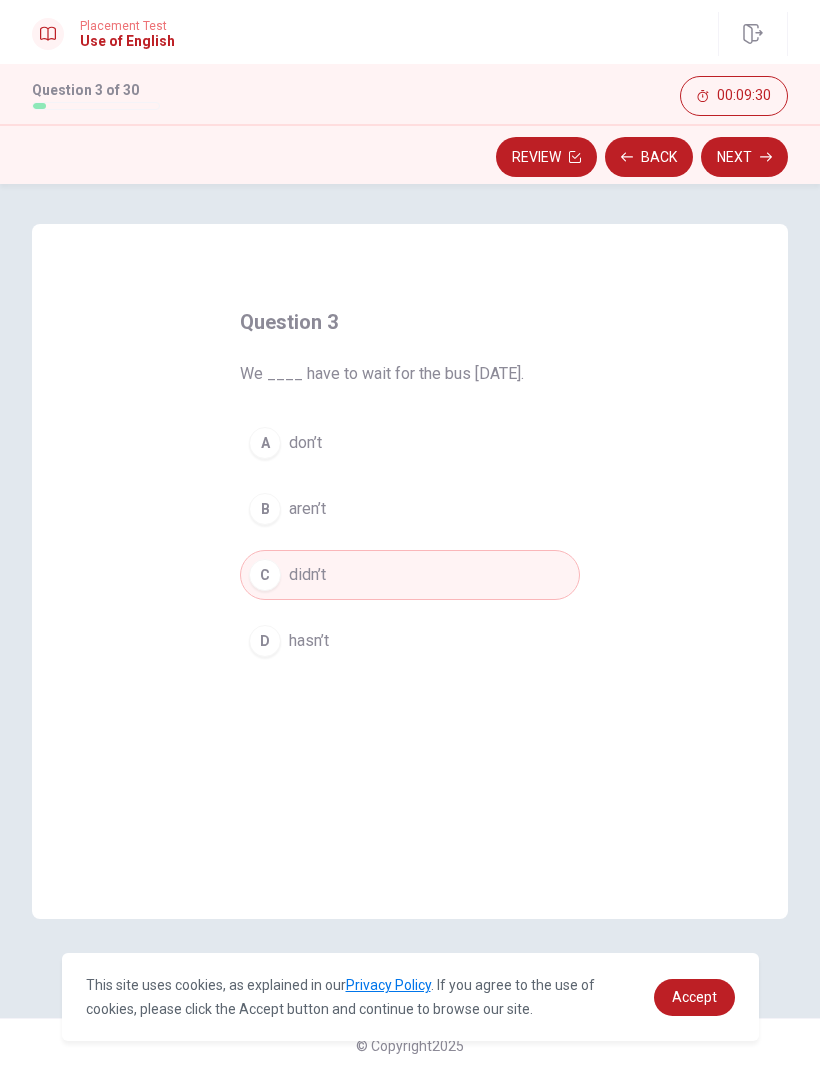 click on "Next" at bounding box center [744, 157] 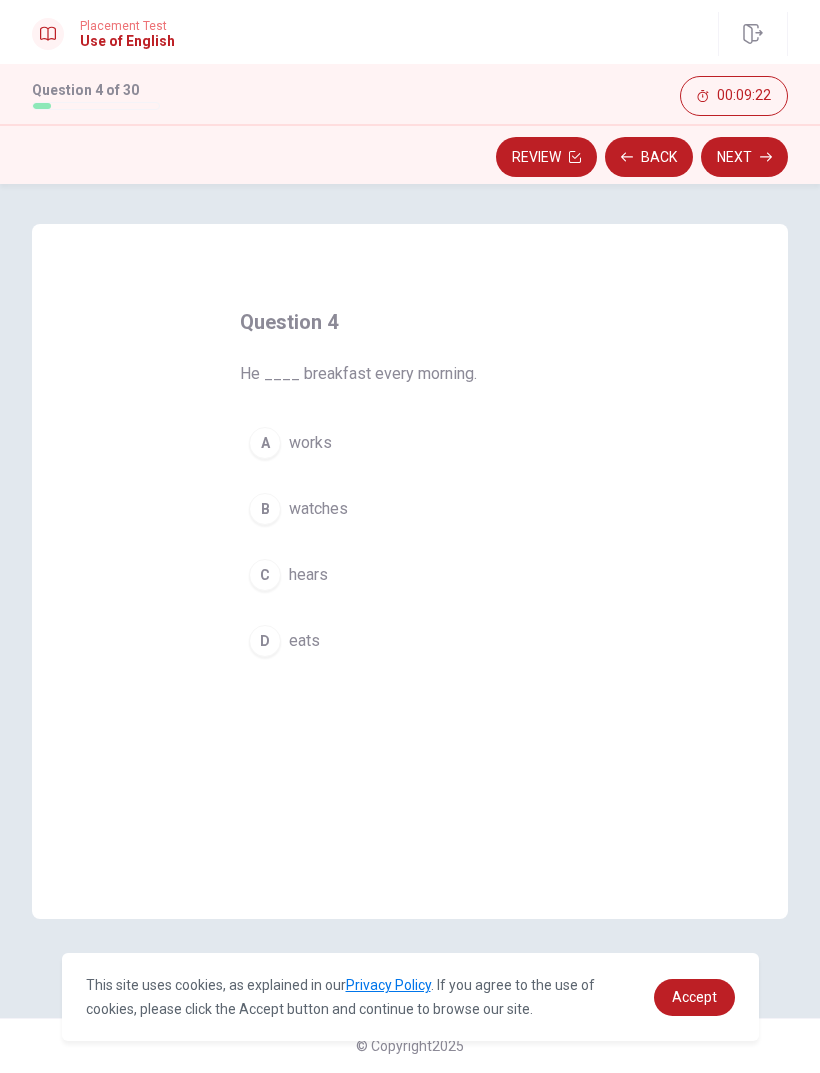 click on "D" at bounding box center [265, 641] 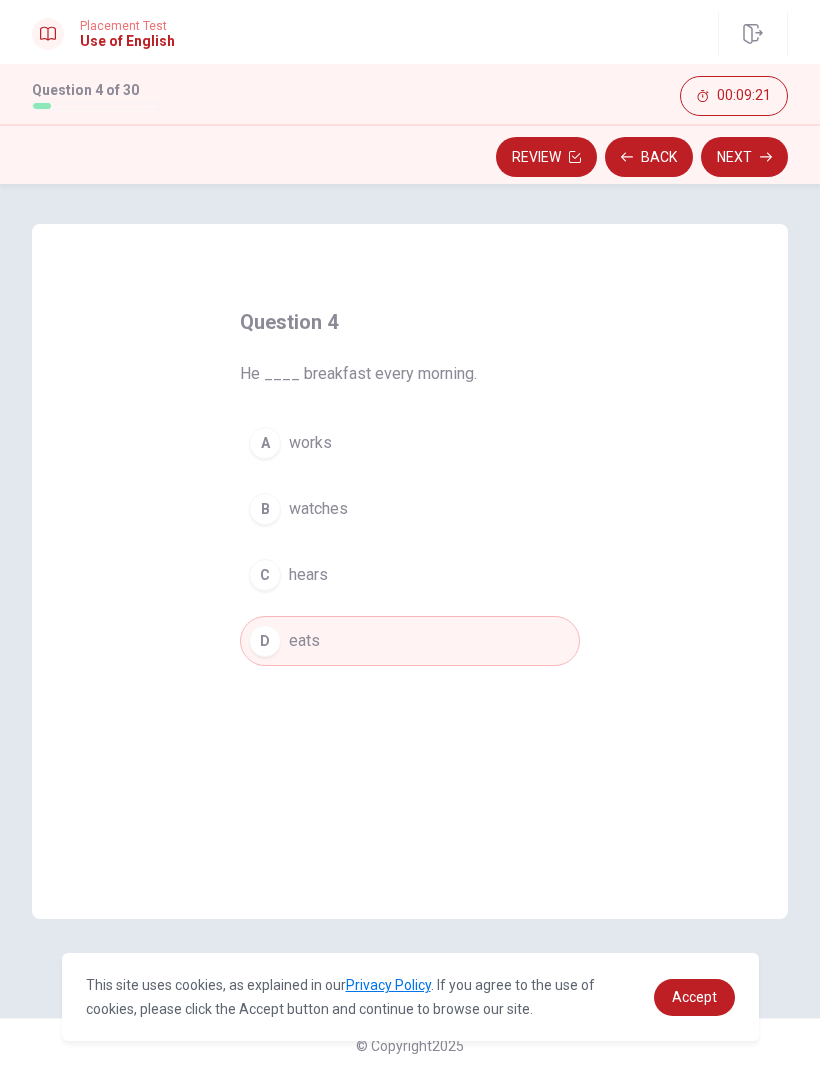 click on "Next" at bounding box center [744, 157] 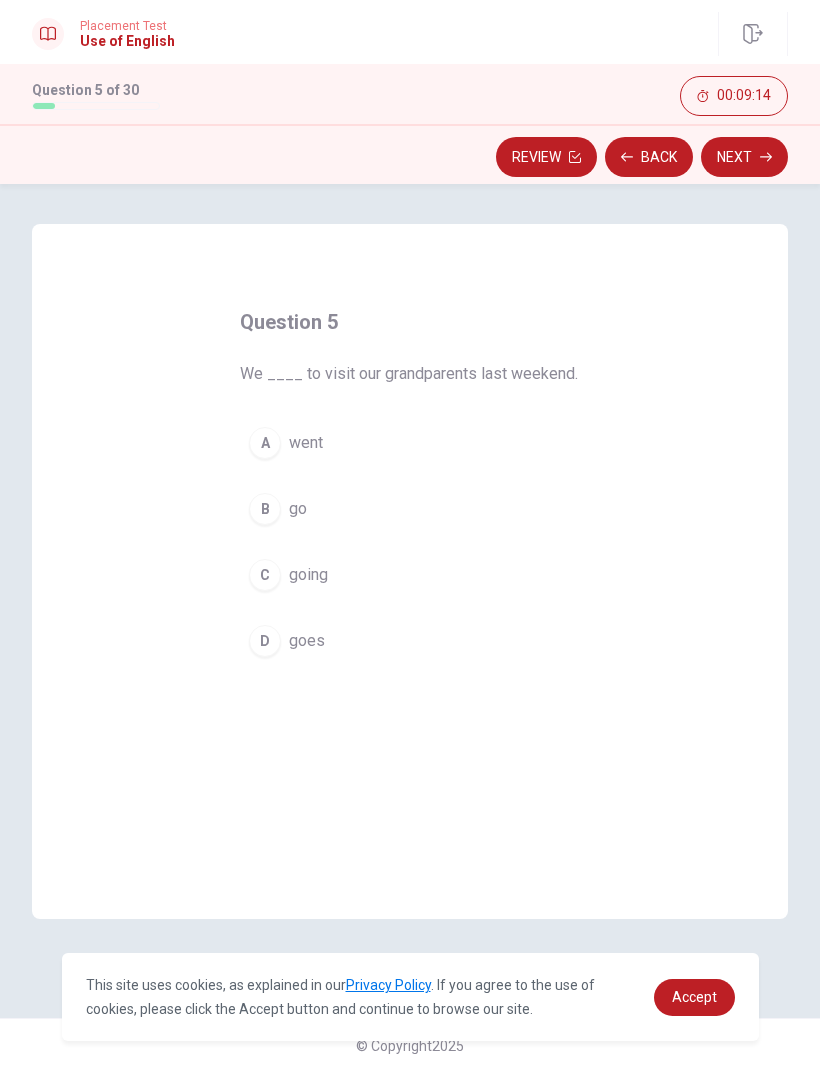 click on "A" at bounding box center [265, 443] 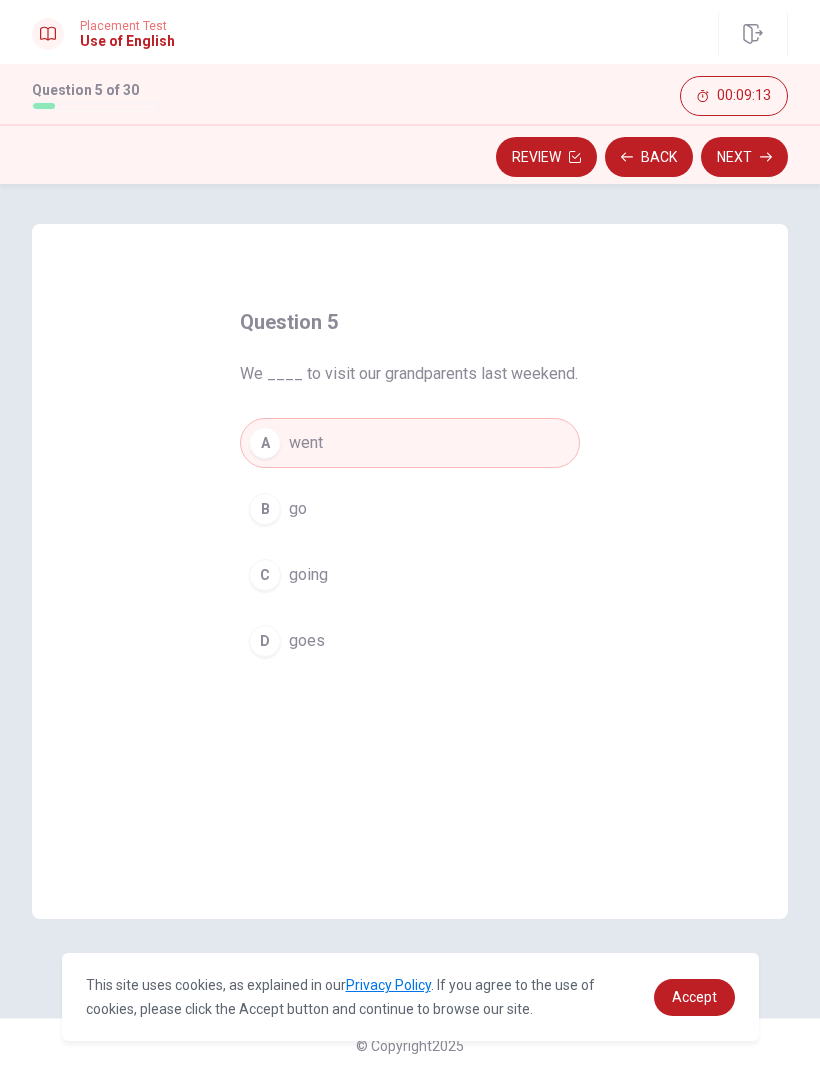 click on "Next" at bounding box center [744, 157] 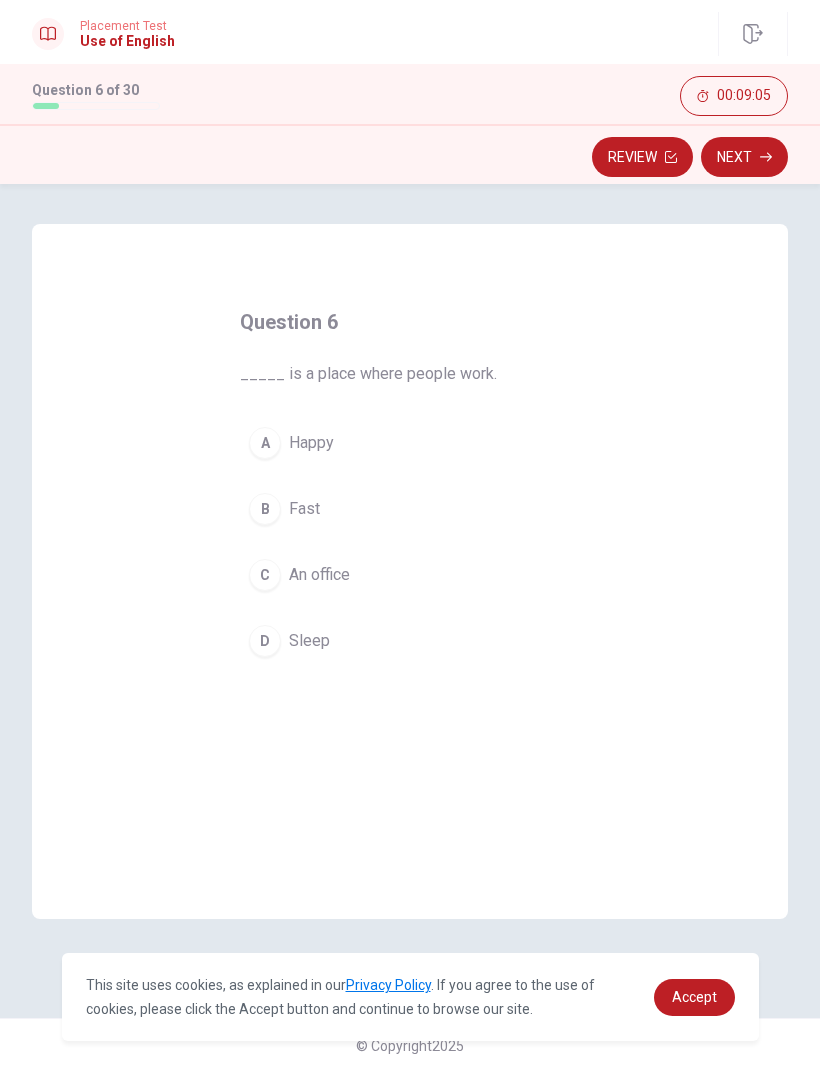 click on "An office" at bounding box center [319, 575] 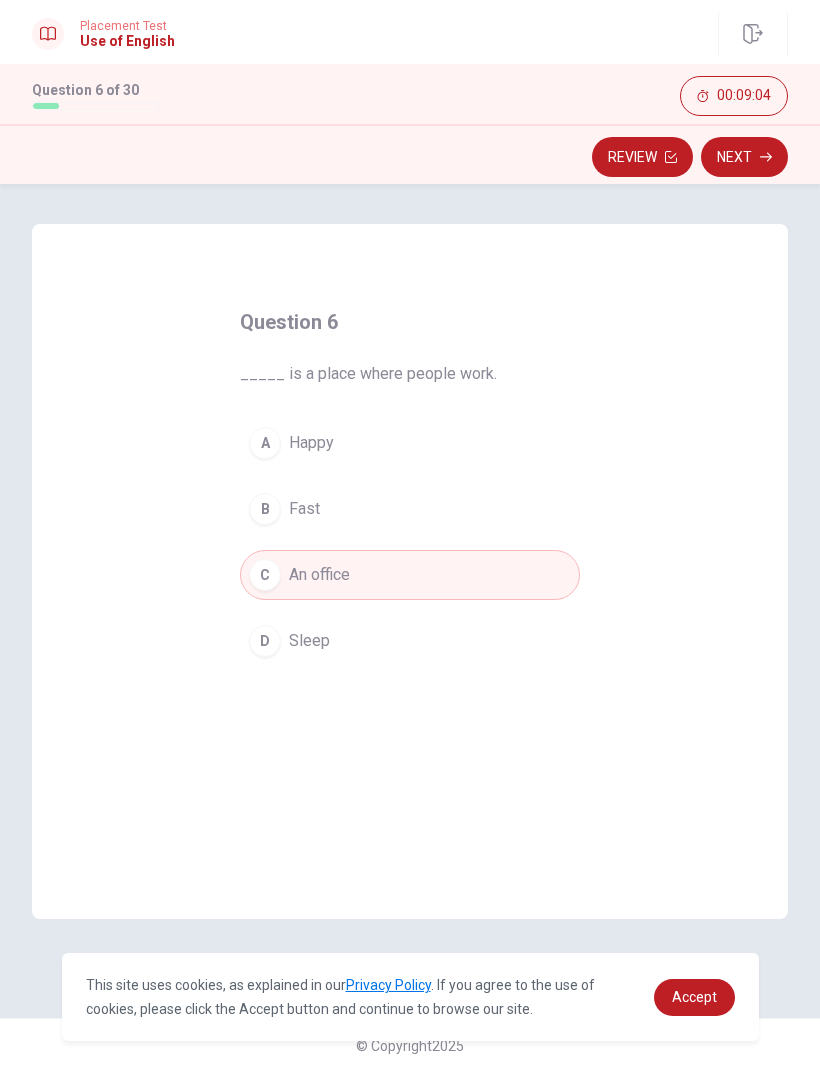click on "Next" at bounding box center [744, 157] 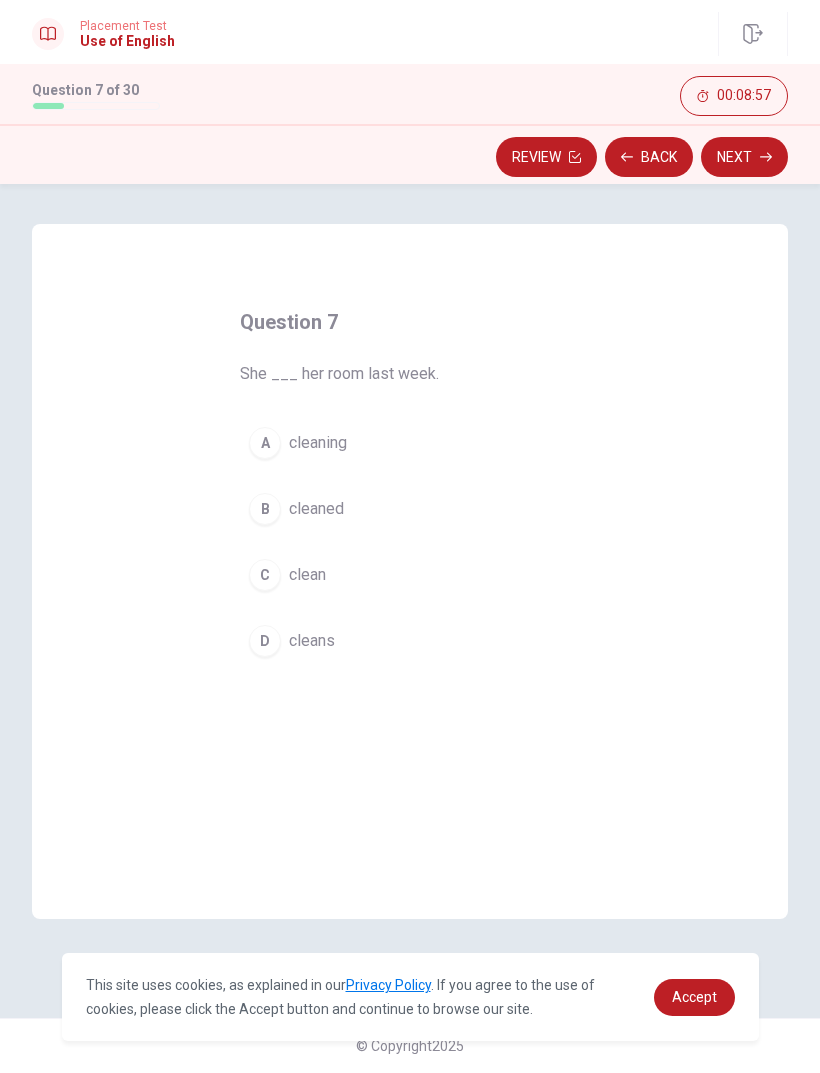 click on "cleaned" at bounding box center (316, 509) 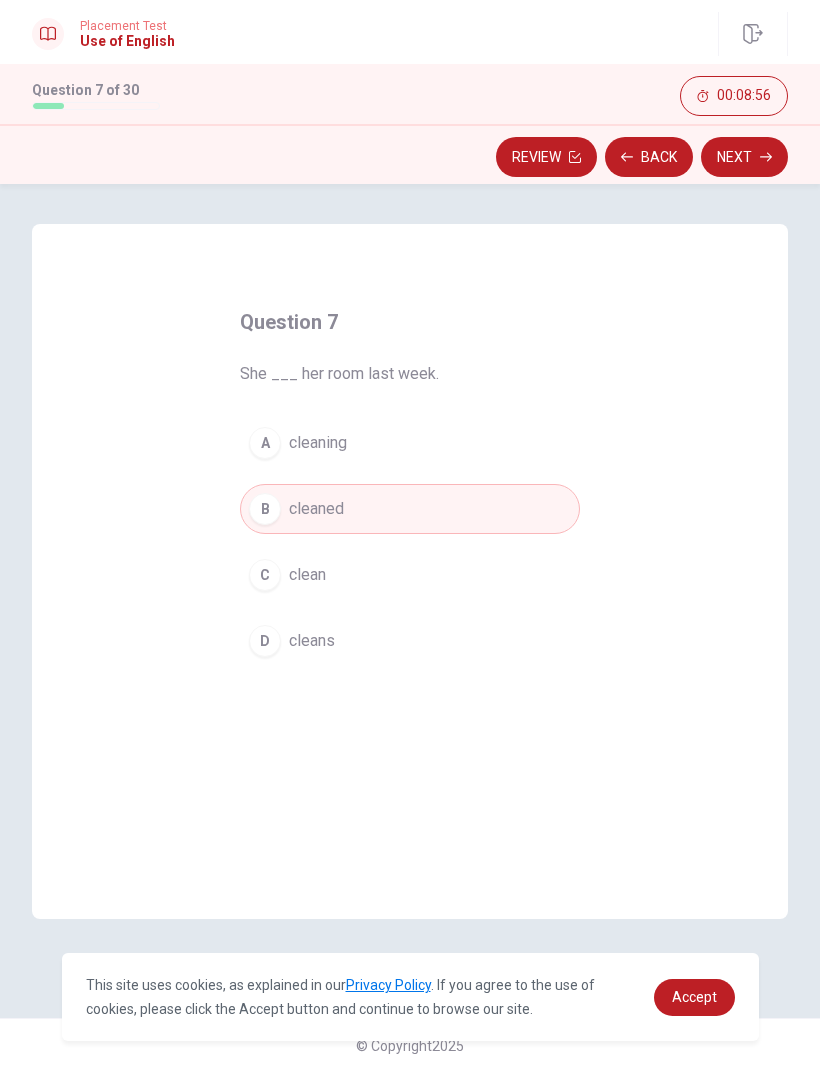 click 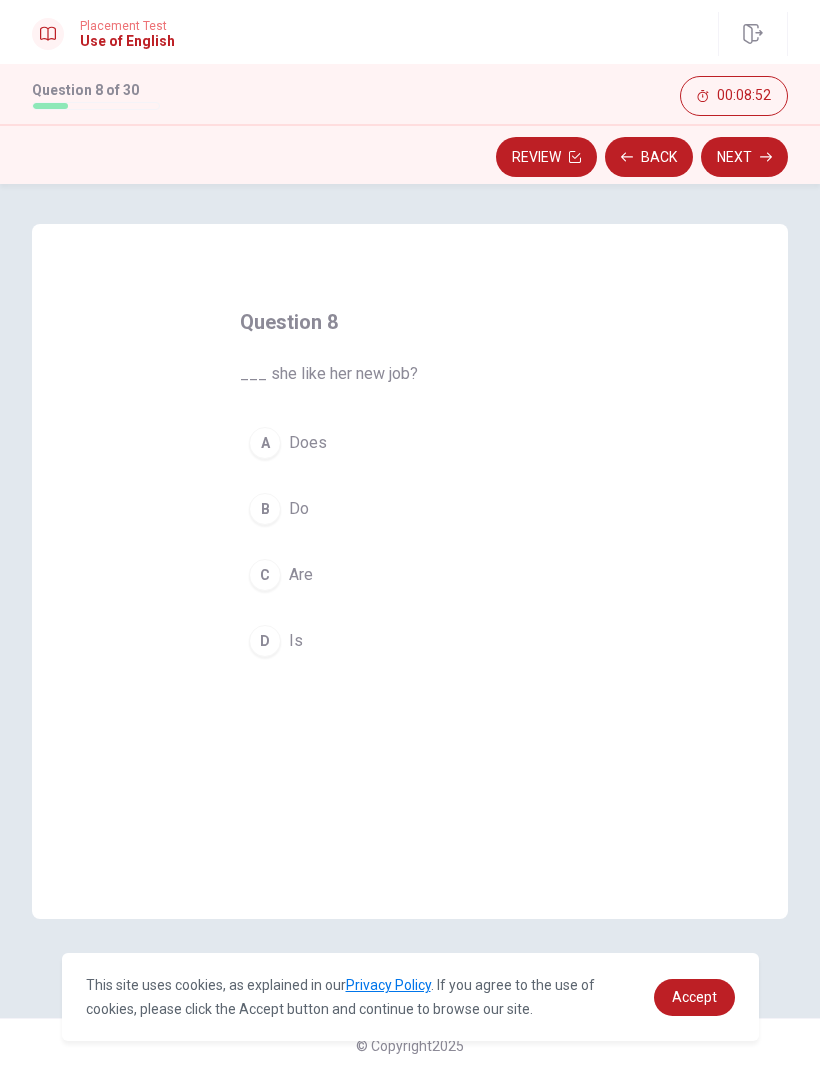 click on "Does" at bounding box center (308, 443) 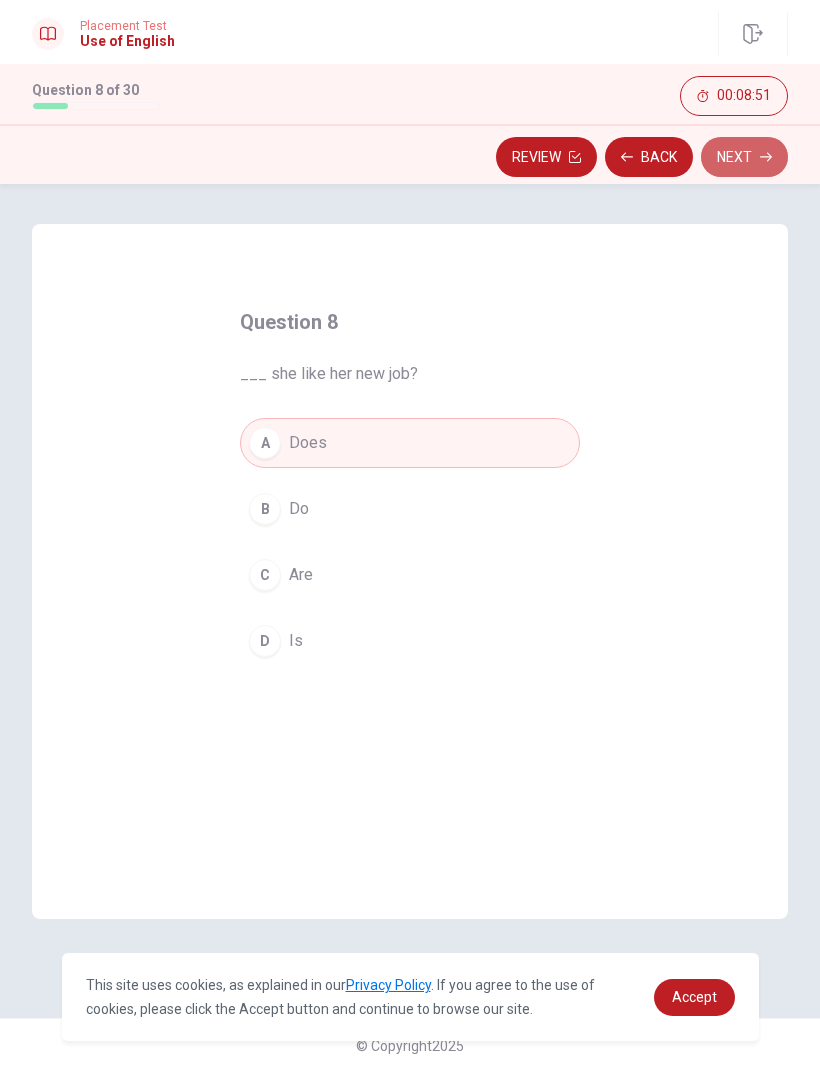 click on "Next" at bounding box center (744, 157) 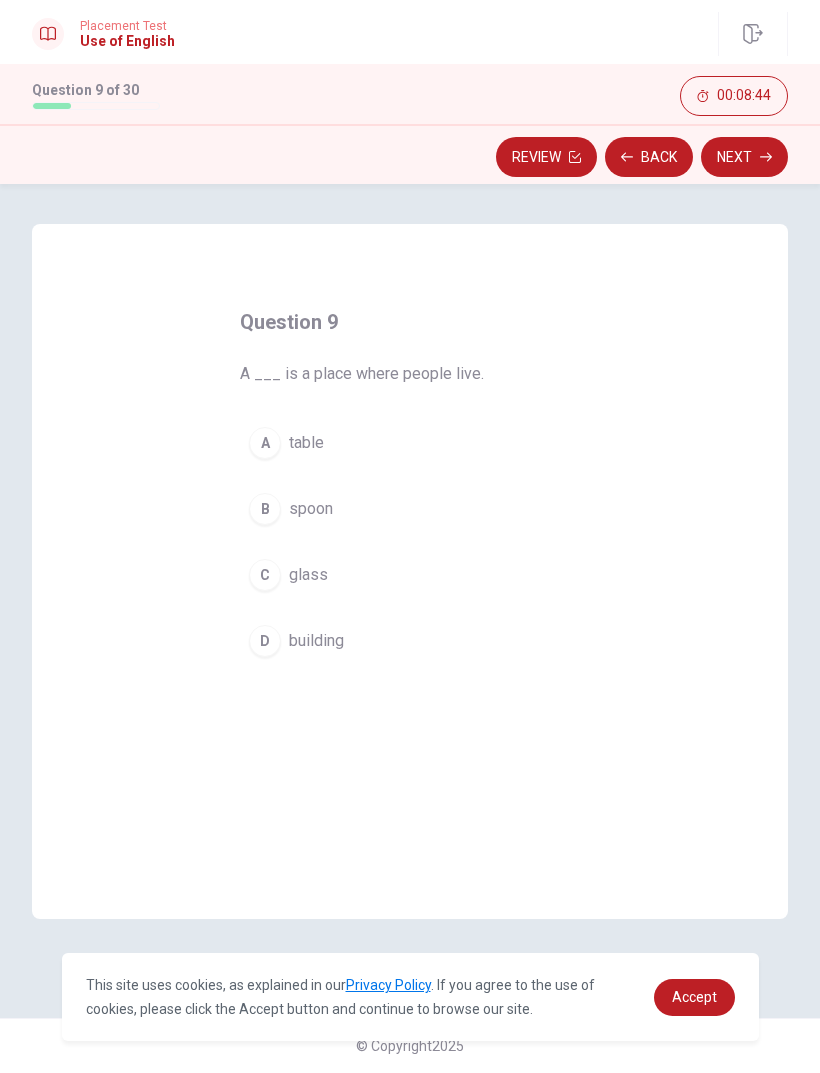 click on "building" at bounding box center (316, 641) 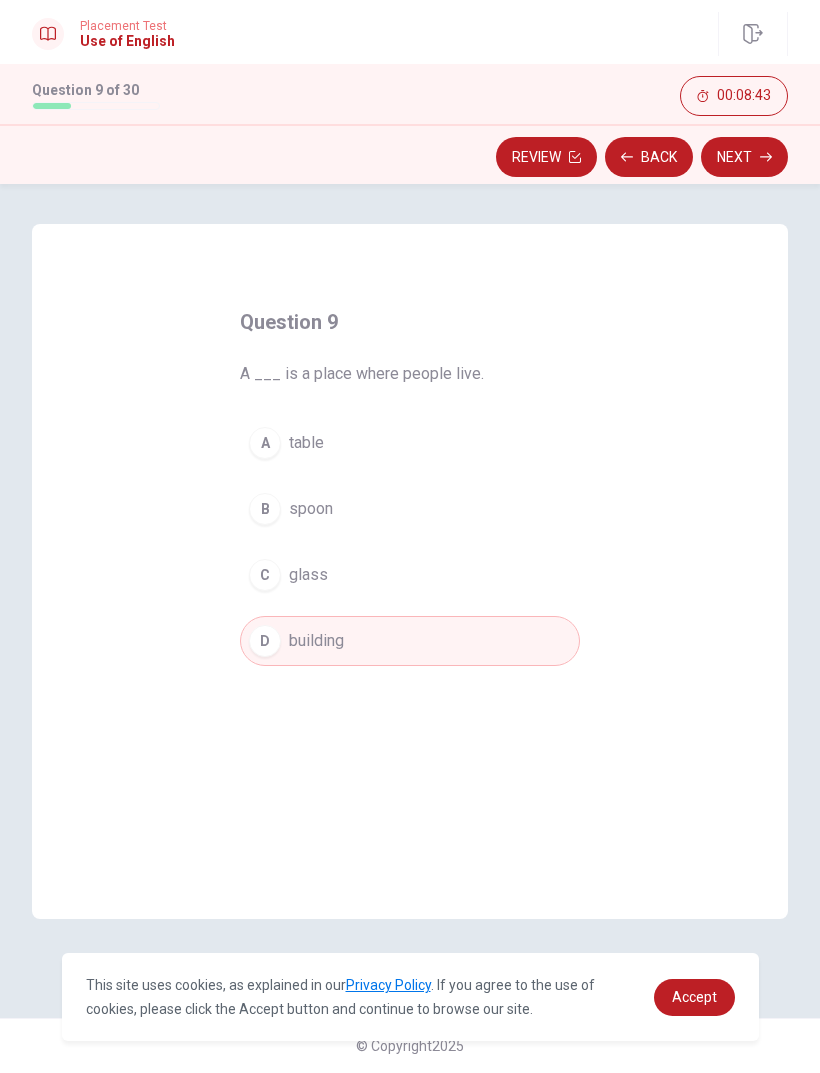click on "Next" at bounding box center (744, 157) 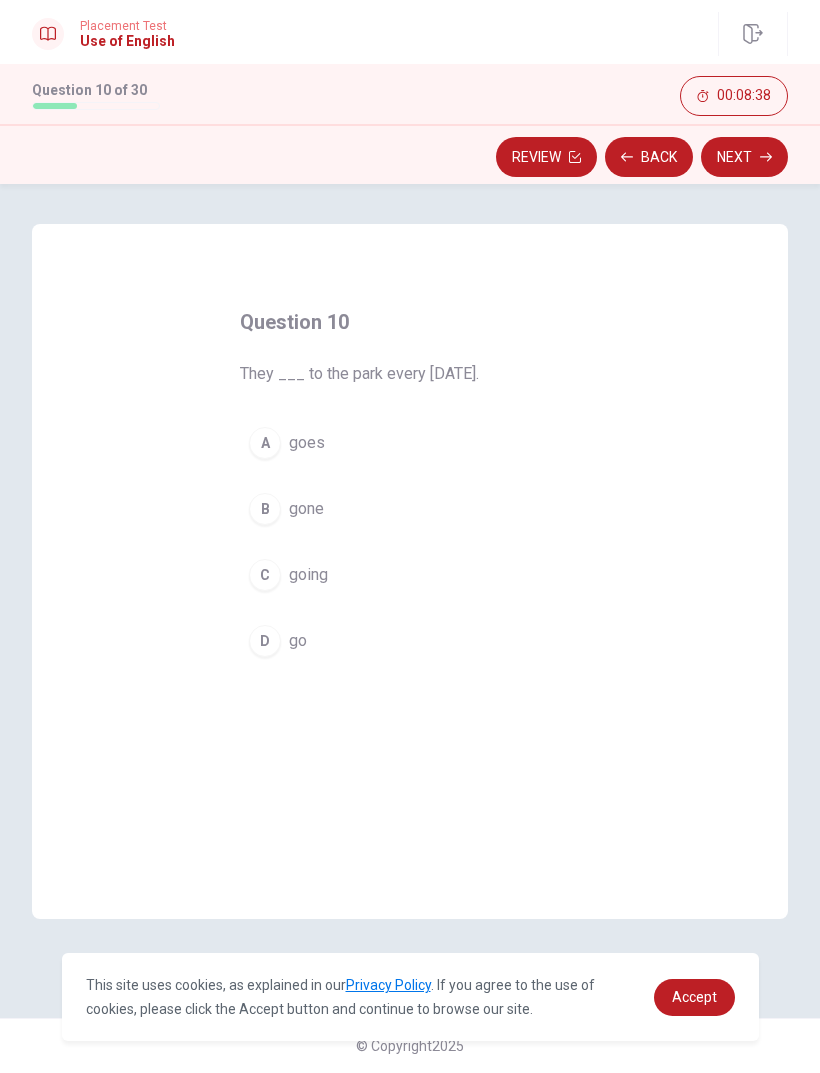 click on "B" at bounding box center [265, 509] 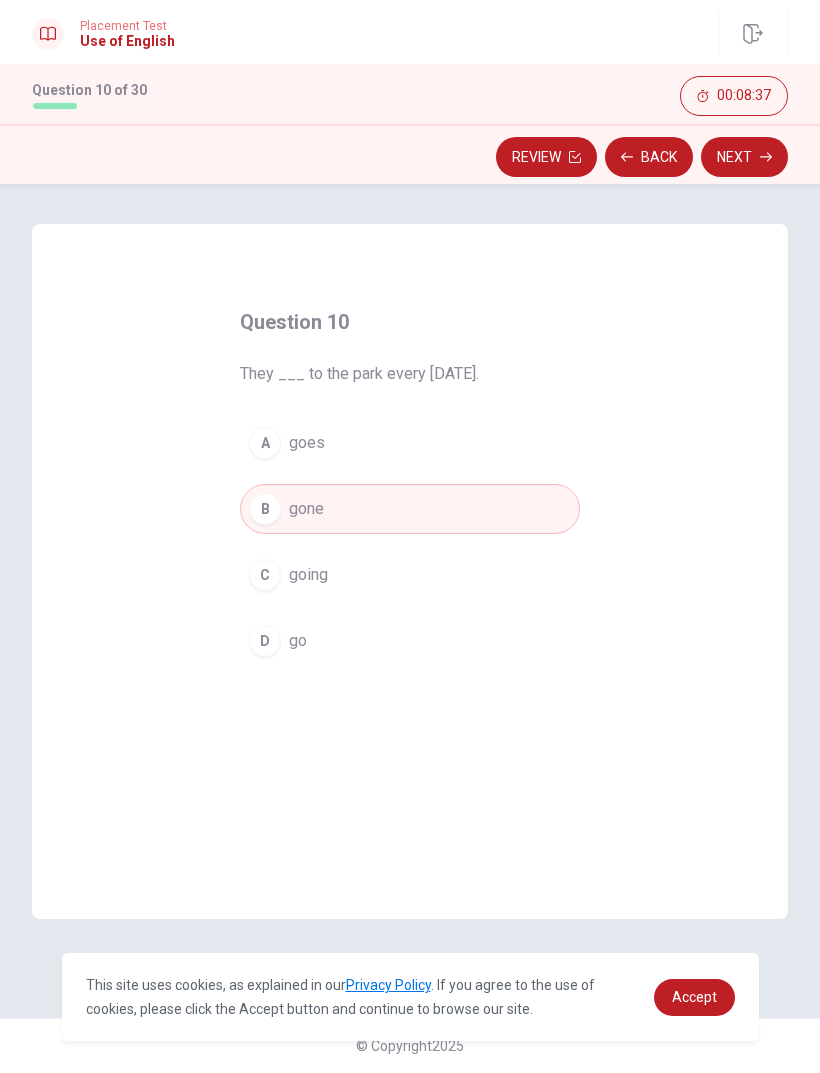 click on "D" at bounding box center [265, 641] 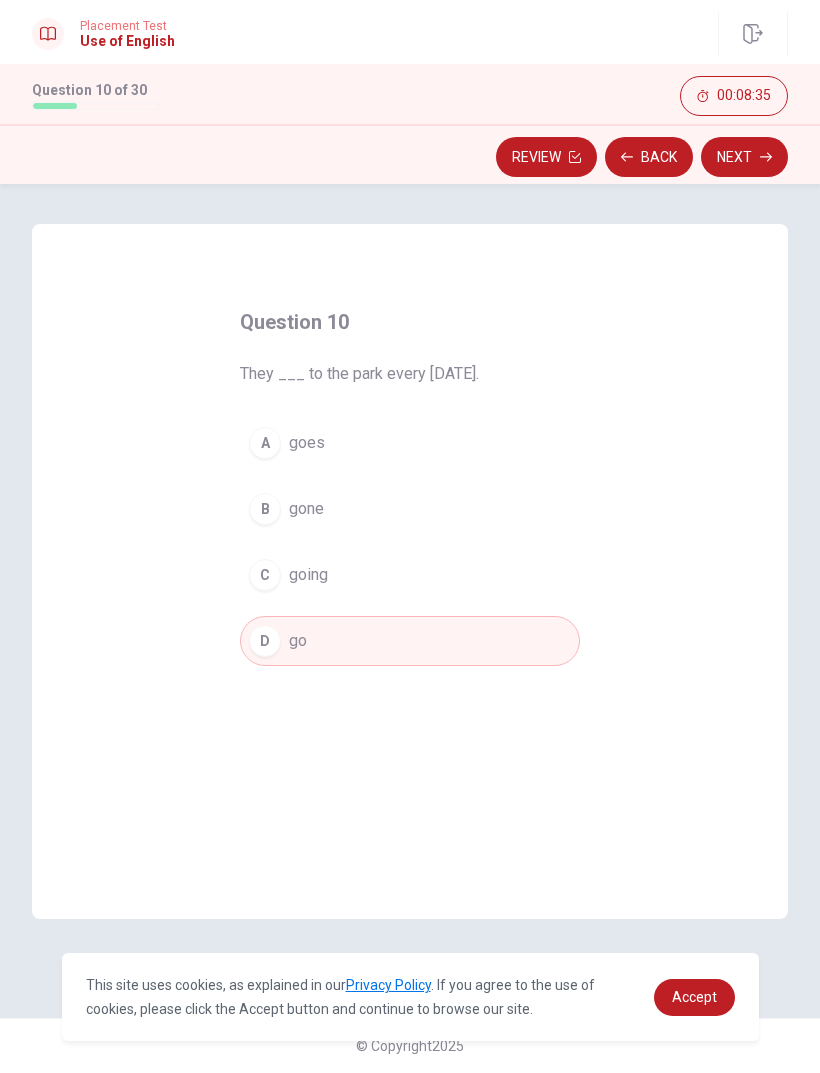 click on "Next" at bounding box center (744, 157) 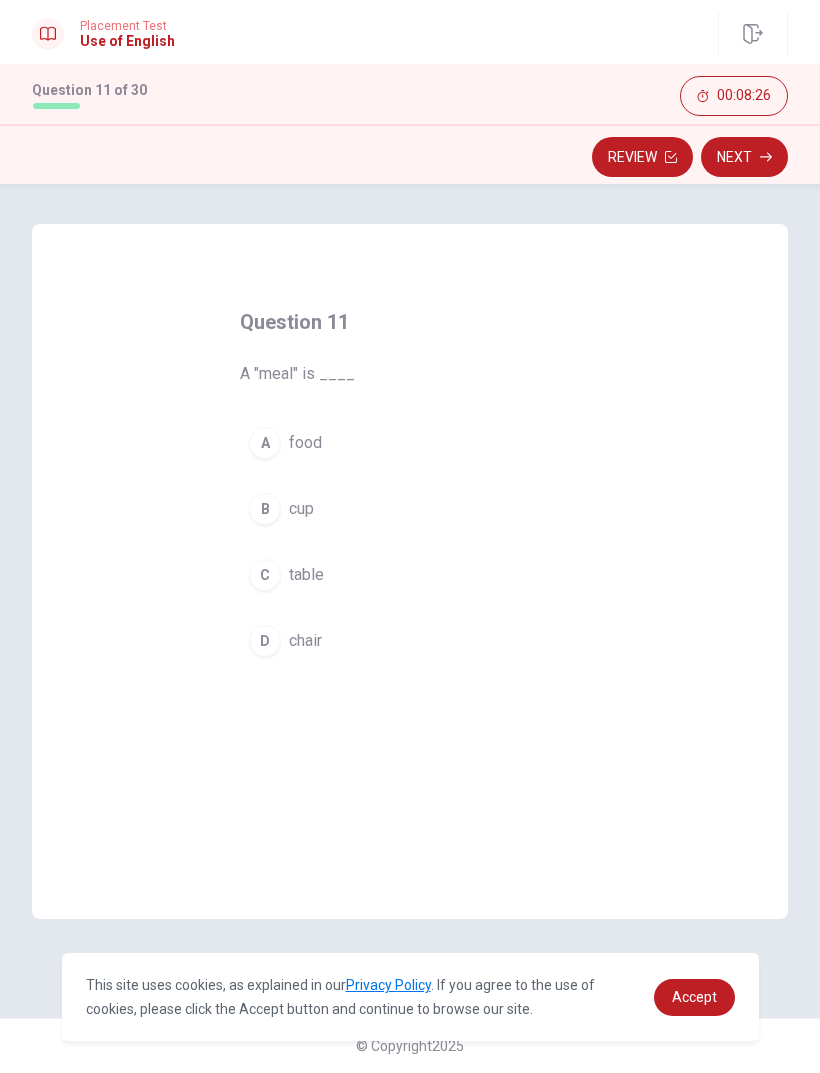click on "A food" at bounding box center (410, 443) 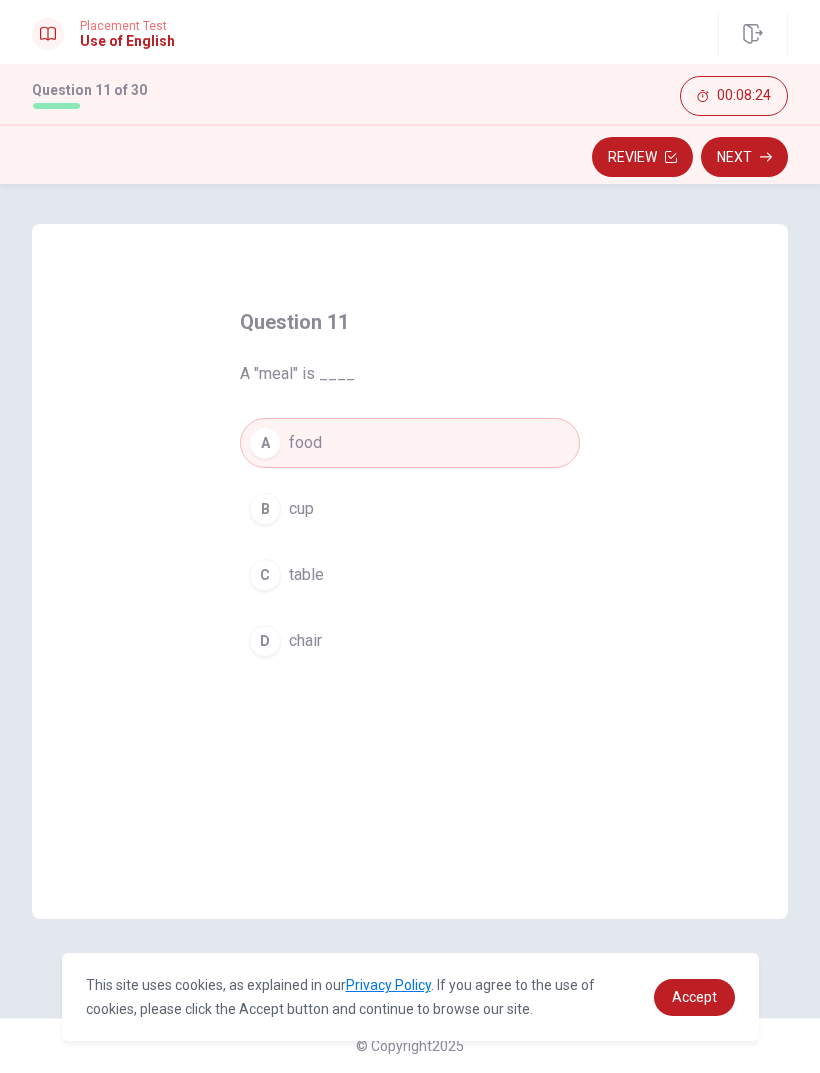 click on "Next" at bounding box center [744, 157] 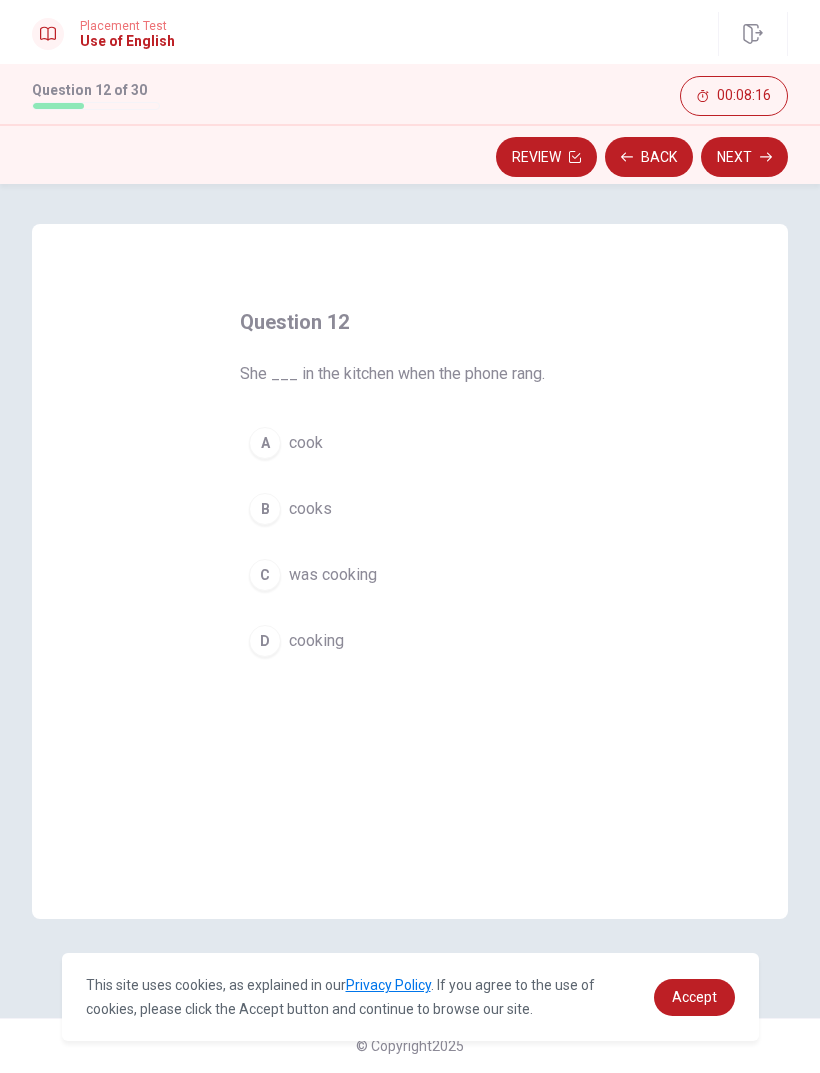 click on "was cooking" at bounding box center [333, 575] 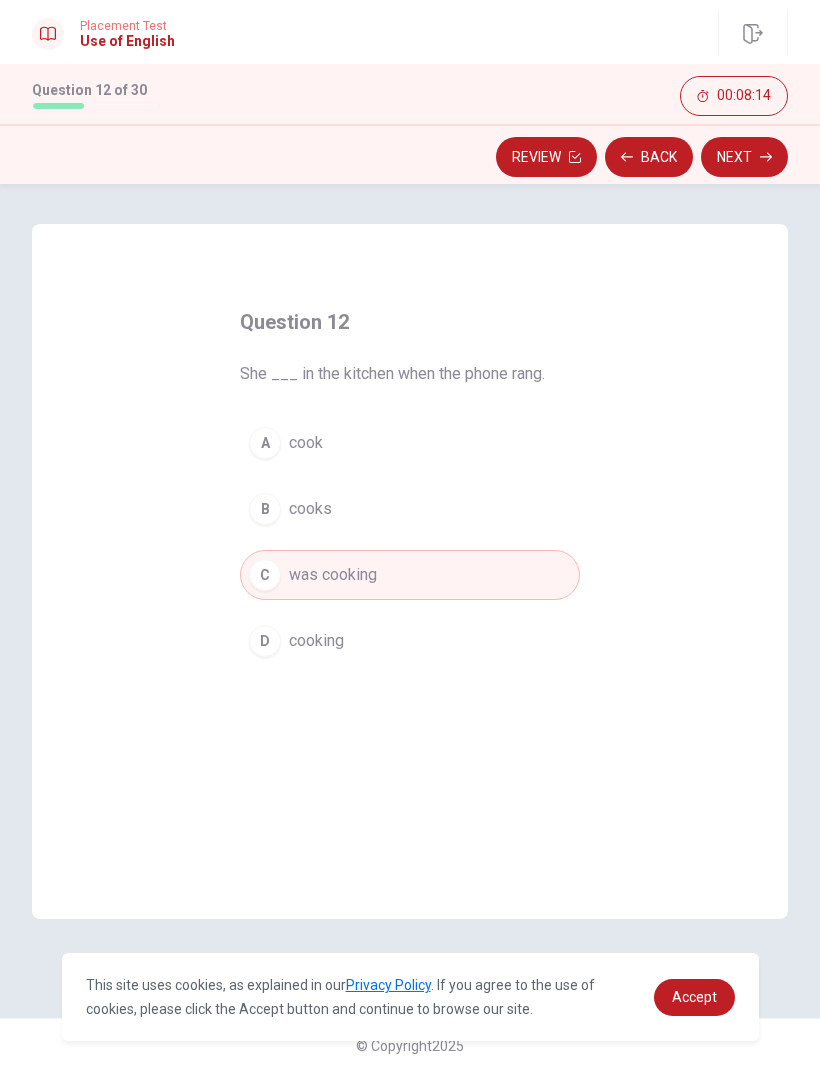 click on "Next" at bounding box center (744, 157) 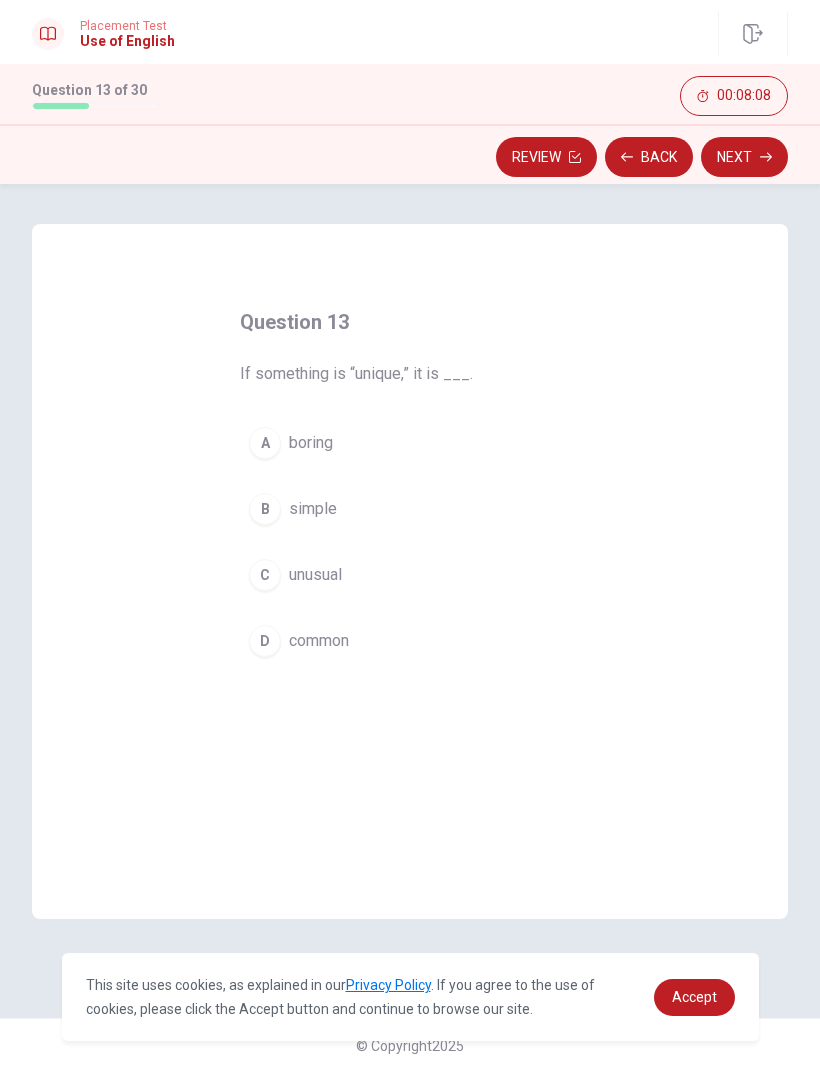 click on "C unusual" at bounding box center (410, 575) 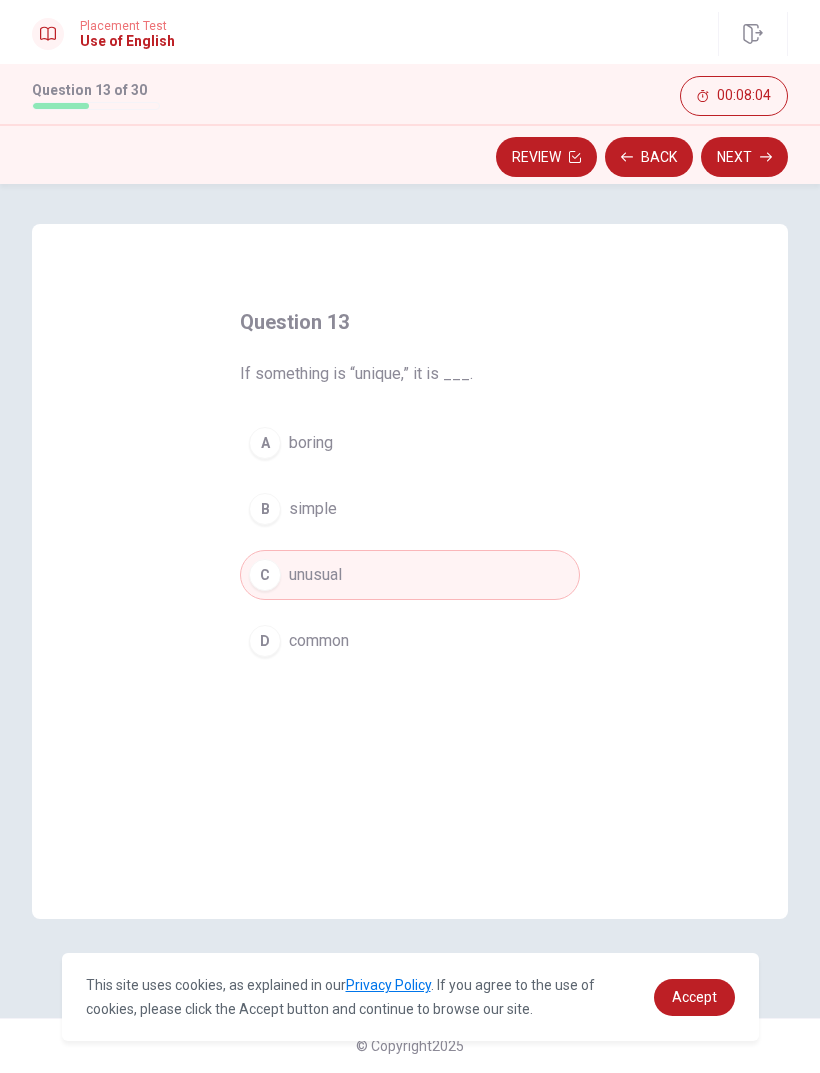 click on "Next" at bounding box center [744, 157] 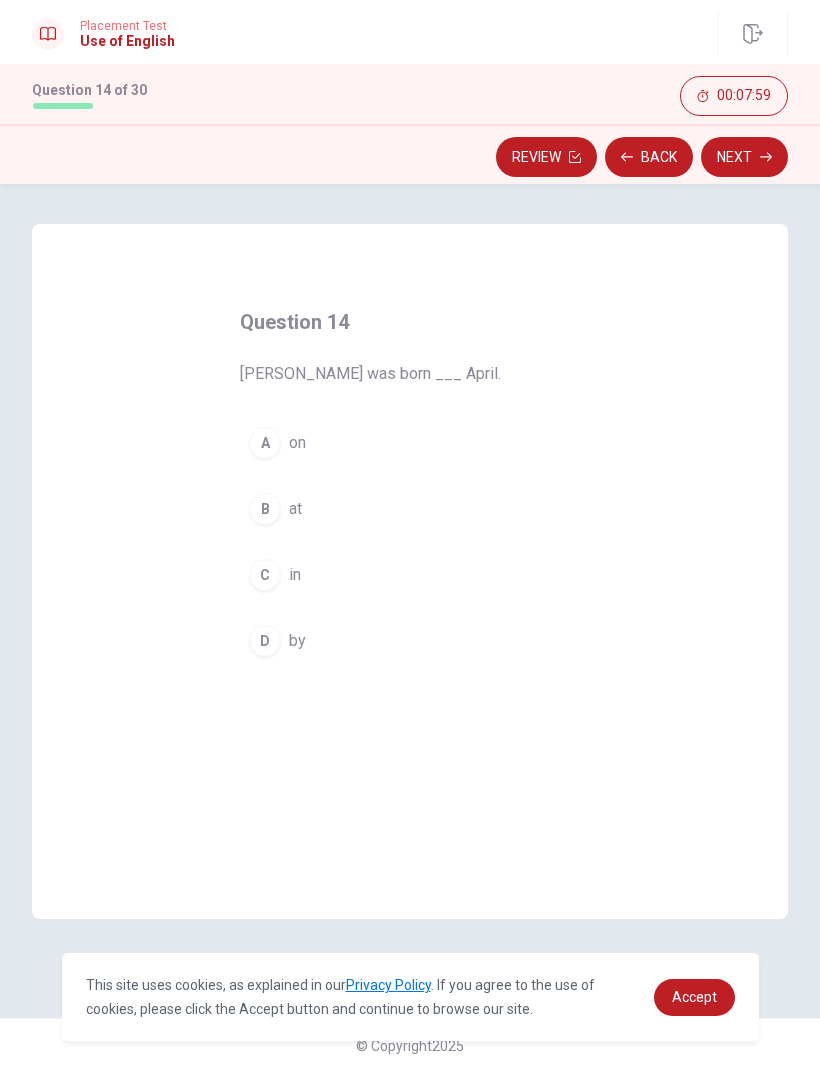 click on "A" at bounding box center (265, 443) 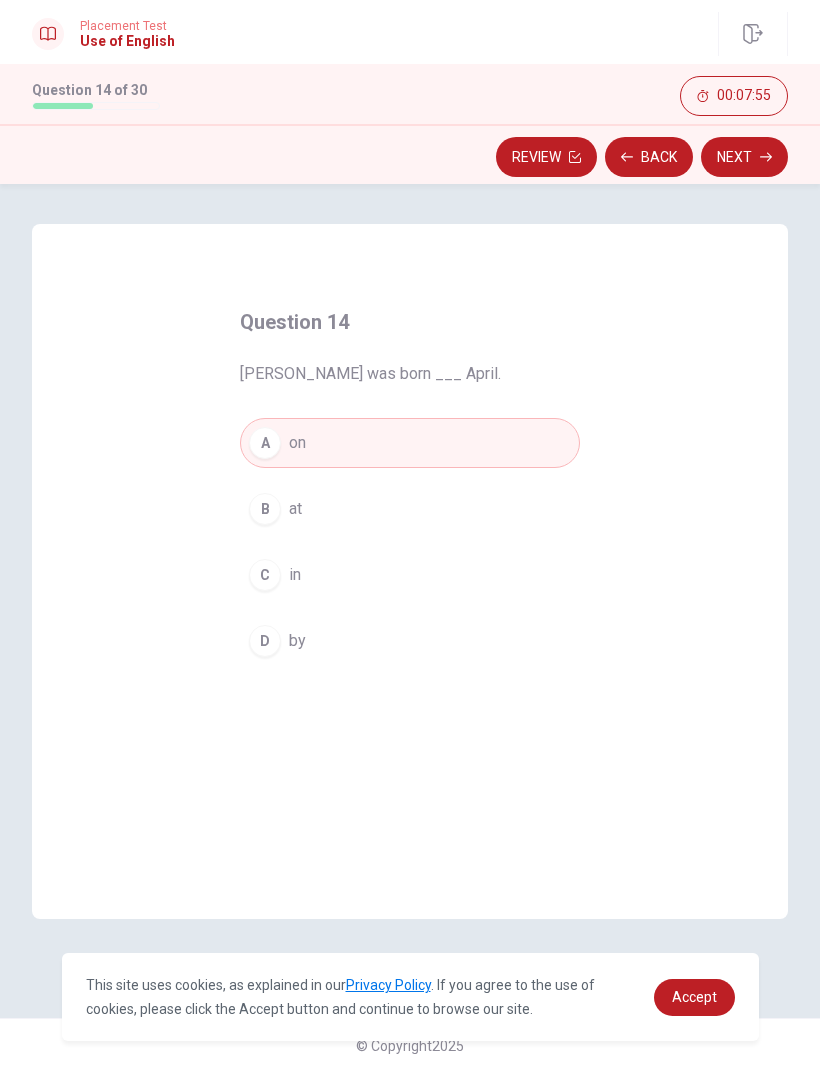 click on "Next" at bounding box center (744, 157) 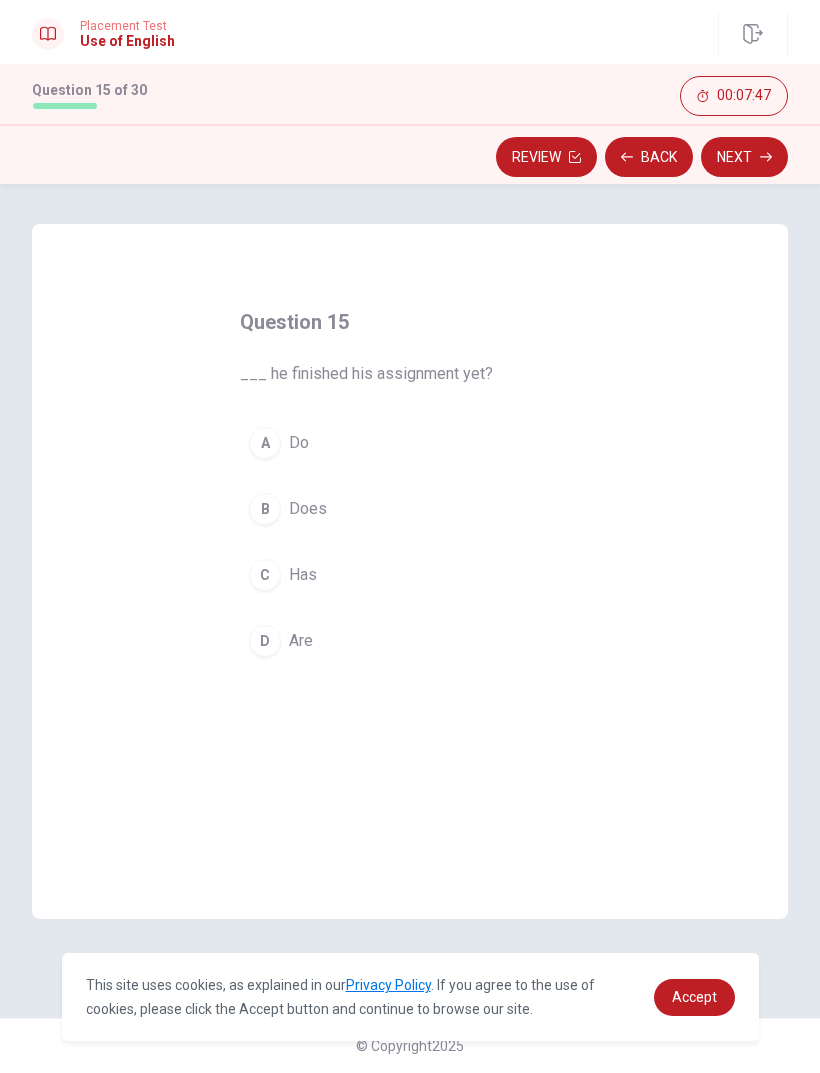 click on "Does" at bounding box center [308, 509] 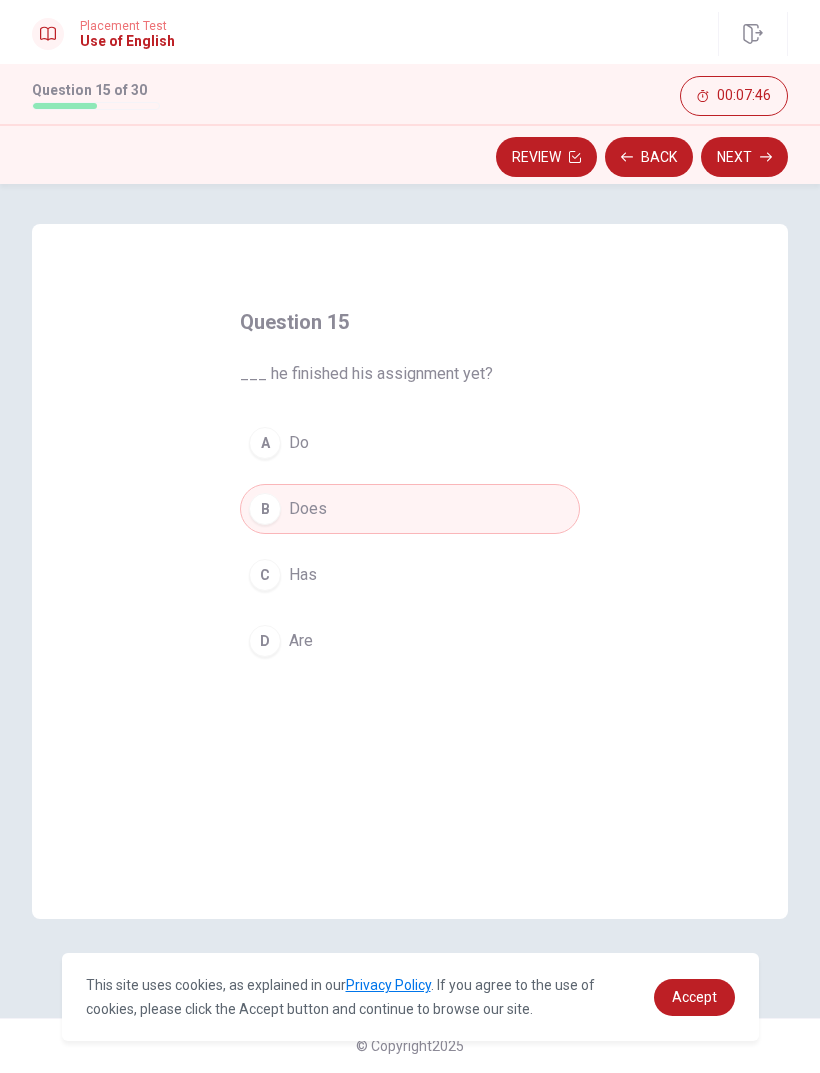 click on "Next" at bounding box center [744, 157] 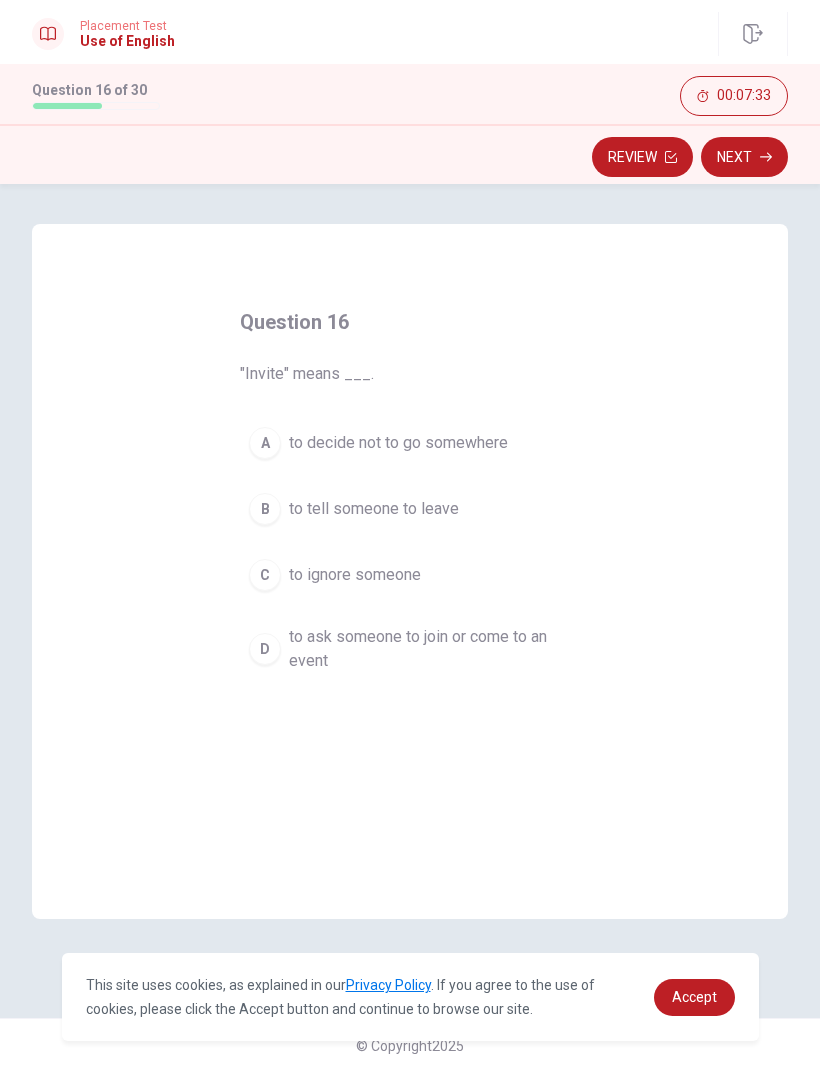 click on "to ask someone to join or come to an event" at bounding box center (430, 649) 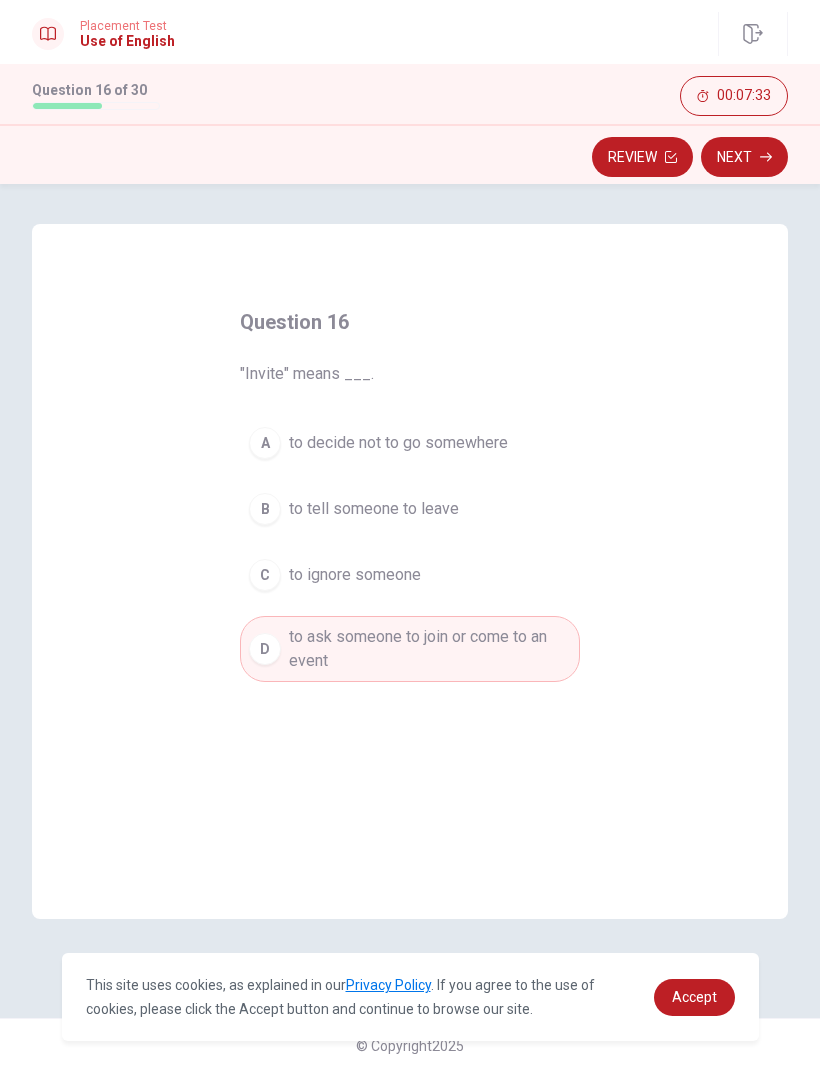click on "Next" at bounding box center (744, 157) 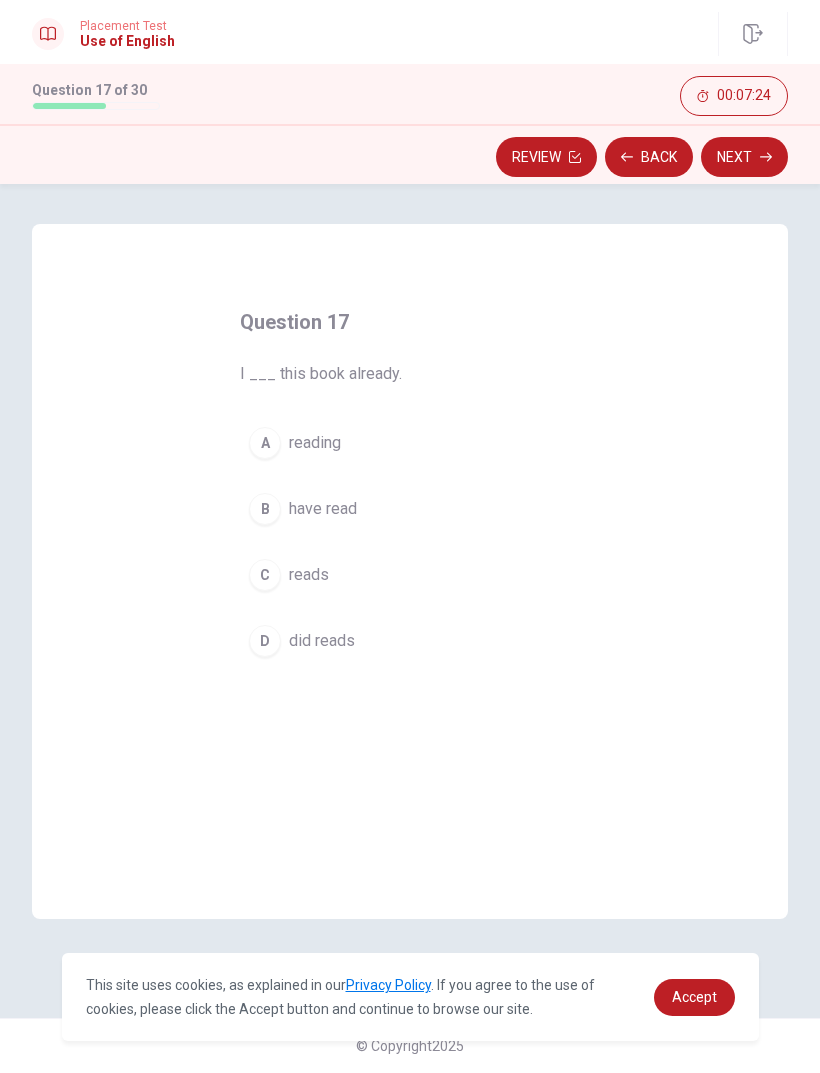 click on "have read" at bounding box center (323, 509) 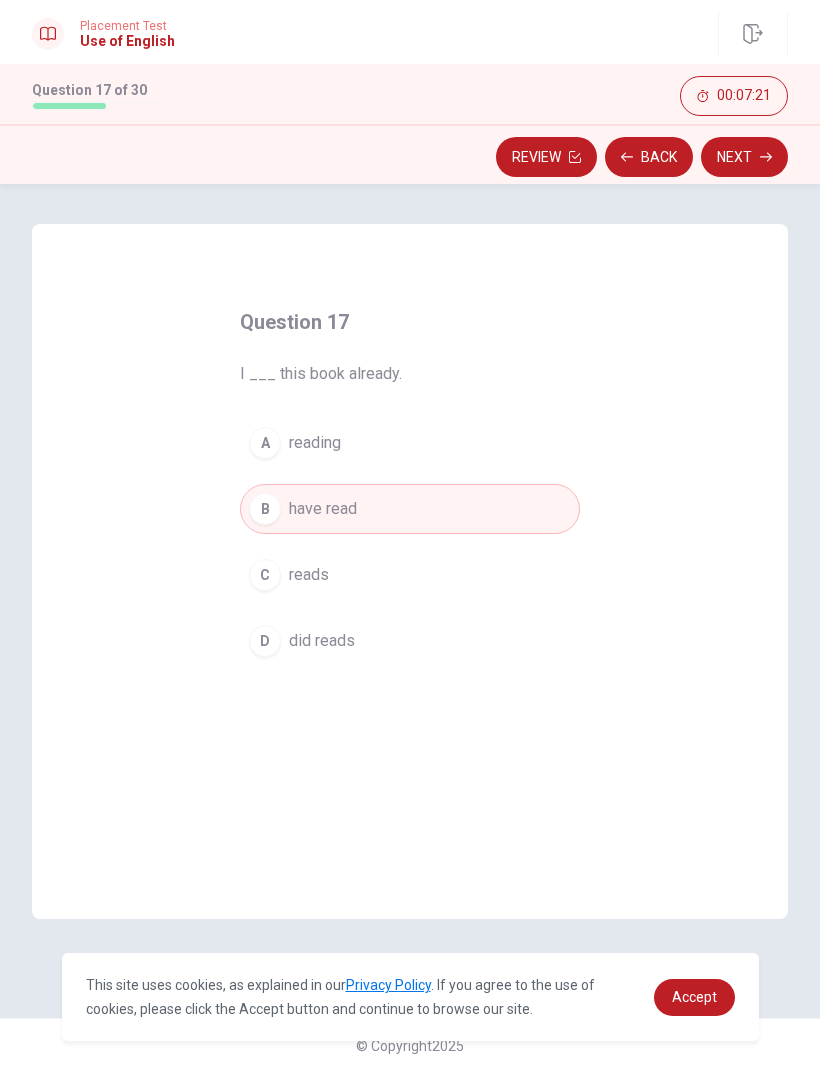 click on "Next" at bounding box center (744, 157) 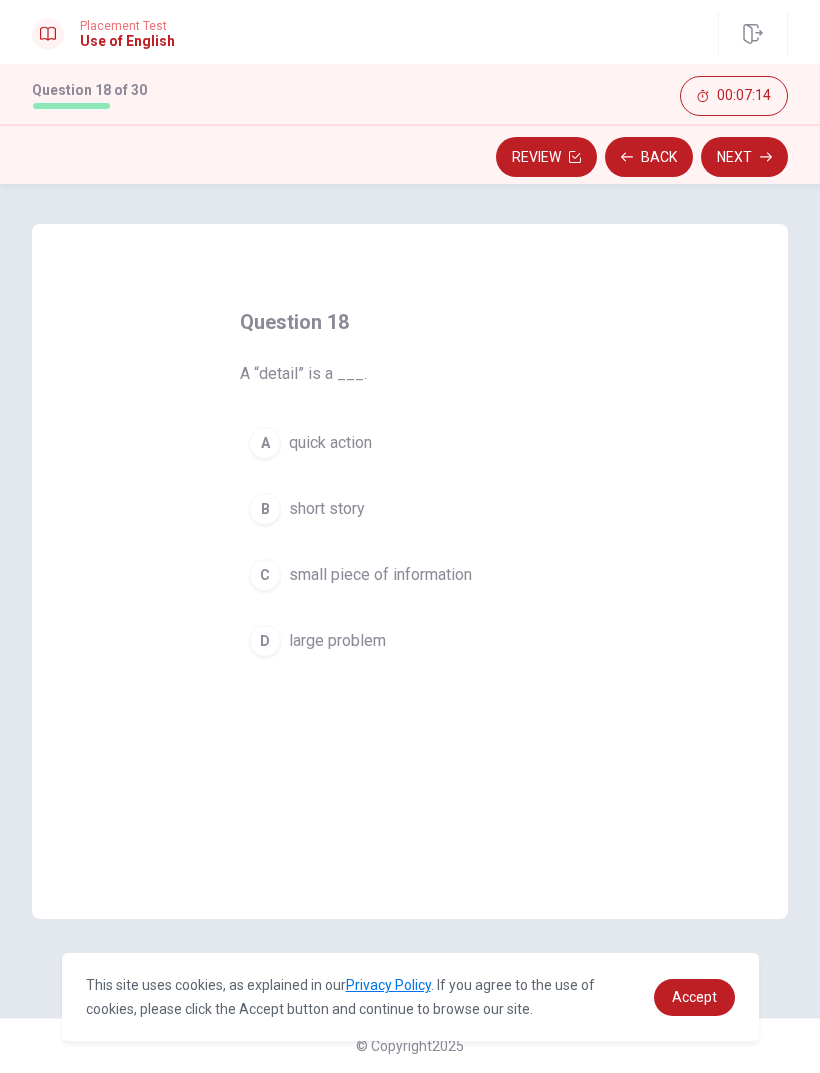 click on "small piece of information" at bounding box center [380, 575] 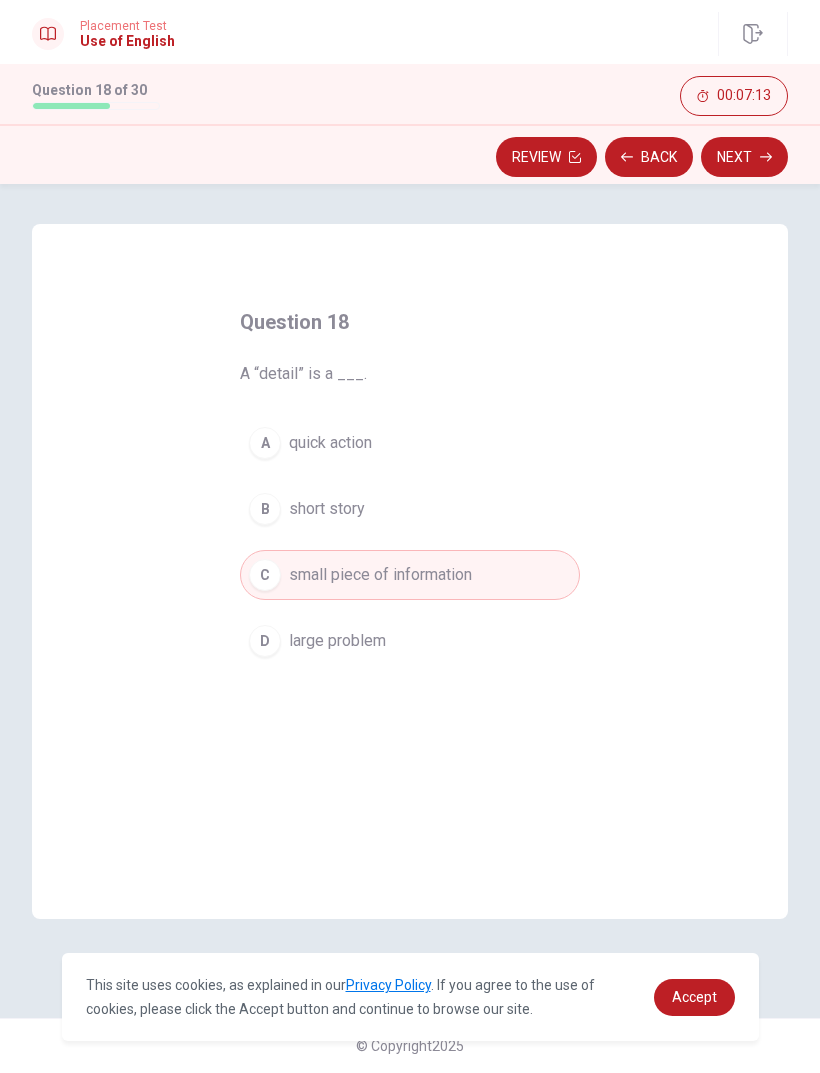 click on "Next" at bounding box center [744, 157] 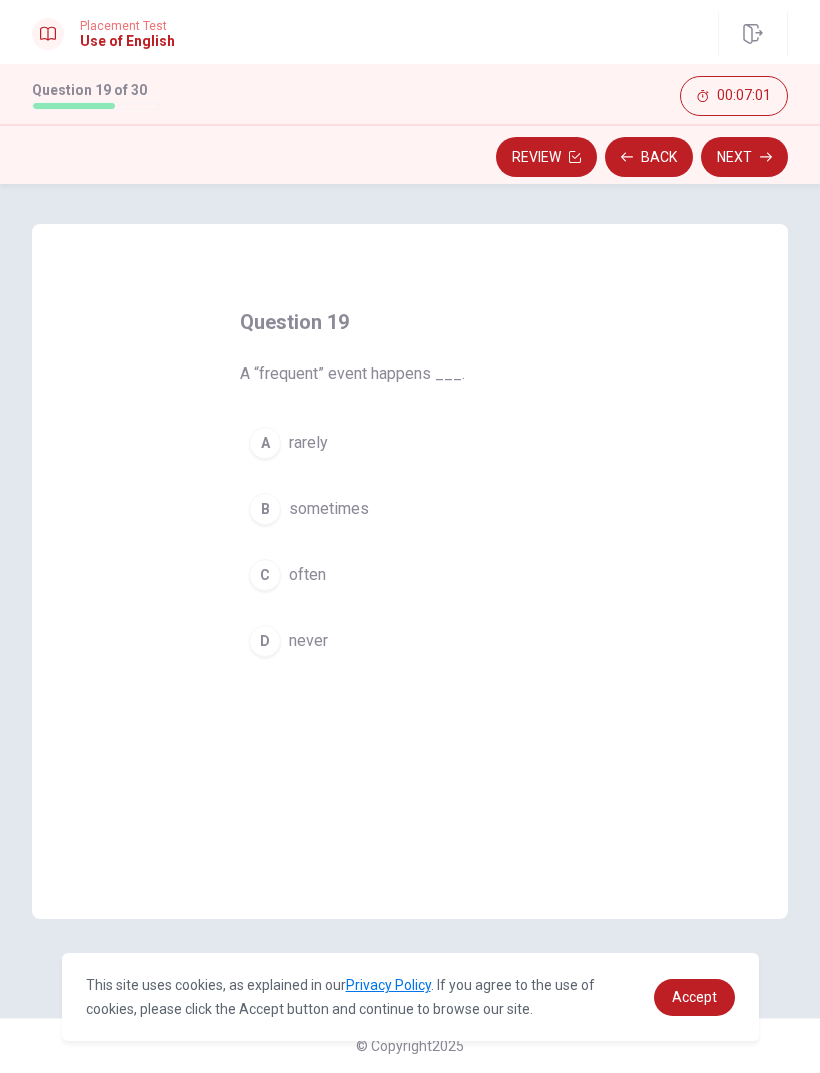 click on "often" at bounding box center [307, 575] 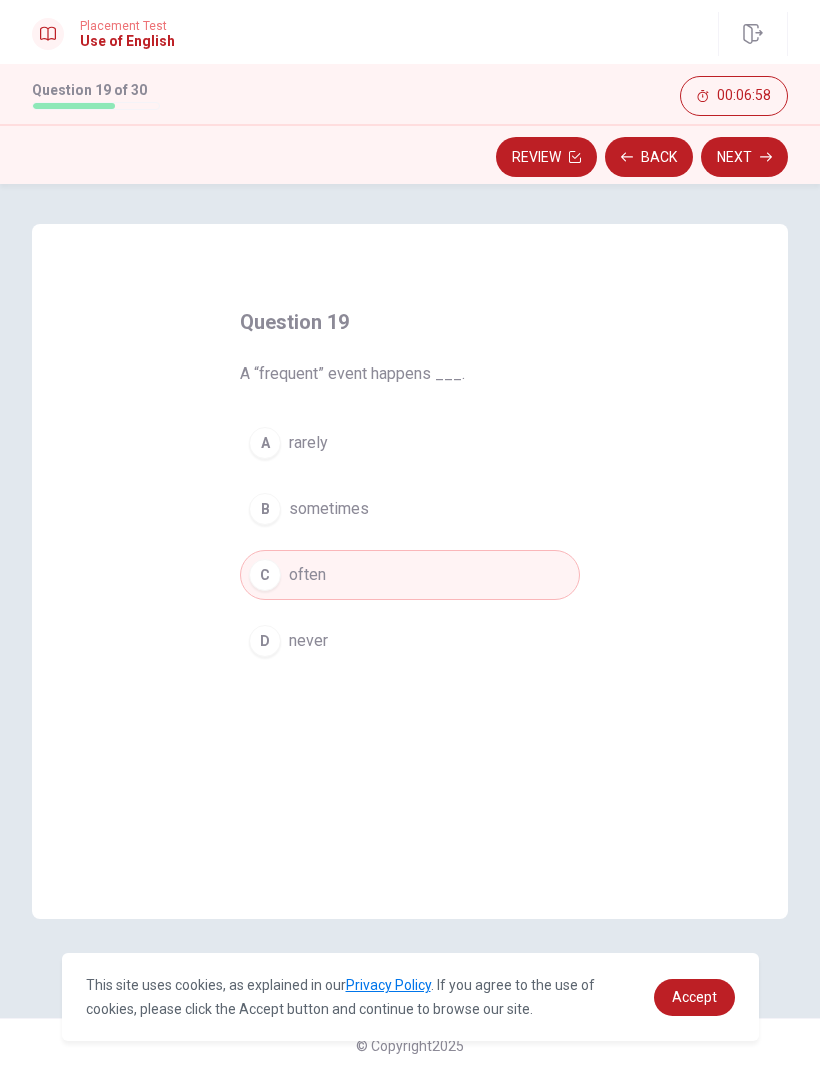 click on "Next" at bounding box center [744, 157] 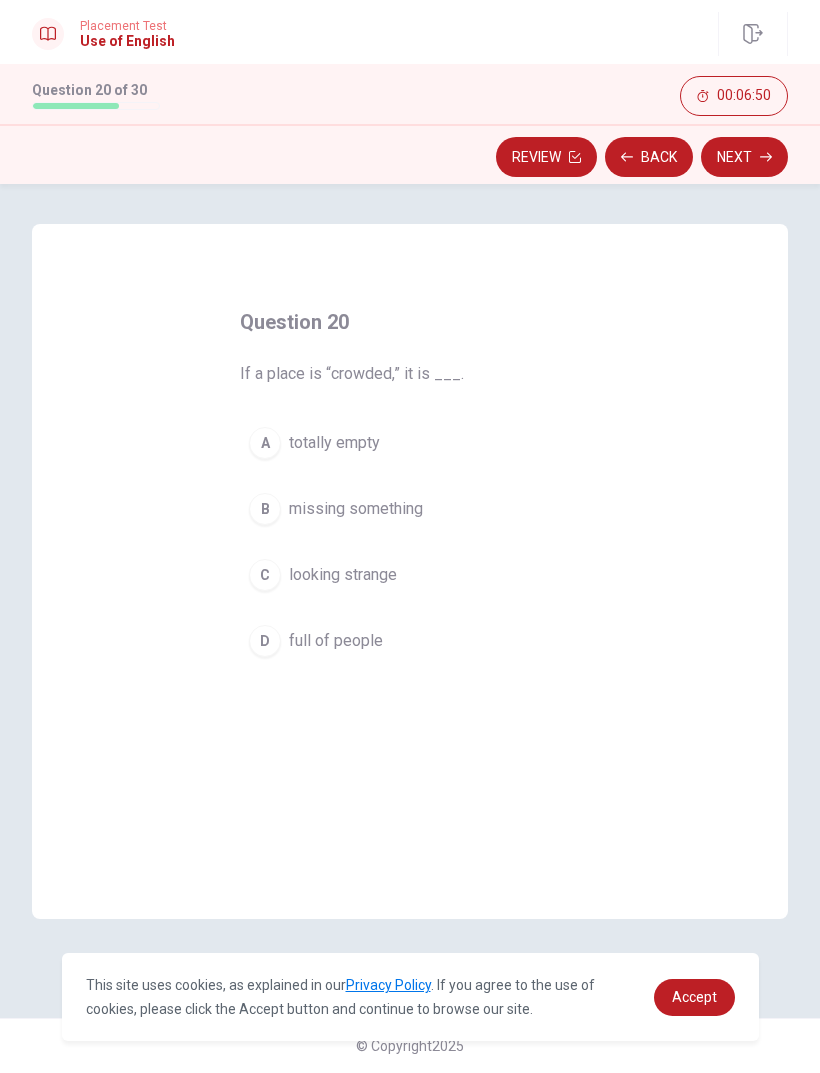 click on "full of people" at bounding box center (336, 641) 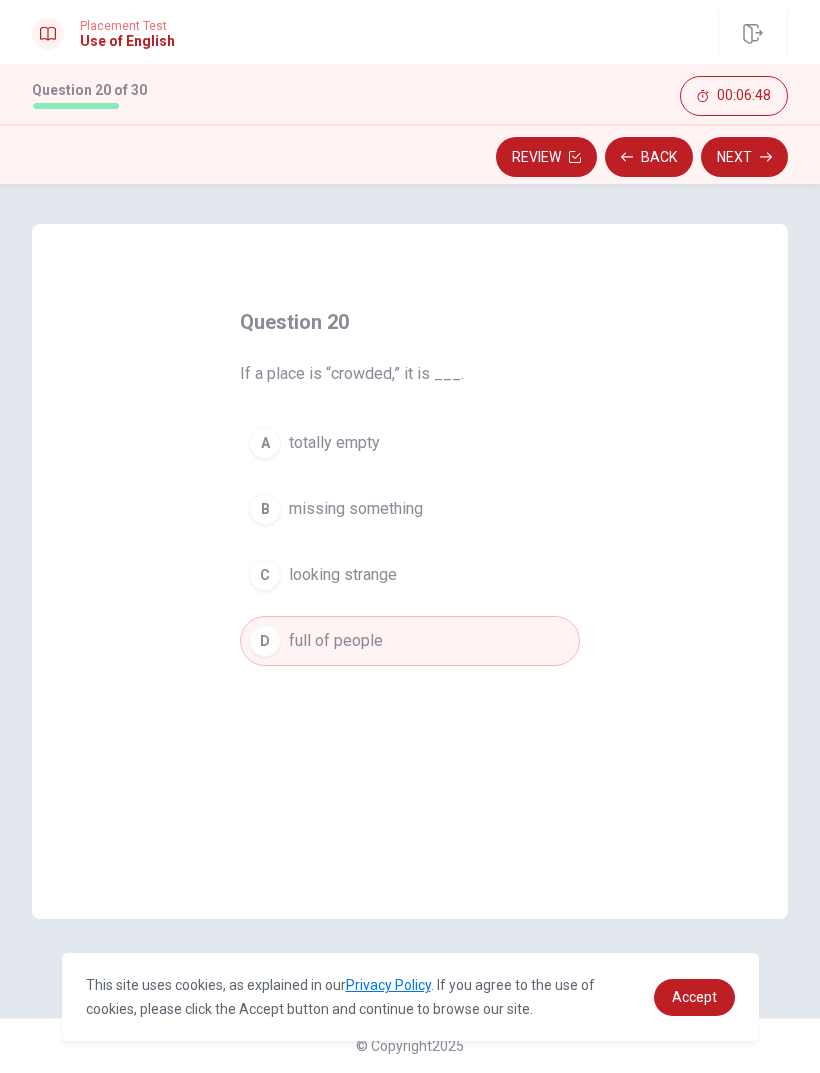 click on "Next" at bounding box center (744, 157) 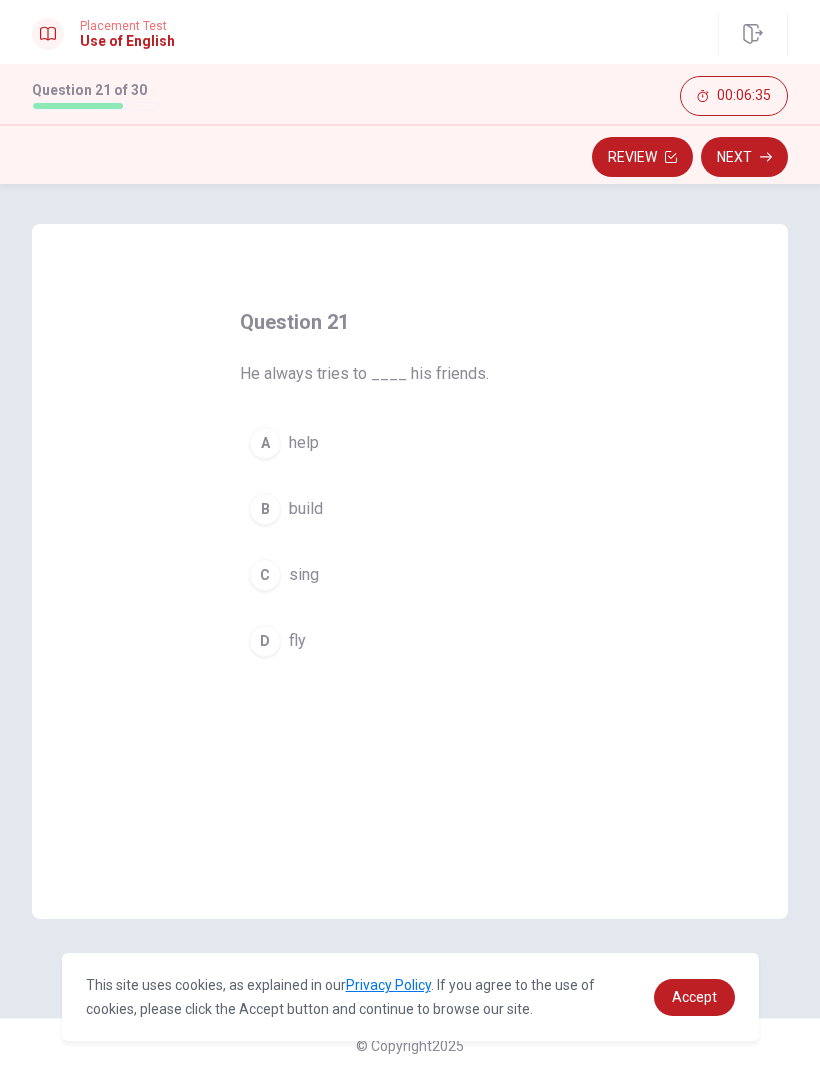 click on "A help" at bounding box center (410, 443) 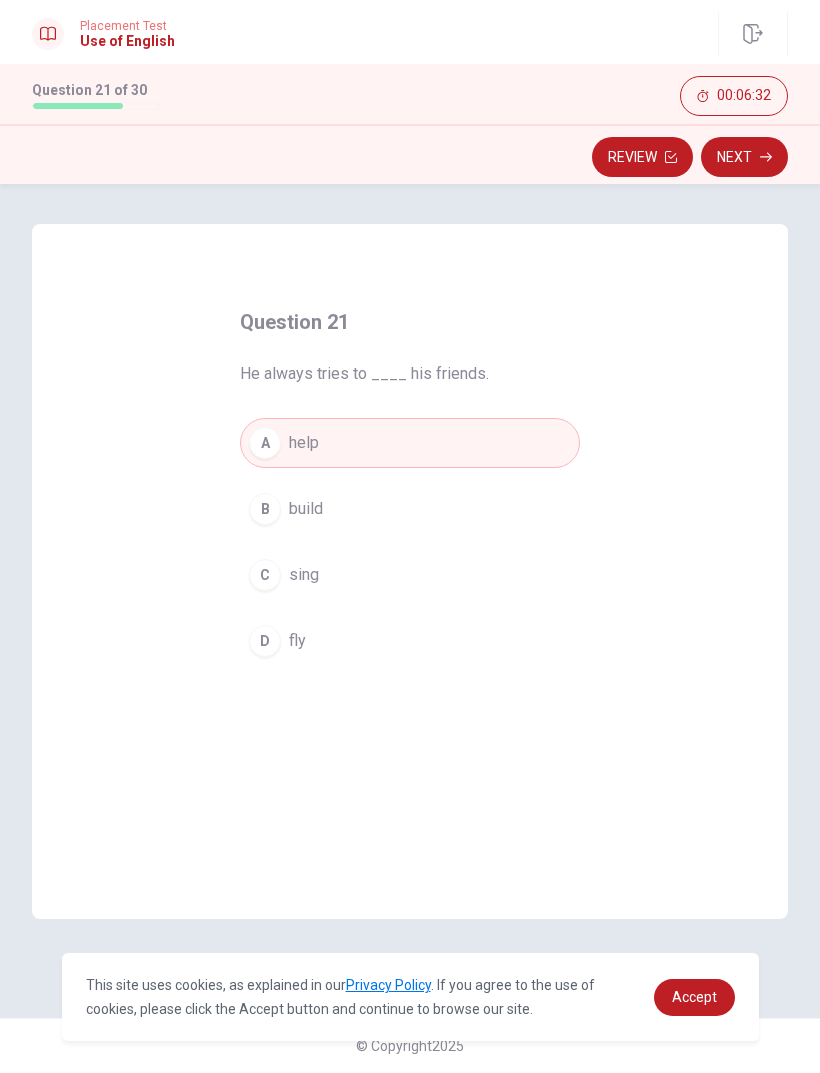 click on "Next" at bounding box center (744, 157) 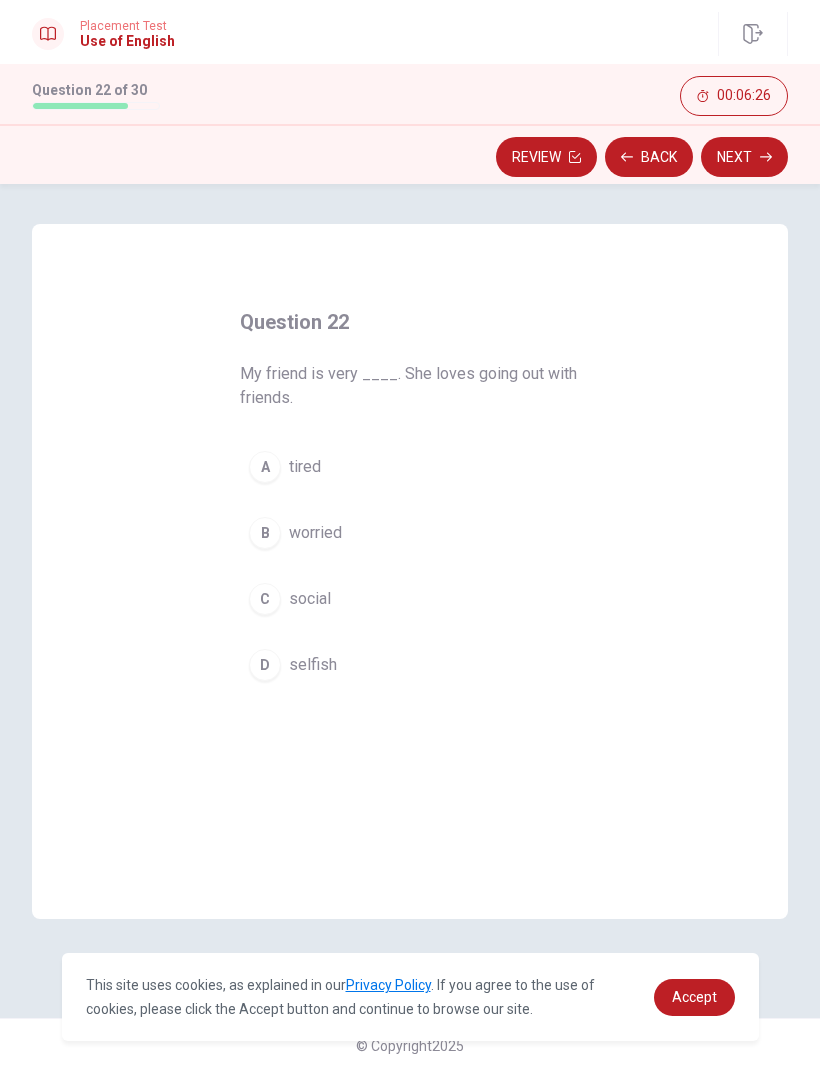 click on "social" at bounding box center (310, 599) 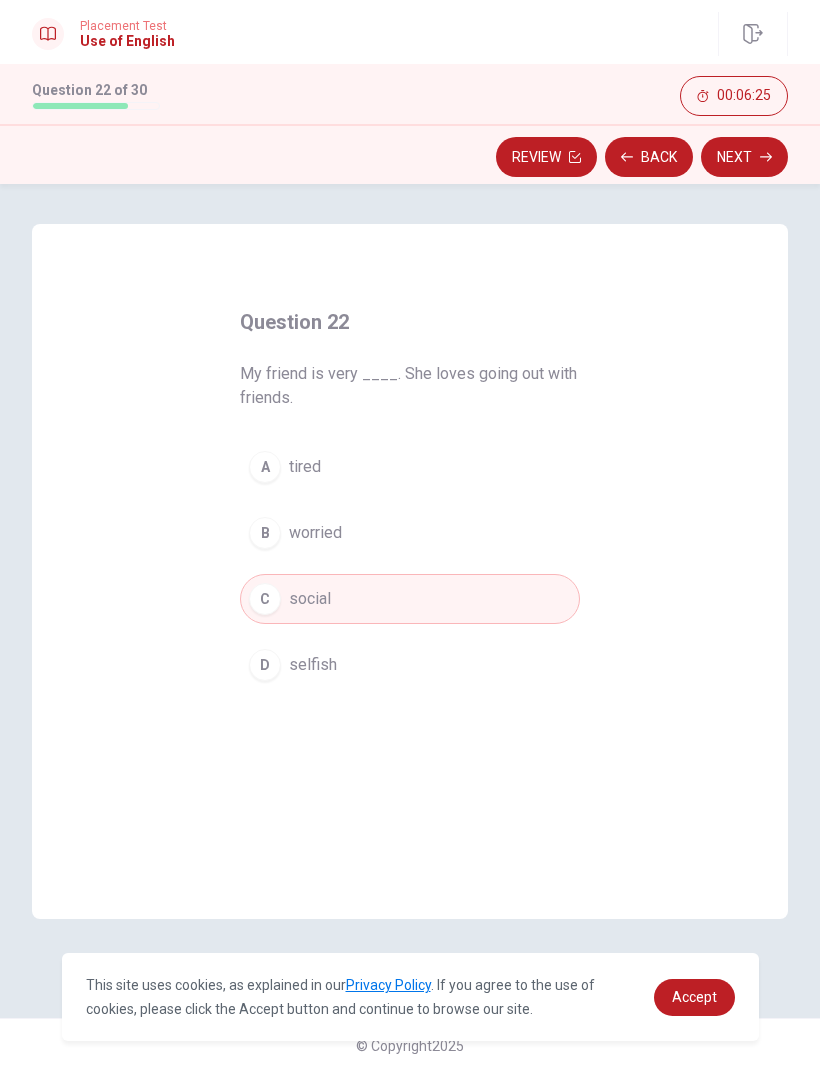 click on "Next" at bounding box center [744, 157] 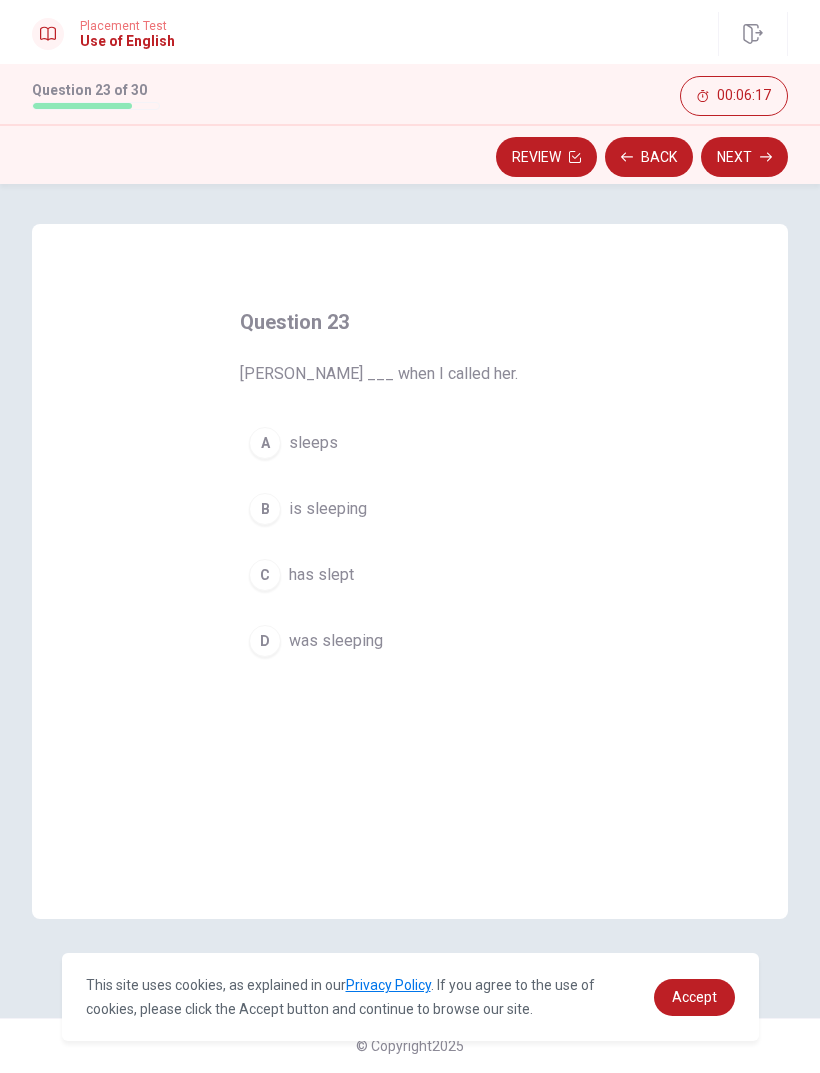 click on "was sleeping" at bounding box center (336, 641) 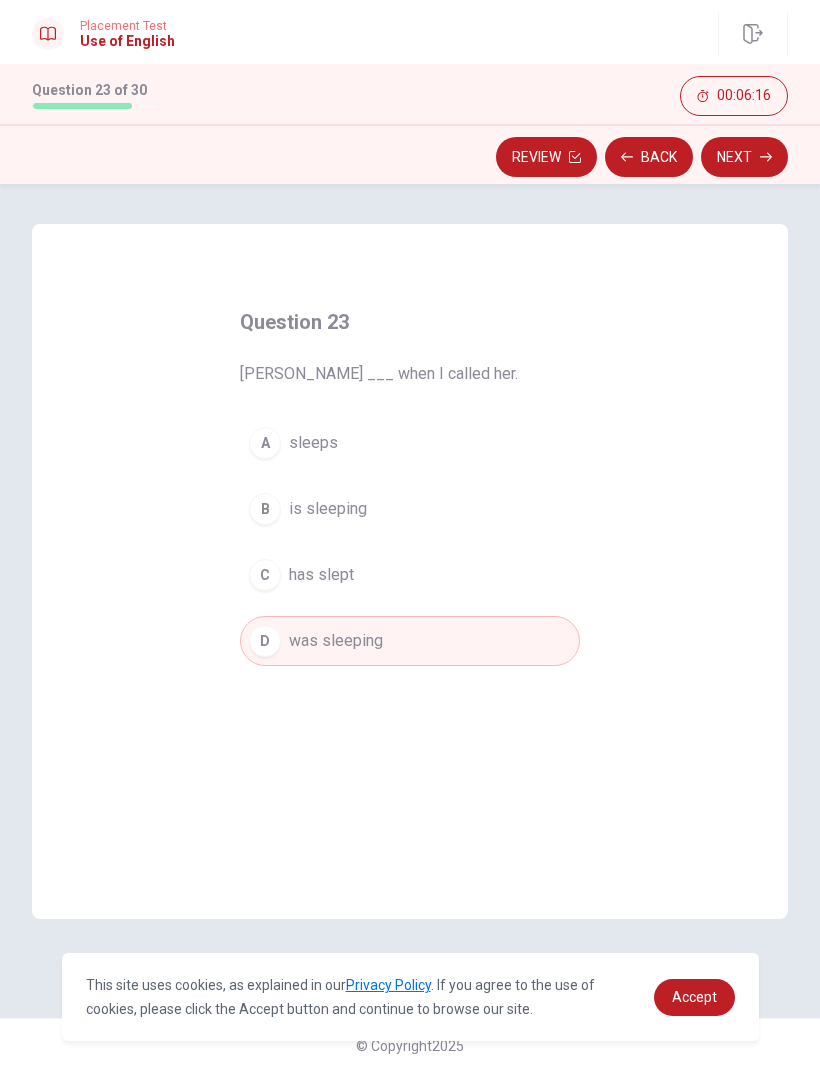 click on "Next" at bounding box center (744, 157) 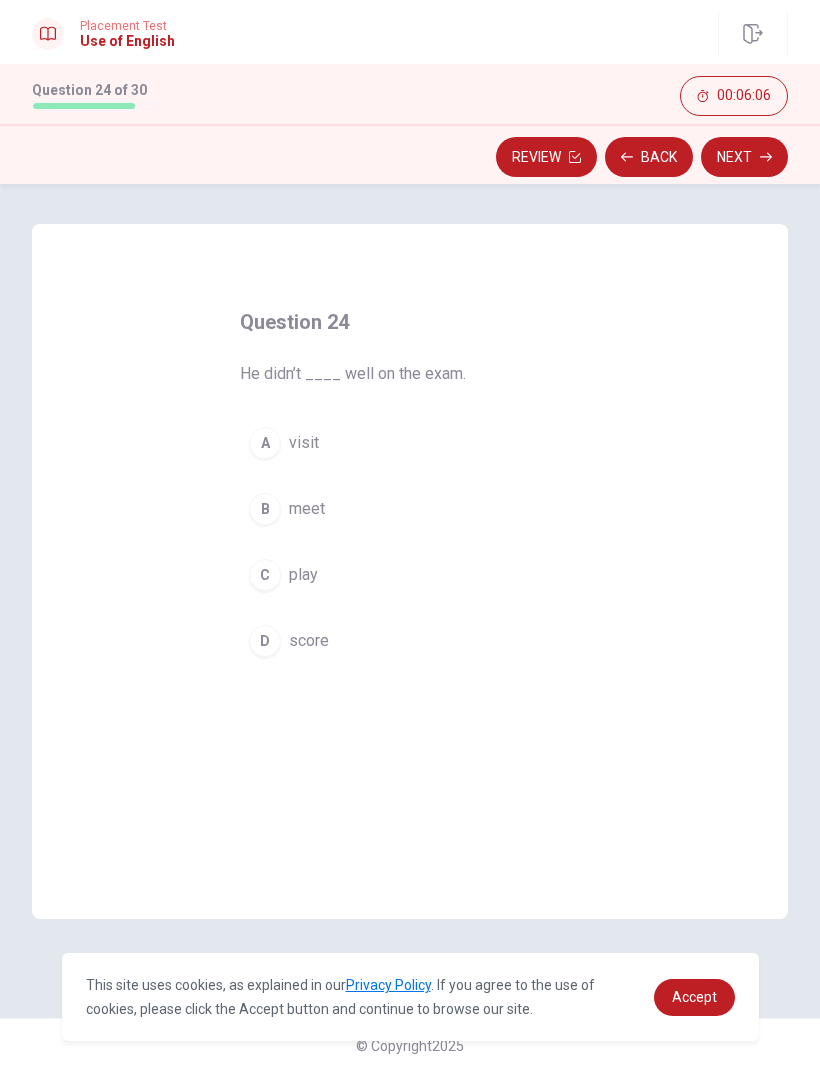 click on "D score" at bounding box center [410, 641] 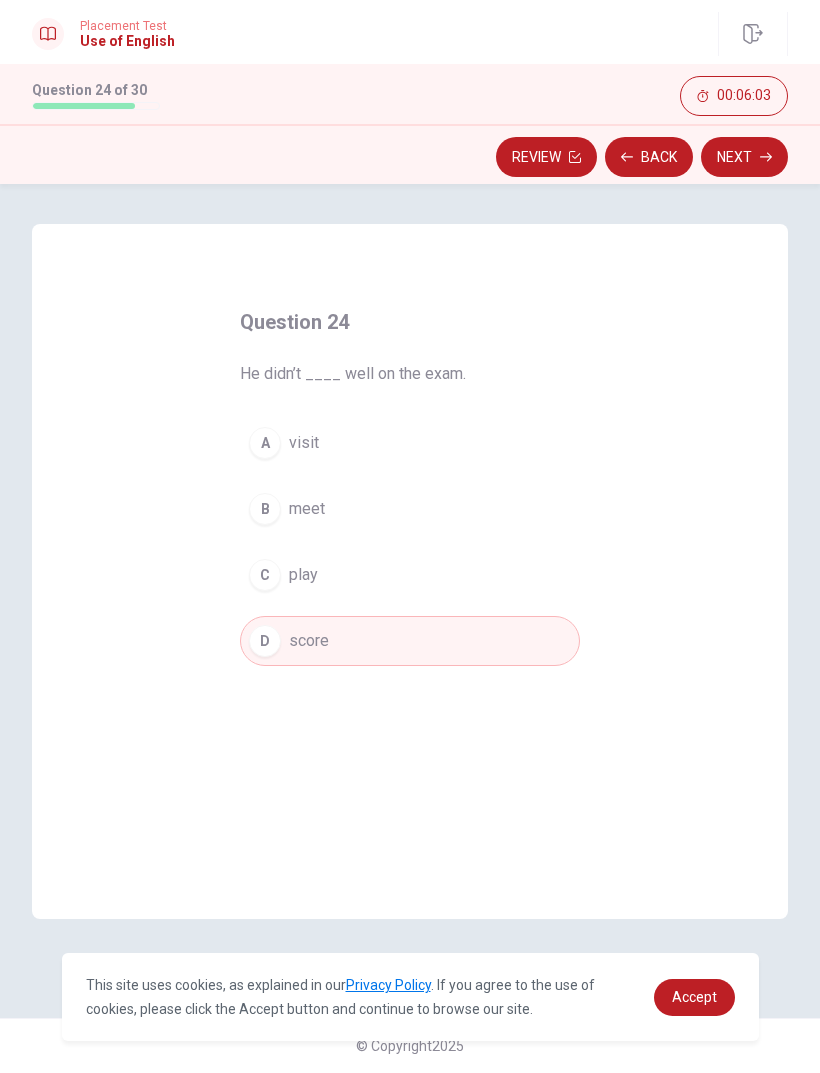 click on "Next" at bounding box center (744, 157) 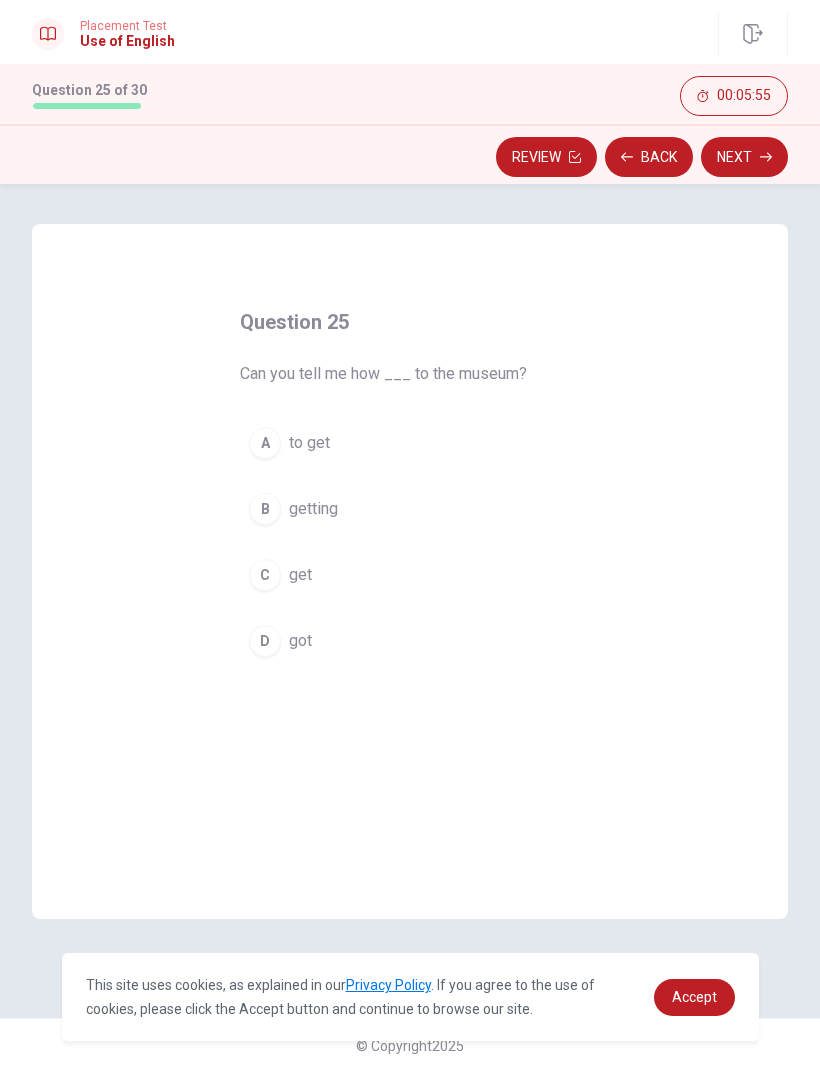 click on "A to get" at bounding box center (410, 443) 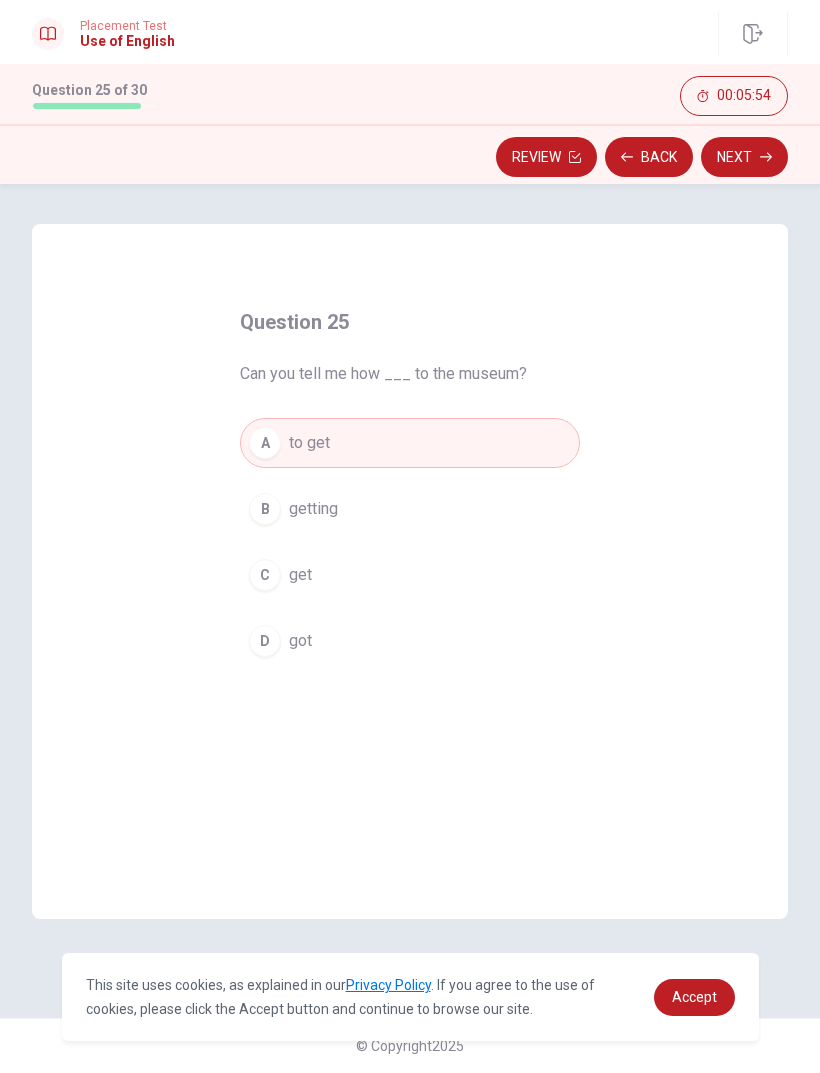 click on "Next" at bounding box center (744, 157) 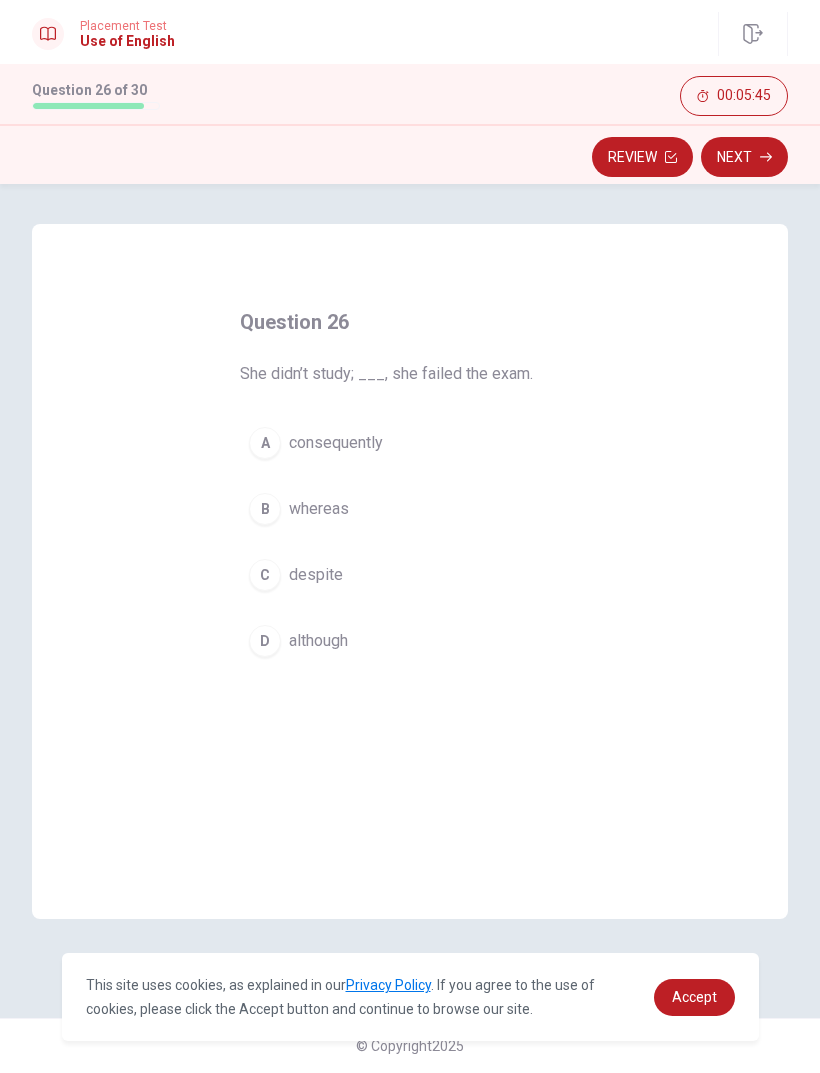 click on "A" at bounding box center (265, 443) 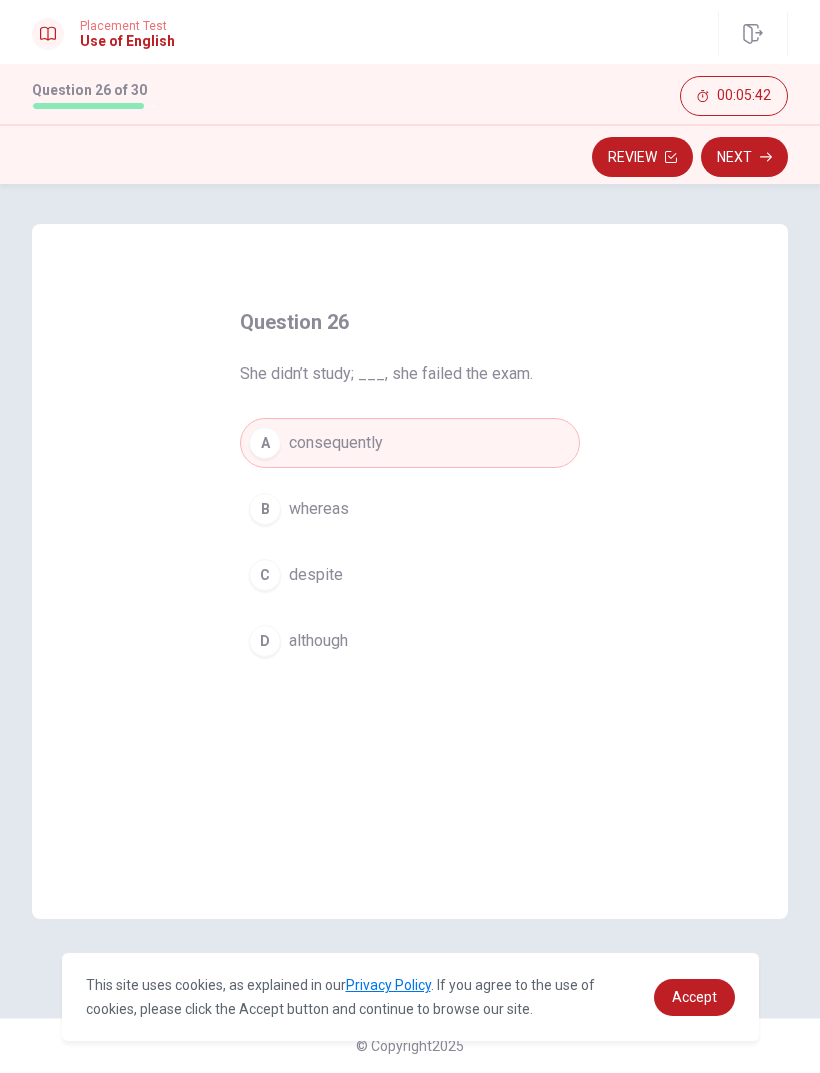 click on "Next" at bounding box center [744, 157] 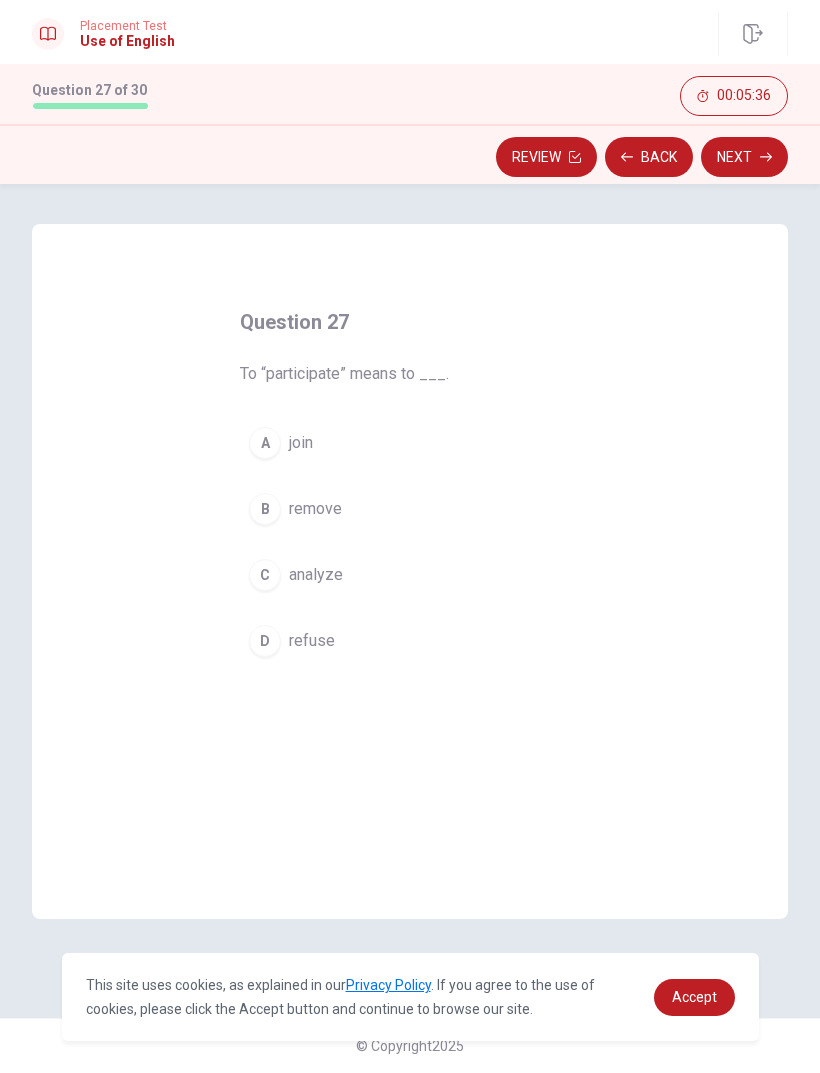 click on "A join" at bounding box center (410, 443) 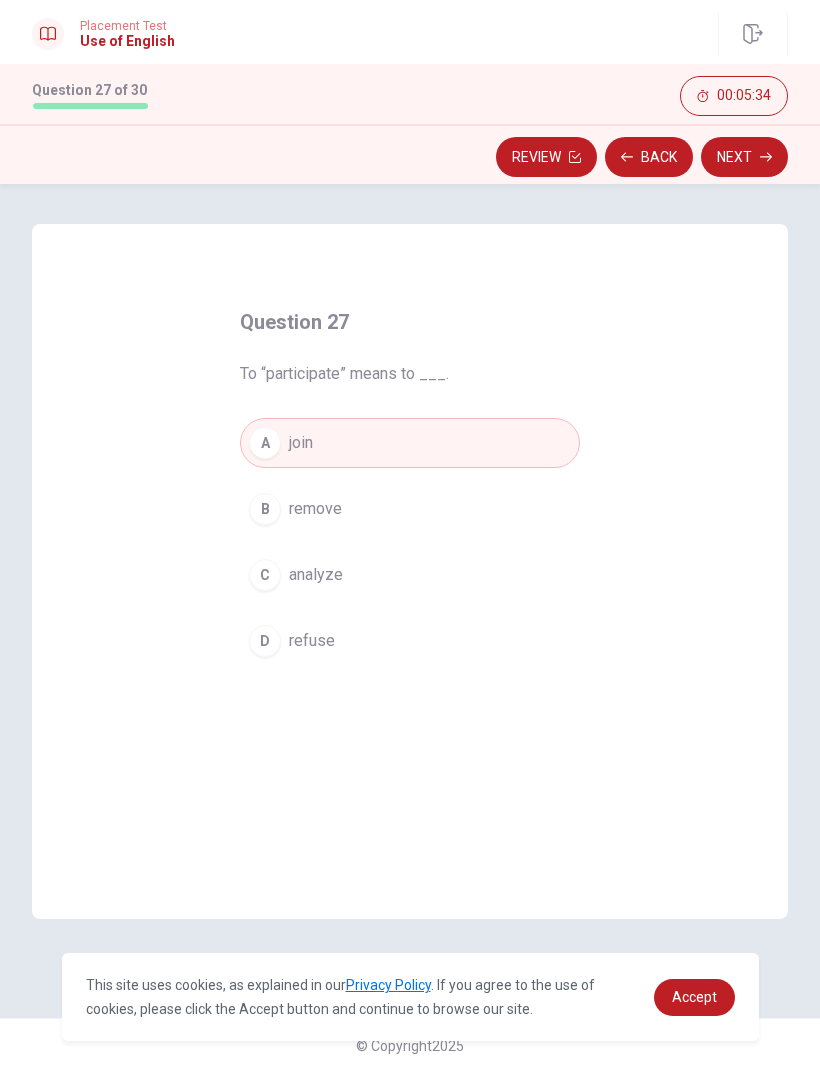 click on "Next" at bounding box center (744, 157) 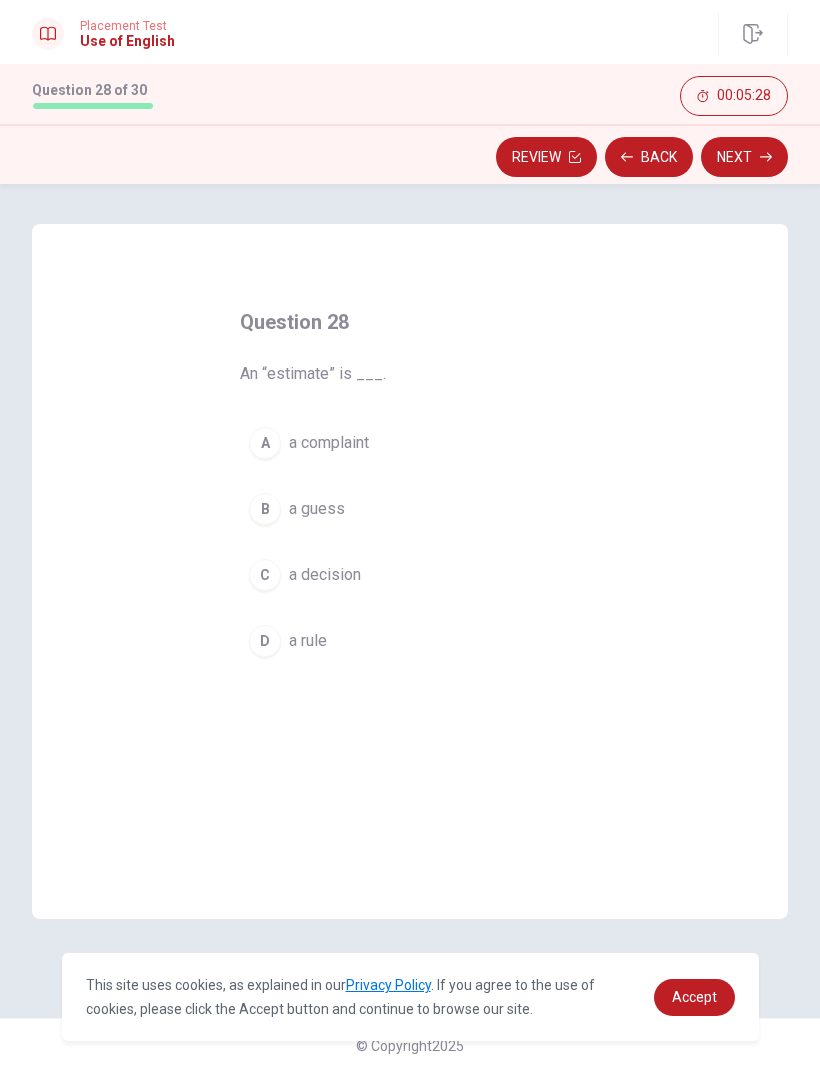 click on "a guess" at bounding box center [317, 509] 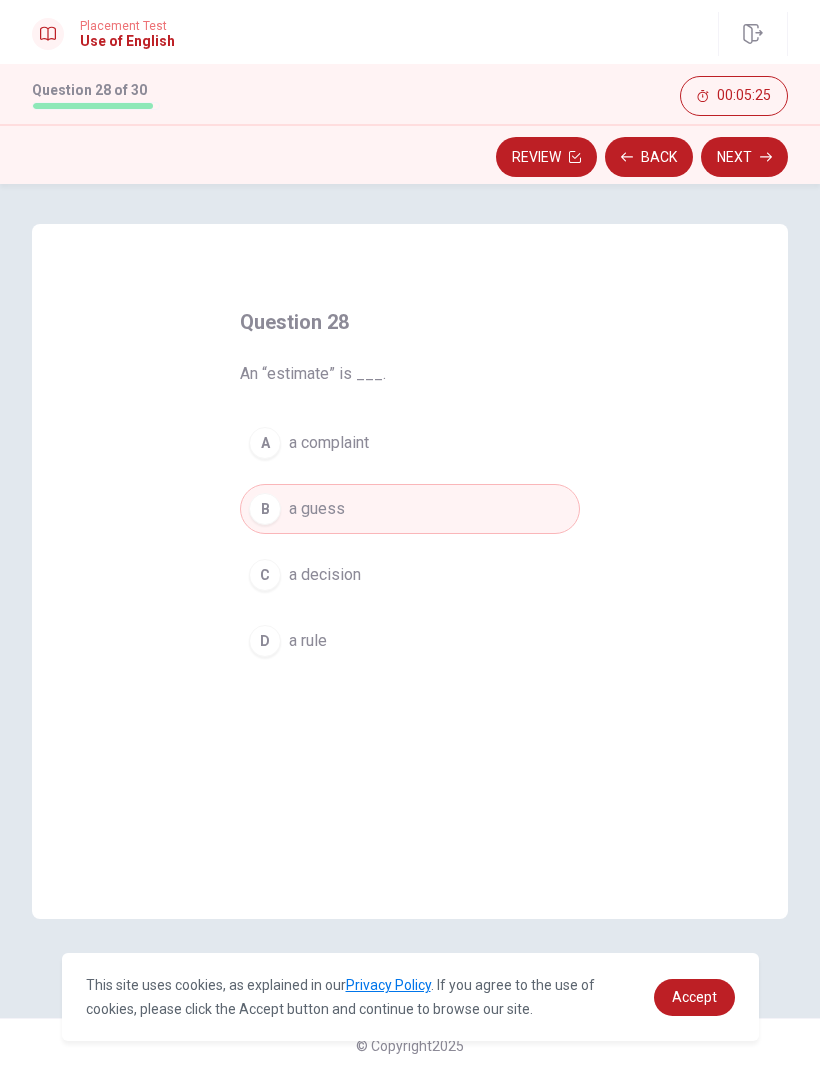 click on "Next" at bounding box center (744, 157) 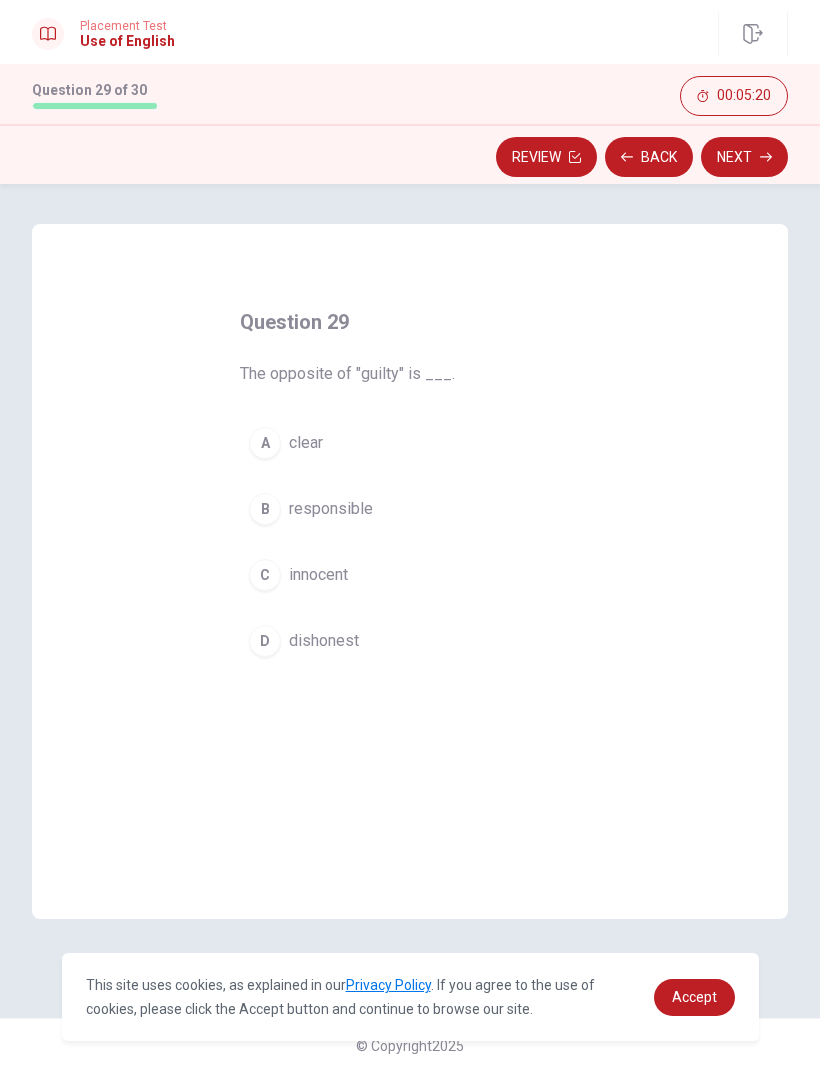 click on "innocent" at bounding box center [318, 575] 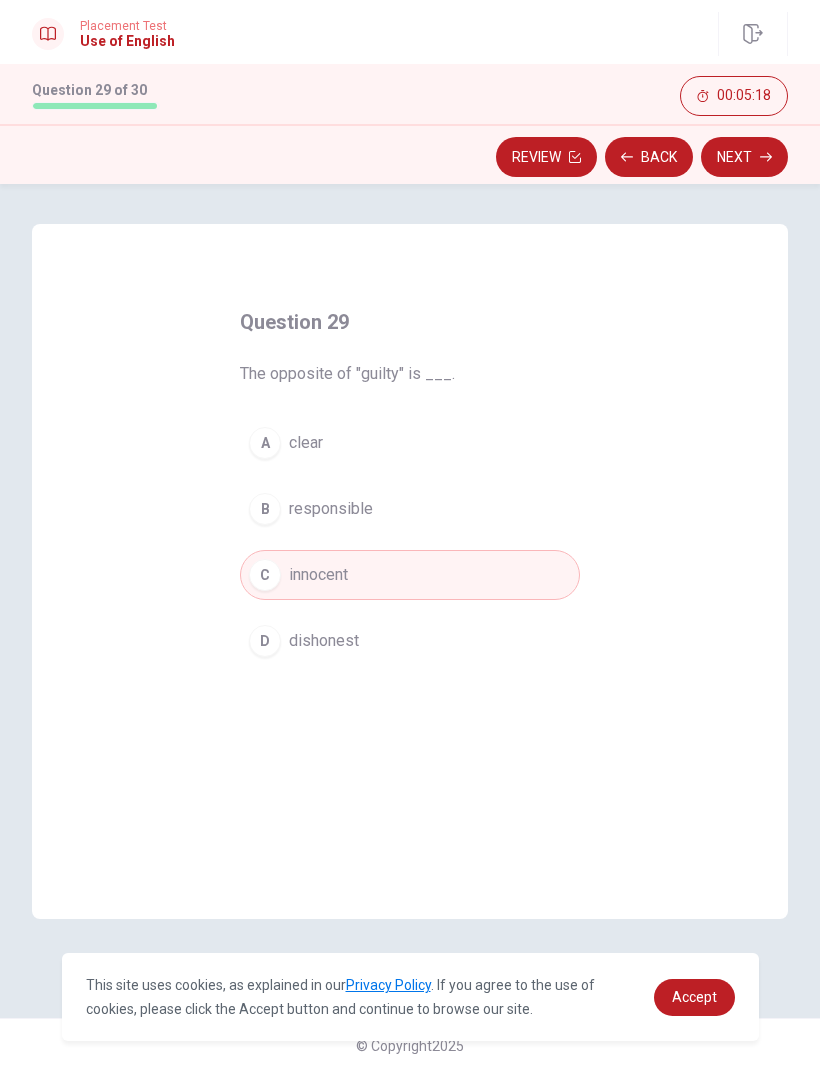 click on "Next" at bounding box center (744, 157) 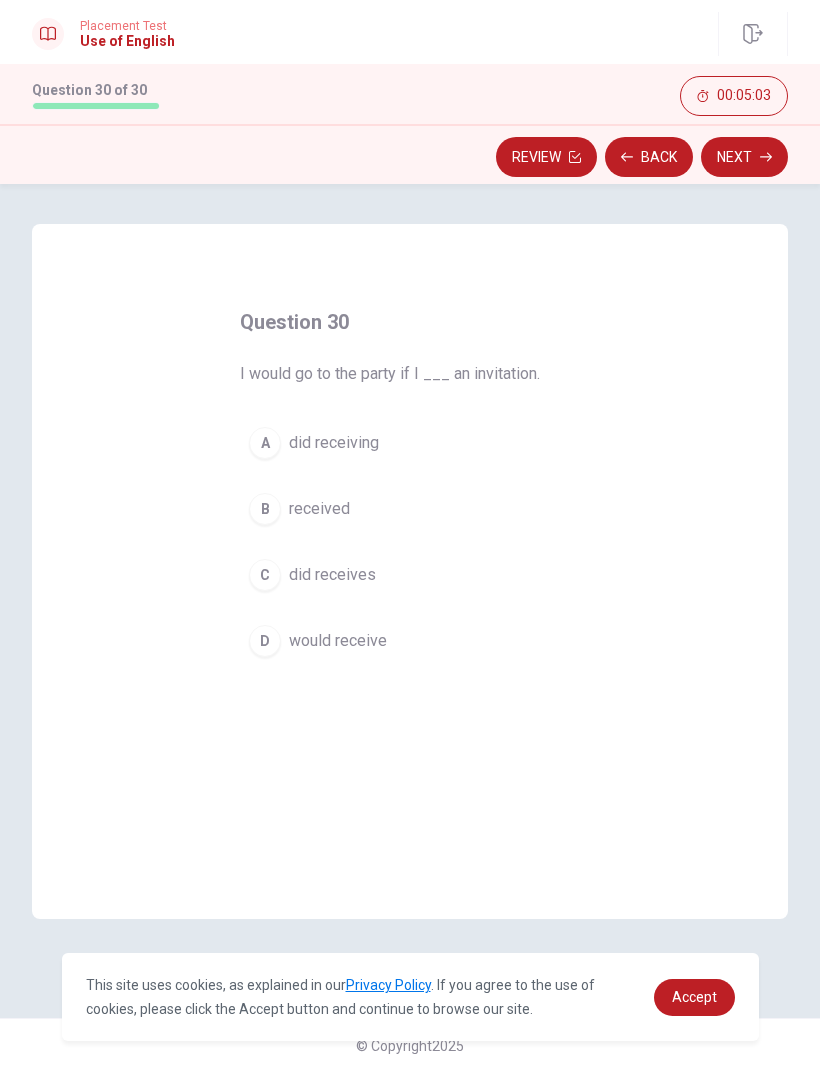 click on "would receive" at bounding box center [338, 641] 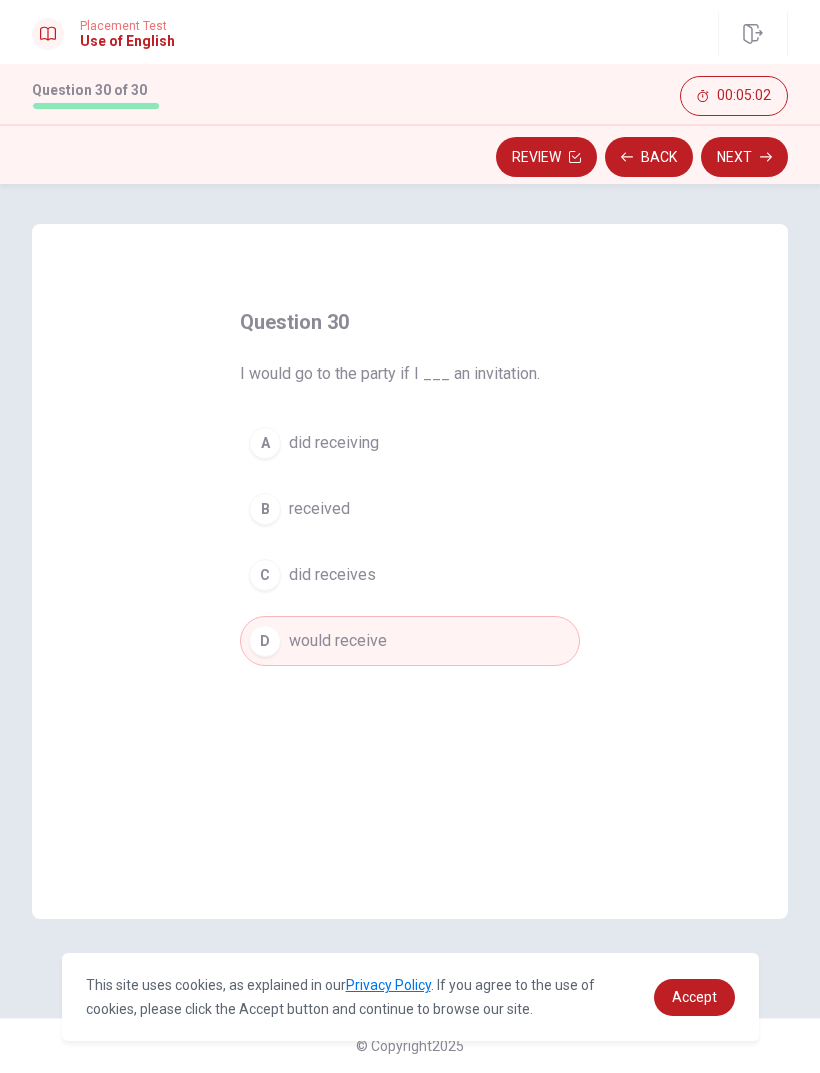 click on "Next" at bounding box center (744, 157) 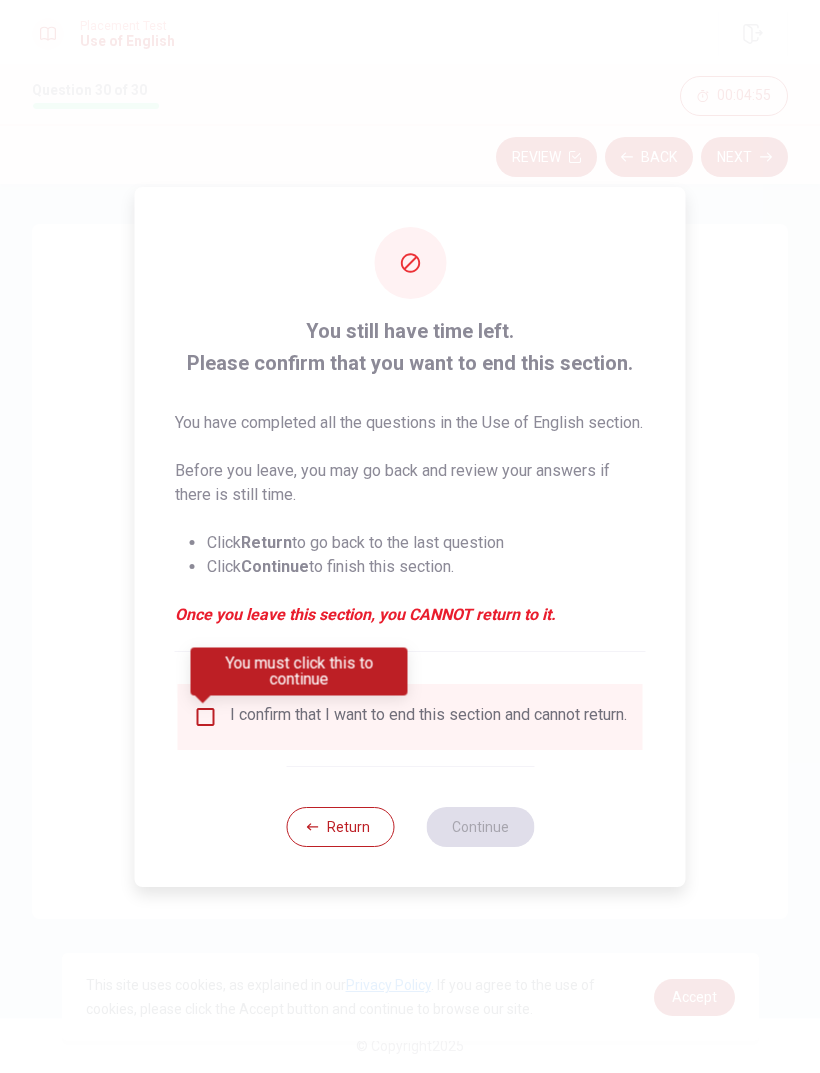 click at bounding box center (206, 717) 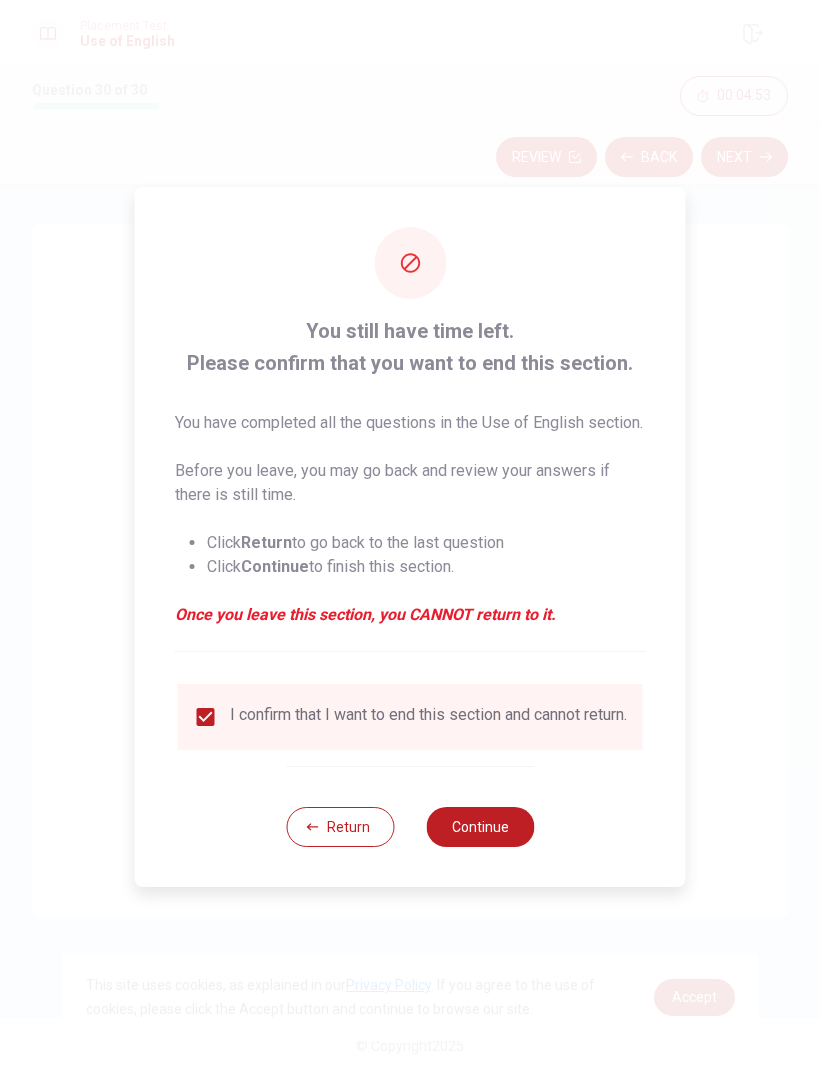 click on "Continue" at bounding box center [480, 827] 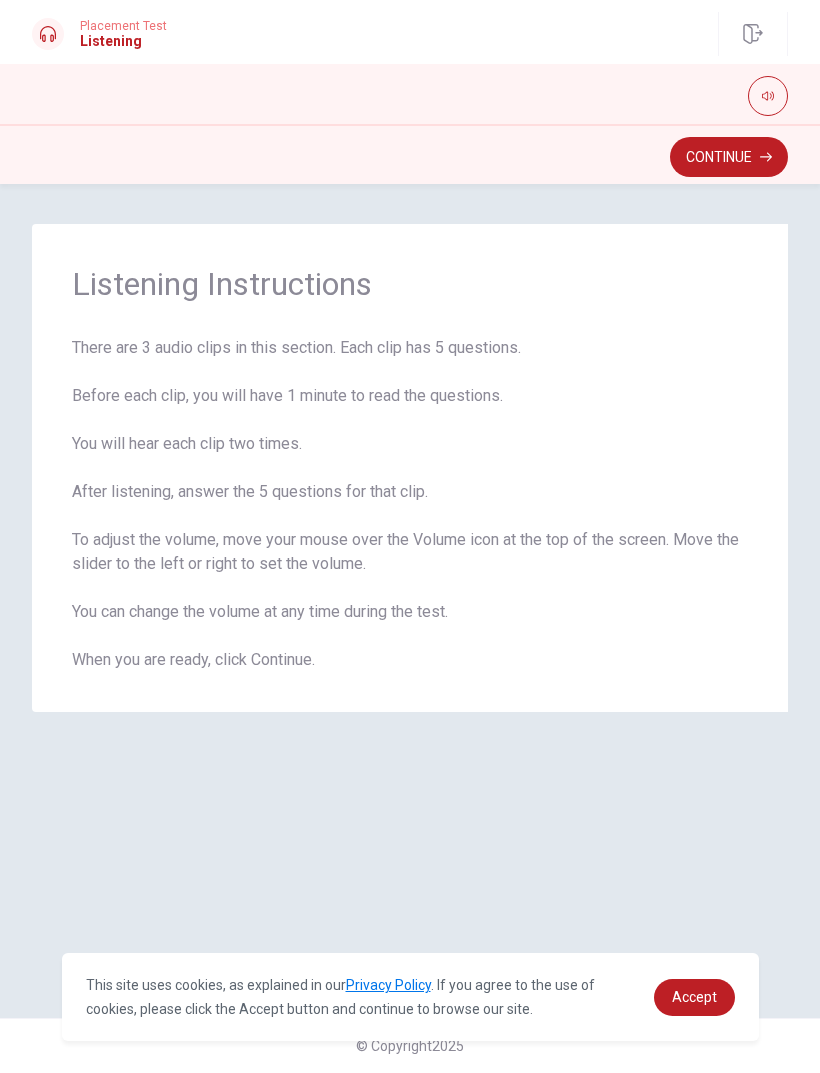 click on "Continue" at bounding box center (729, 157) 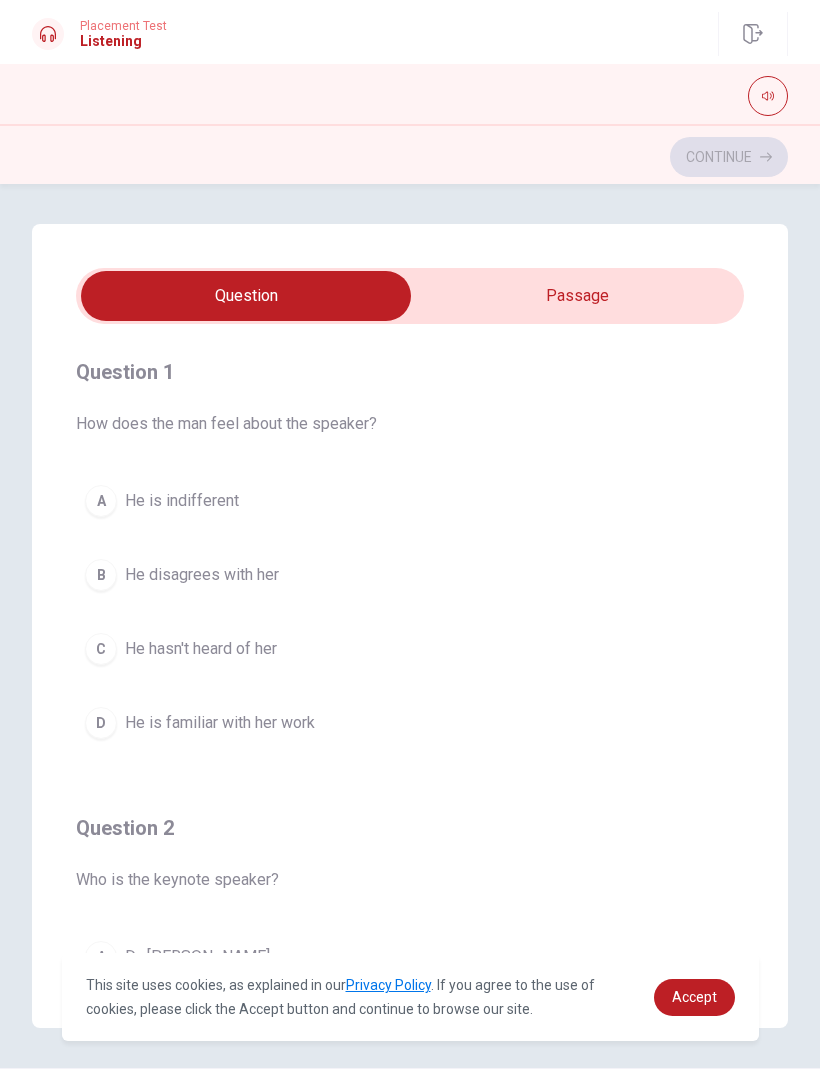 scroll, scrollTop: 0, scrollLeft: 0, axis: both 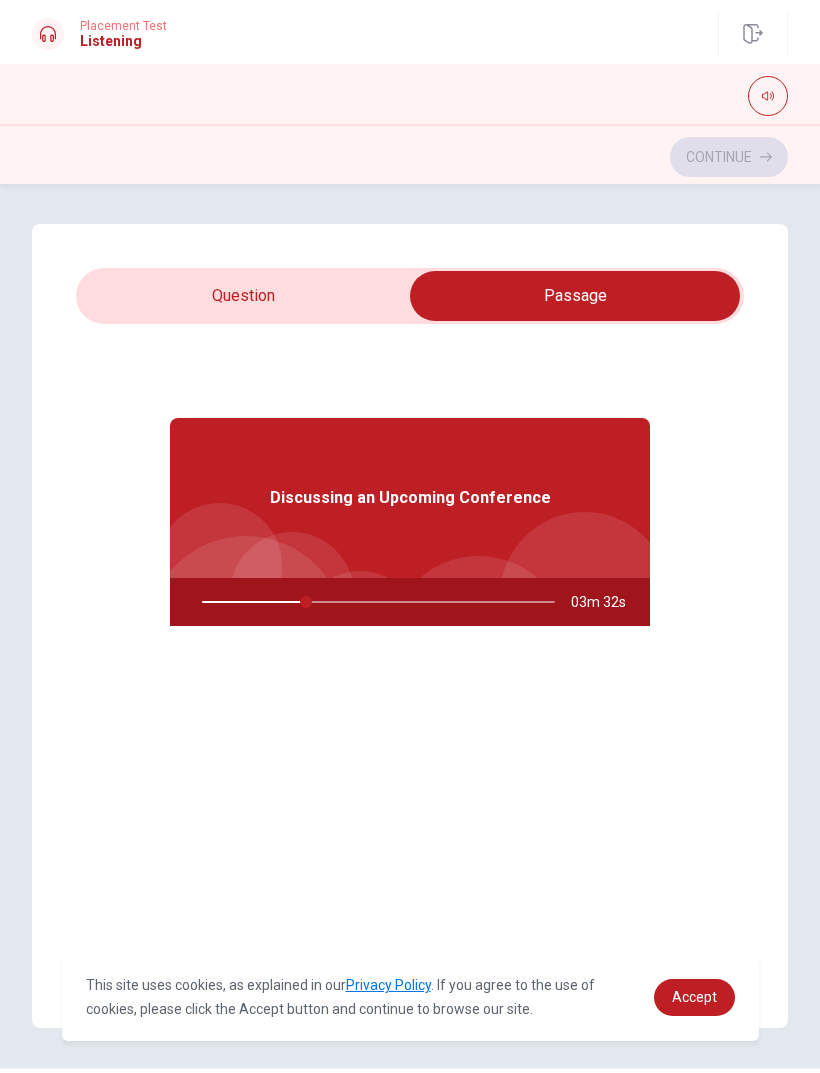 type on "30" 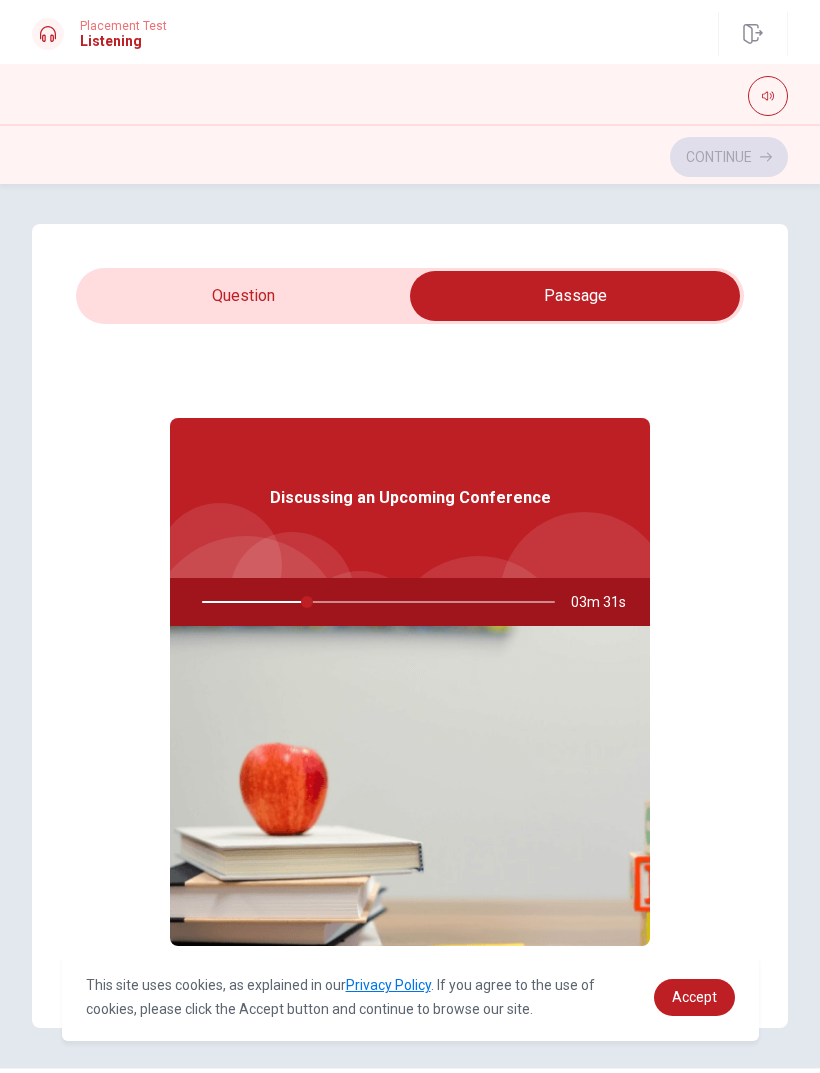 click at bounding box center [575, 296] 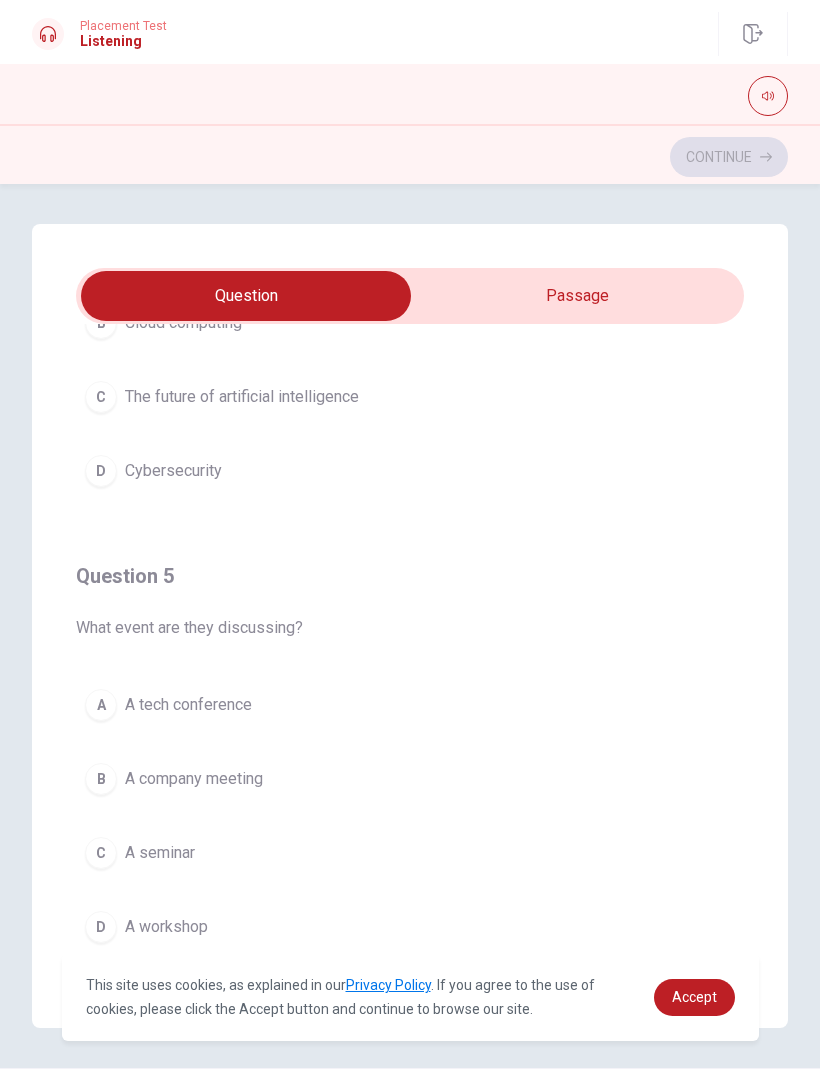 scroll, scrollTop: 1620, scrollLeft: 0, axis: vertical 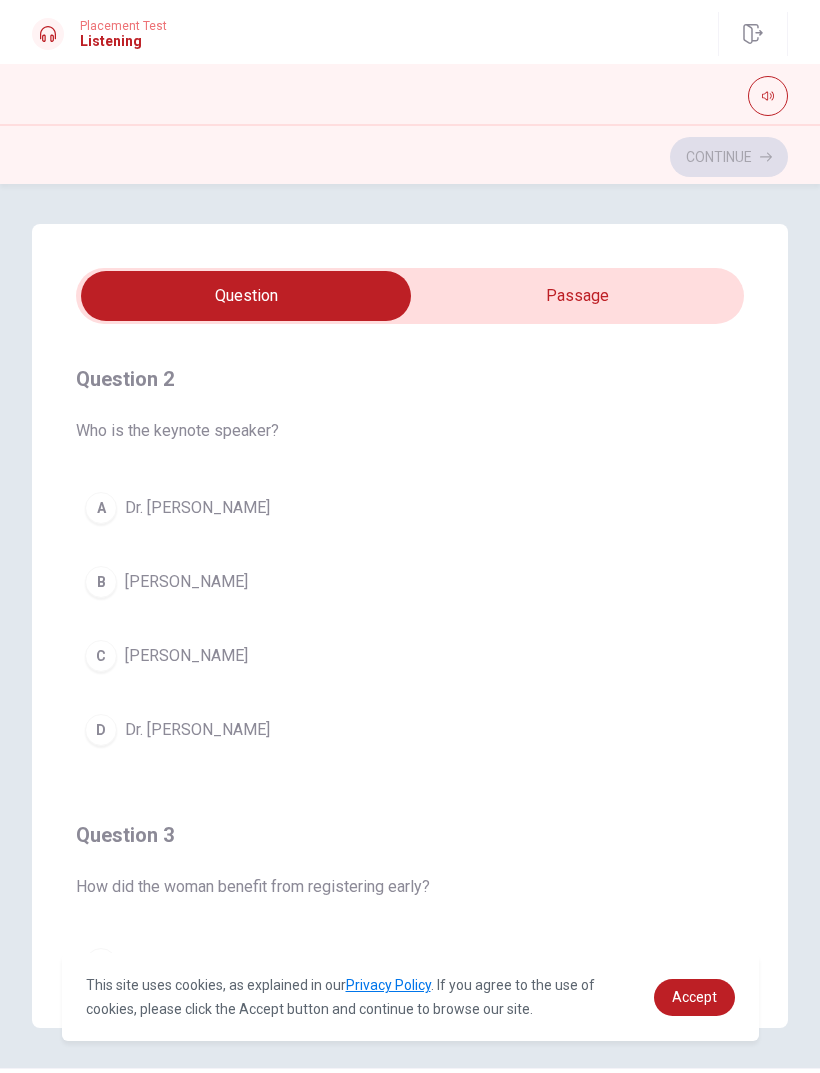 click on "[PERSON_NAME]" at bounding box center (186, 656) 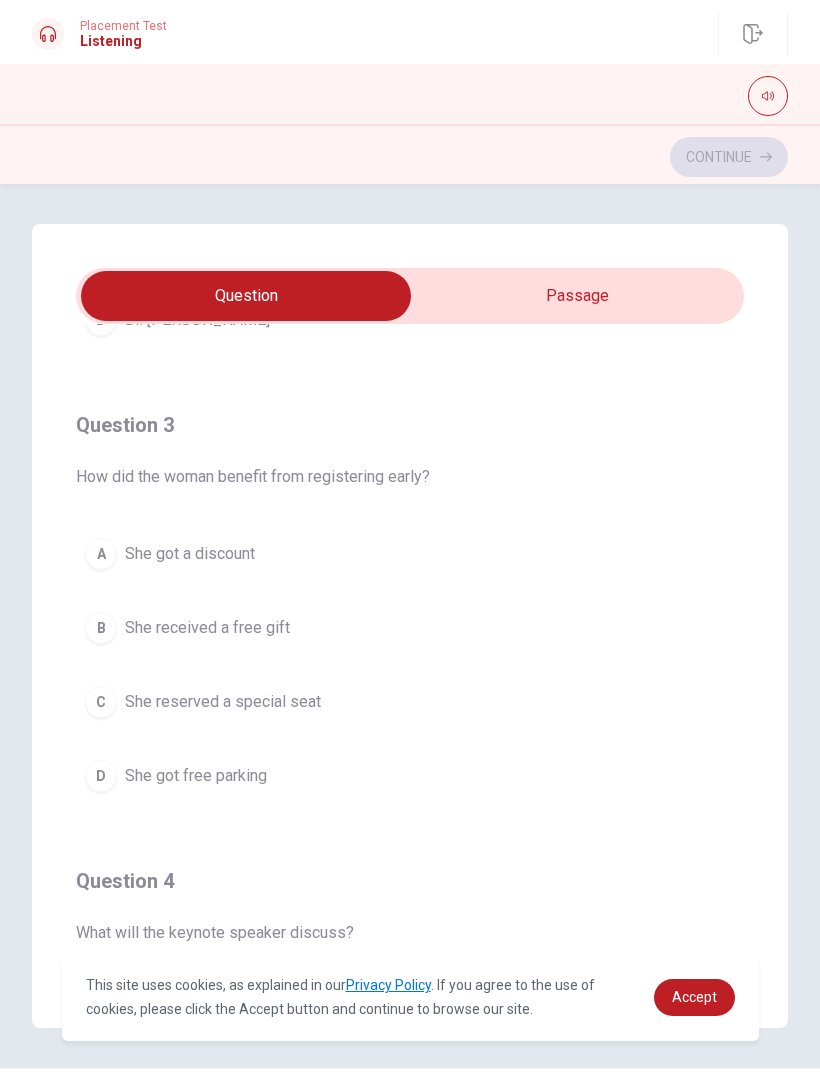 scroll, scrollTop: 907, scrollLeft: 0, axis: vertical 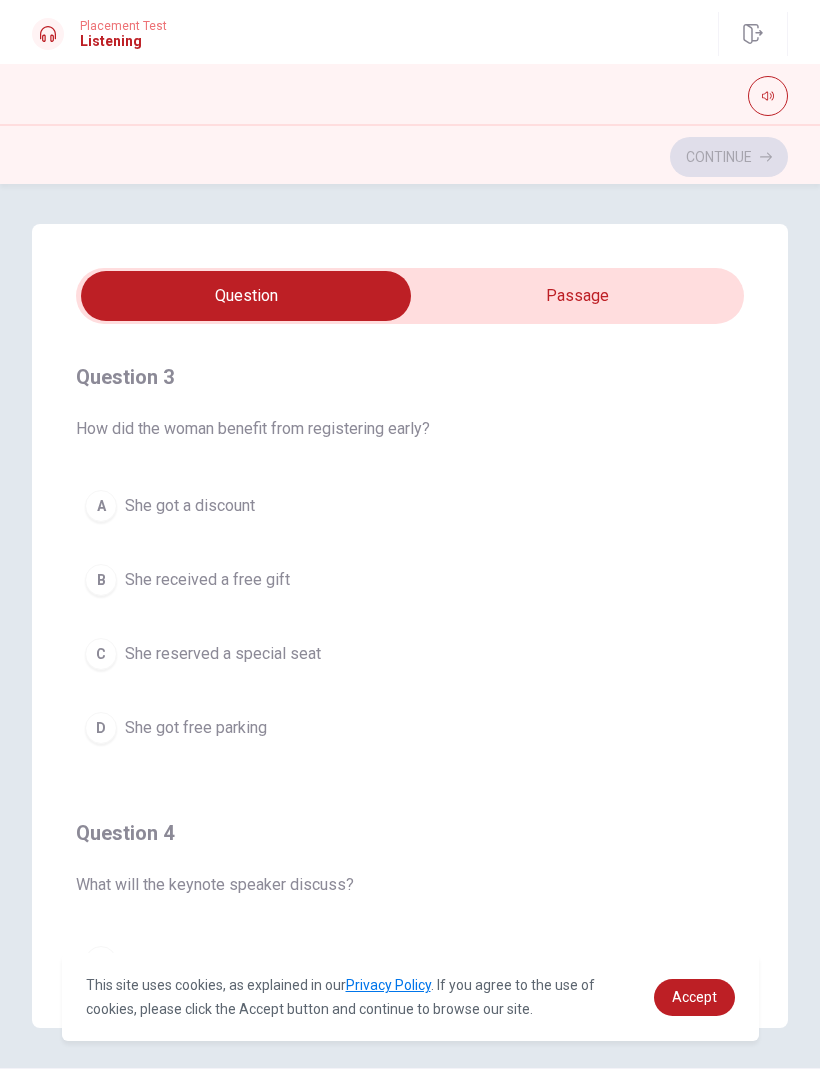click on "Question 3 How did the woman benefit from registering early? A She got a discount B She received a free gift C She reserved a special seat D She got free parking" at bounding box center [410, 557] 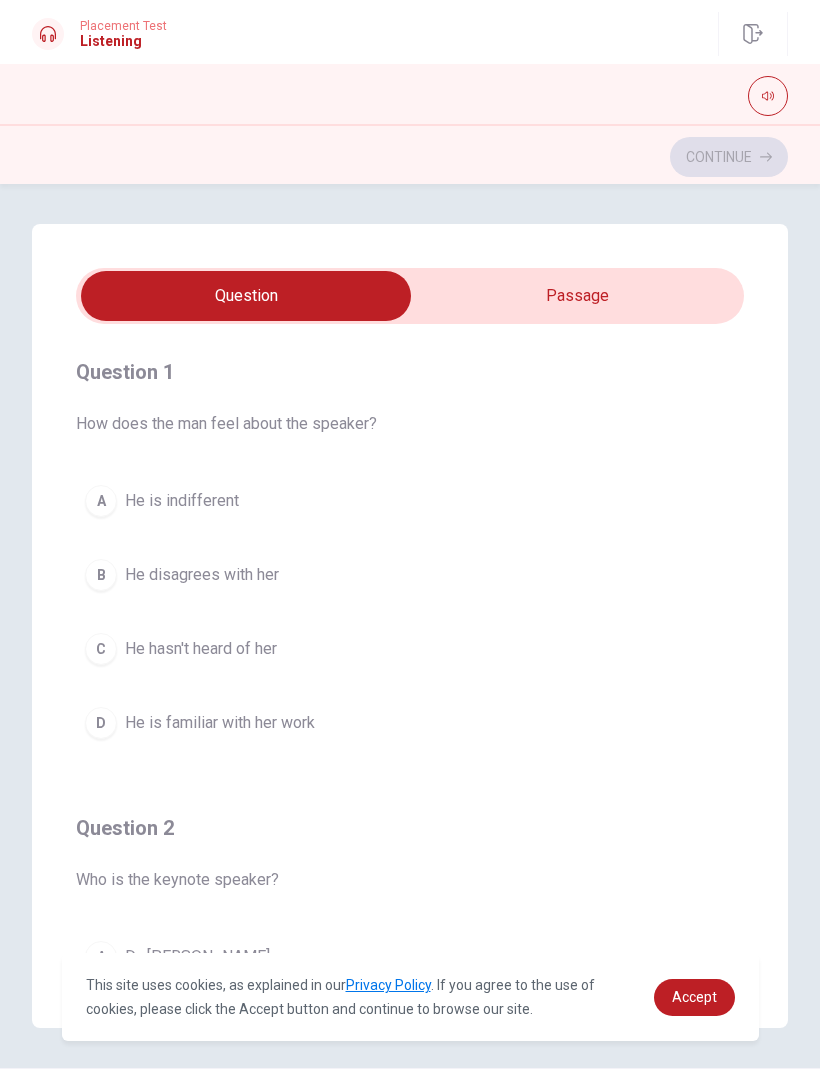 scroll, scrollTop: 0, scrollLeft: 0, axis: both 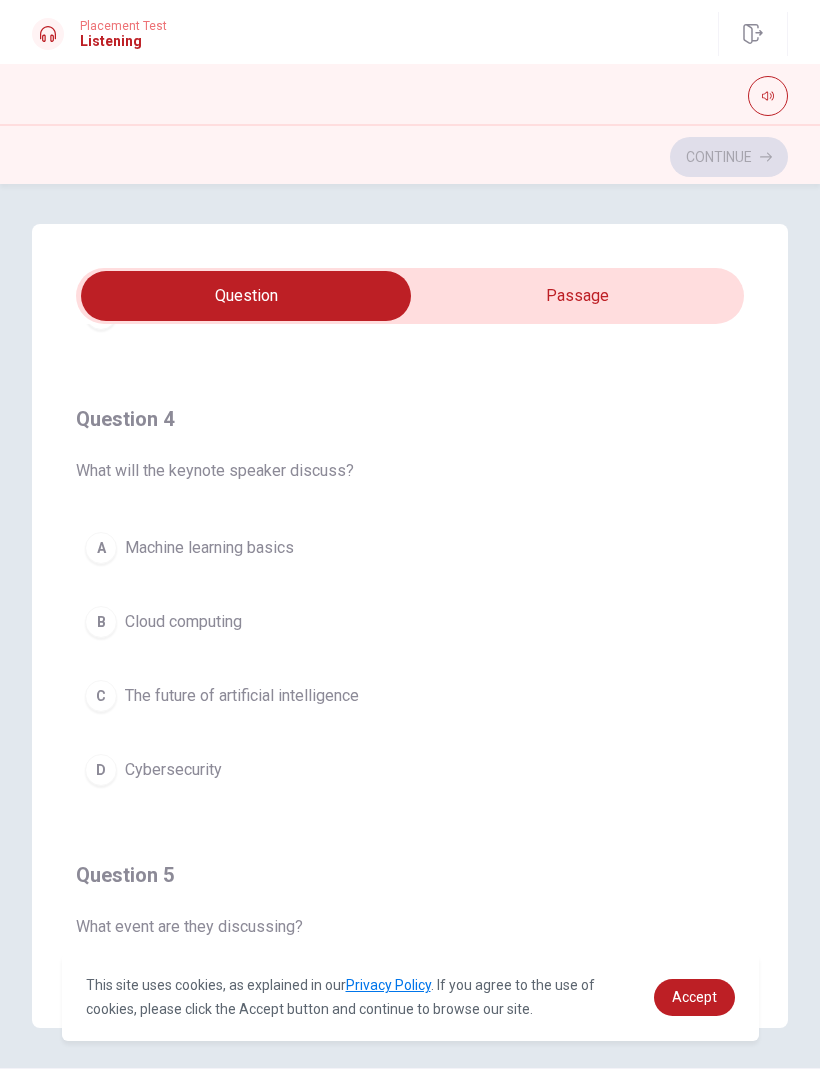 click on "C The future of artificial intelligence" at bounding box center [410, 696] 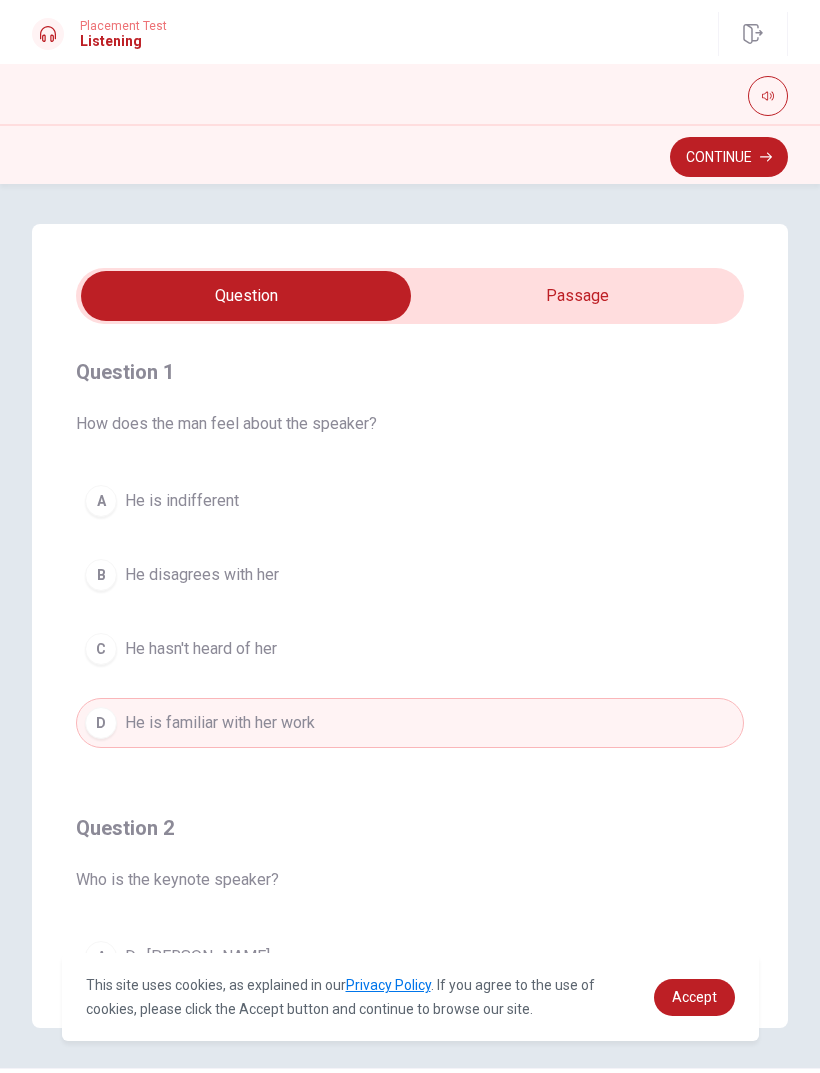 scroll, scrollTop: 0, scrollLeft: 0, axis: both 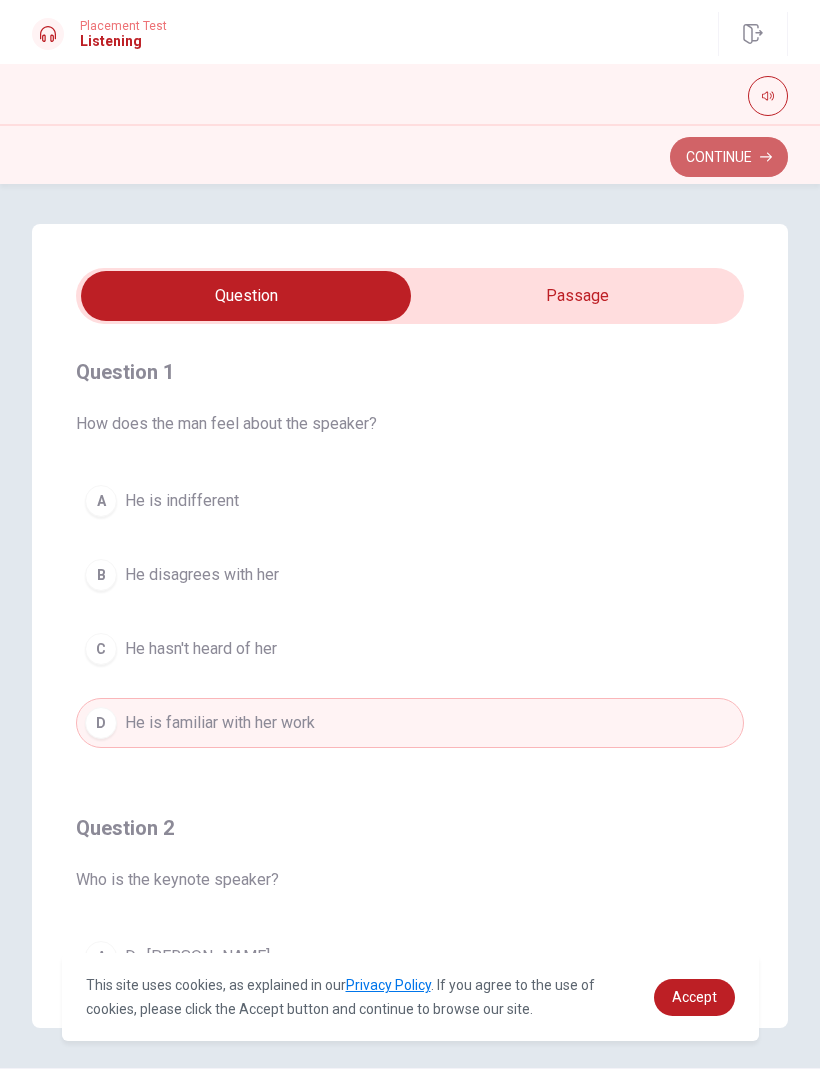 click on "Continue" at bounding box center [729, 157] 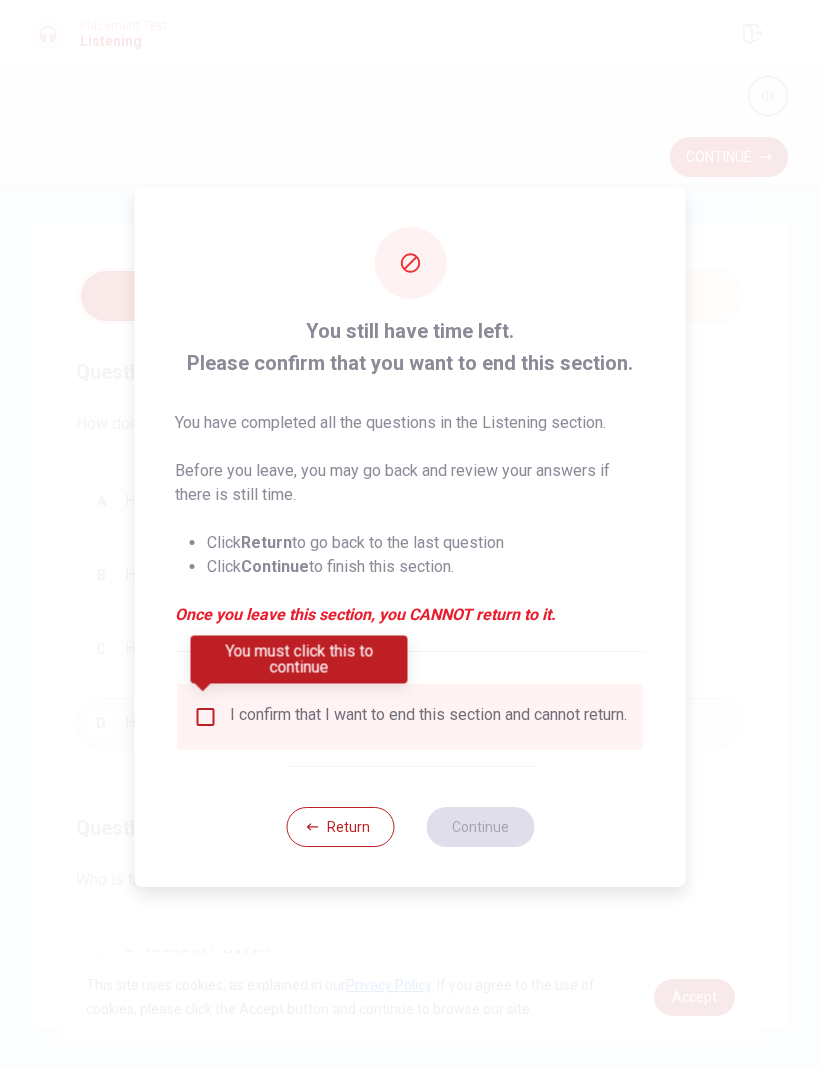 click at bounding box center (203, 689) 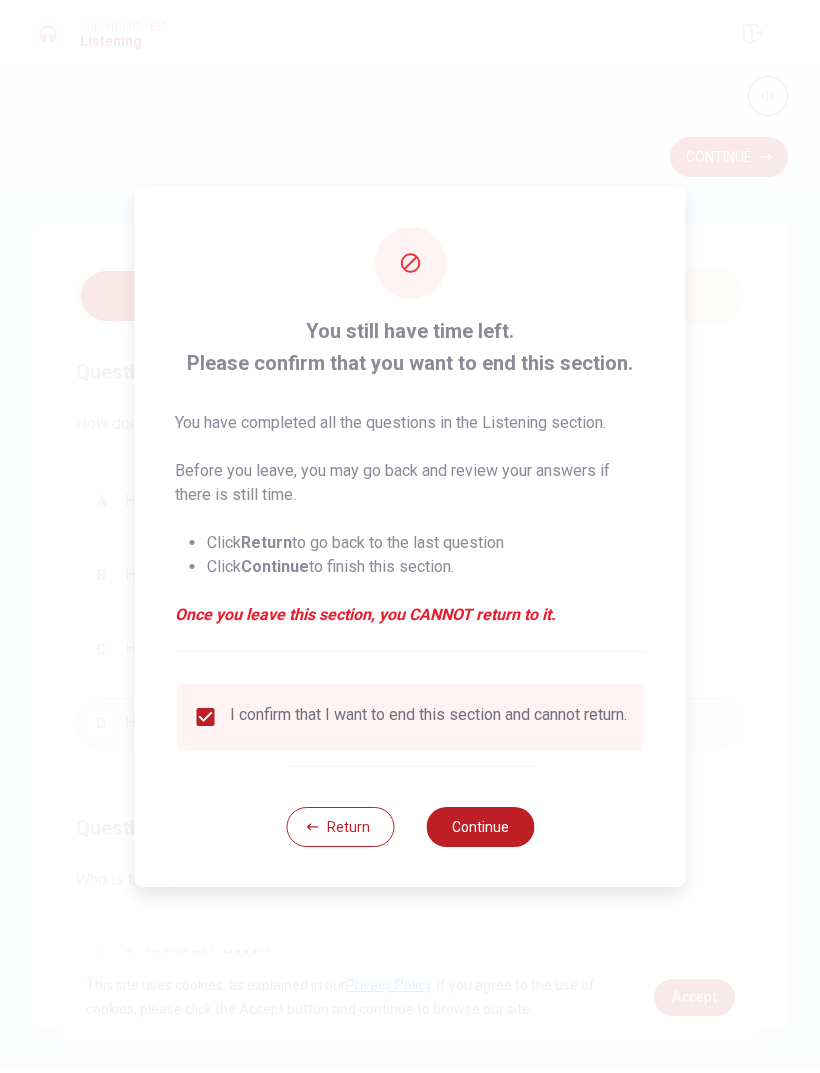 click on "Return Continue" at bounding box center (410, 826) 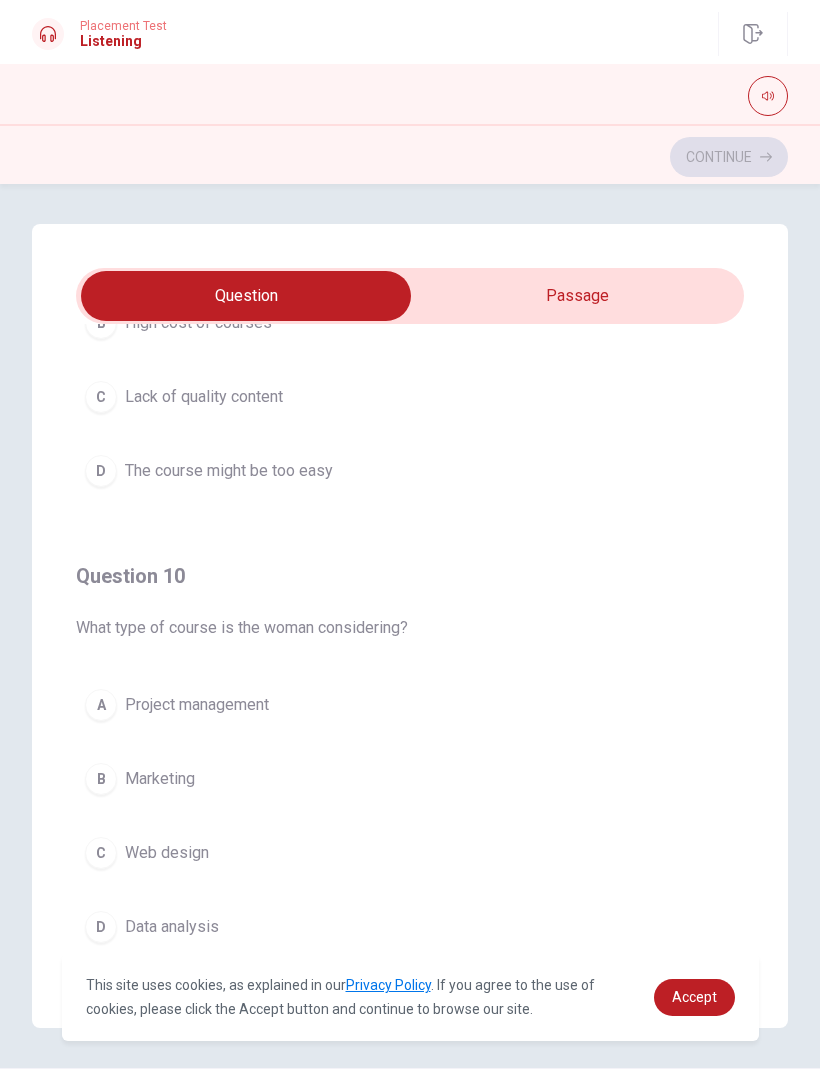 scroll, scrollTop: 1620, scrollLeft: 0, axis: vertical 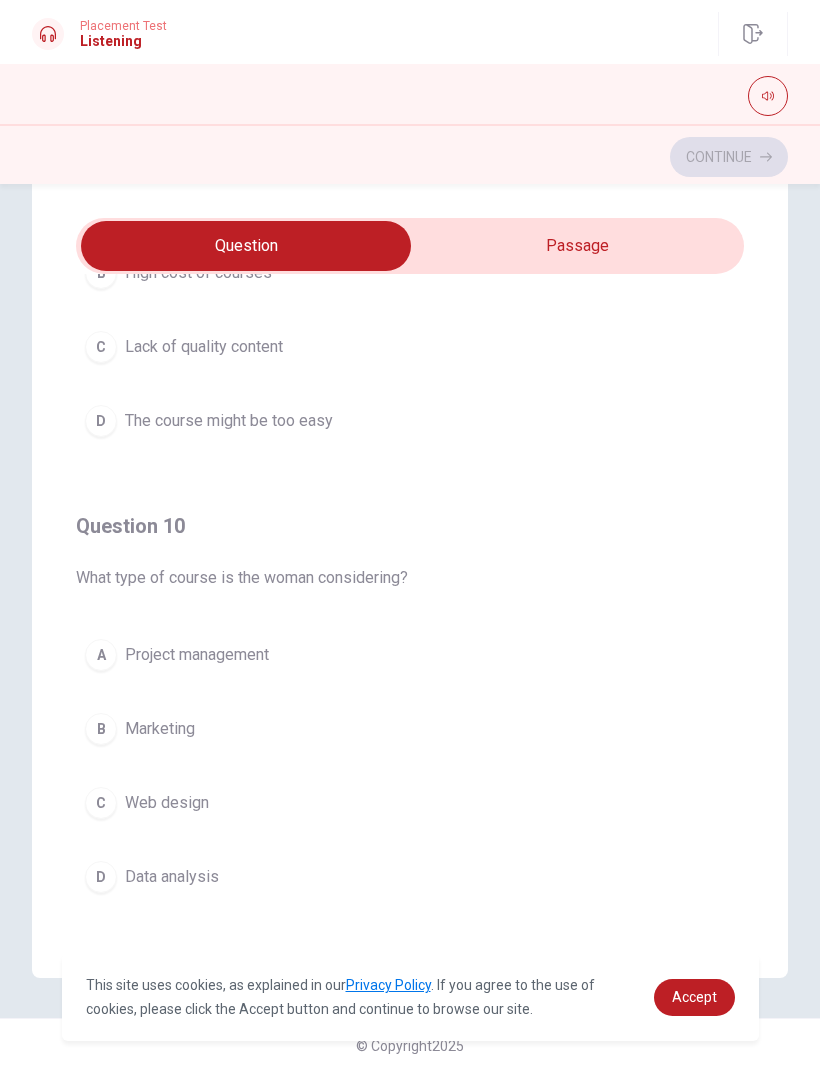 click on "Data analysis" at bounding box center (172, 877) 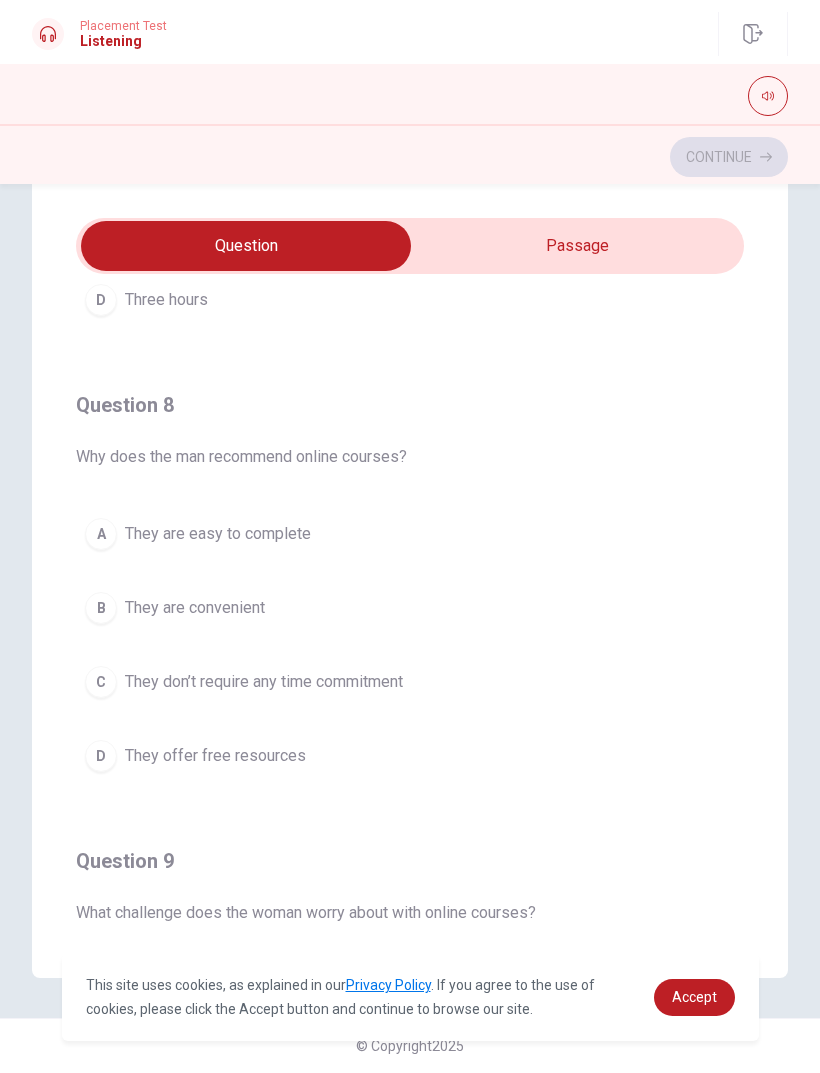 scroll, scrollTop: 890, scrollLeft: 0, axis: vertical 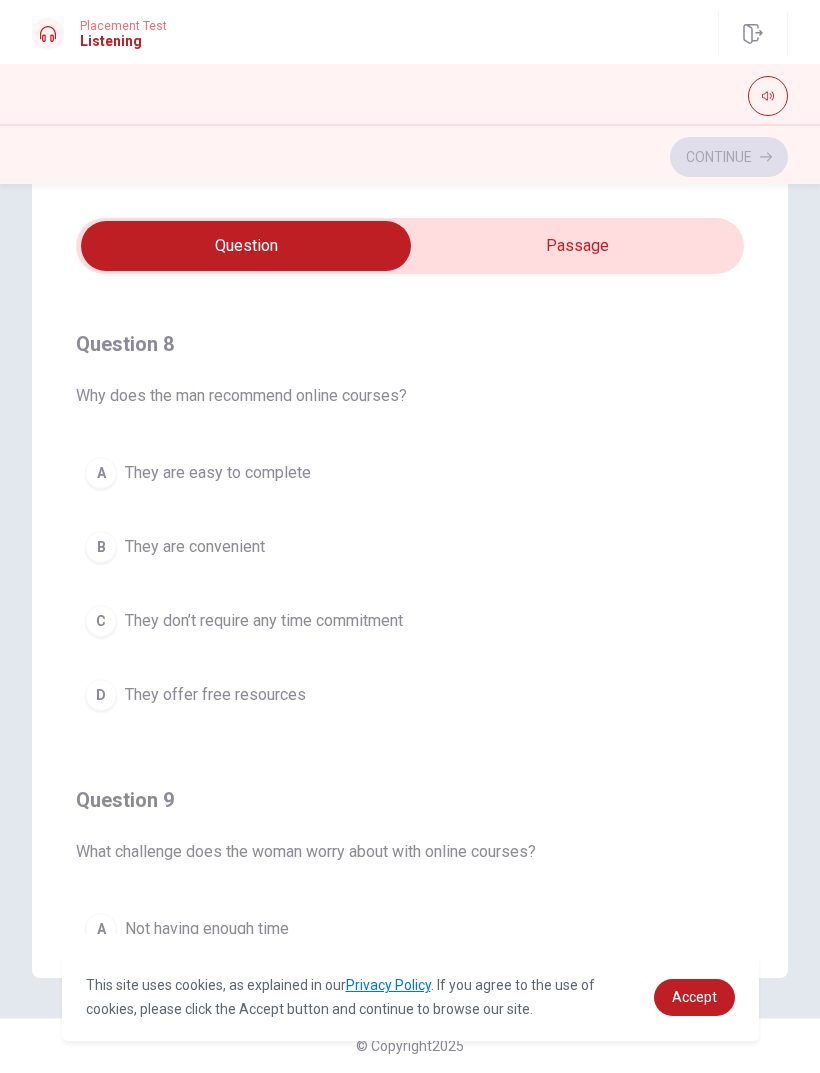 click on "B They are convenient" at bounding box center [410, 547] 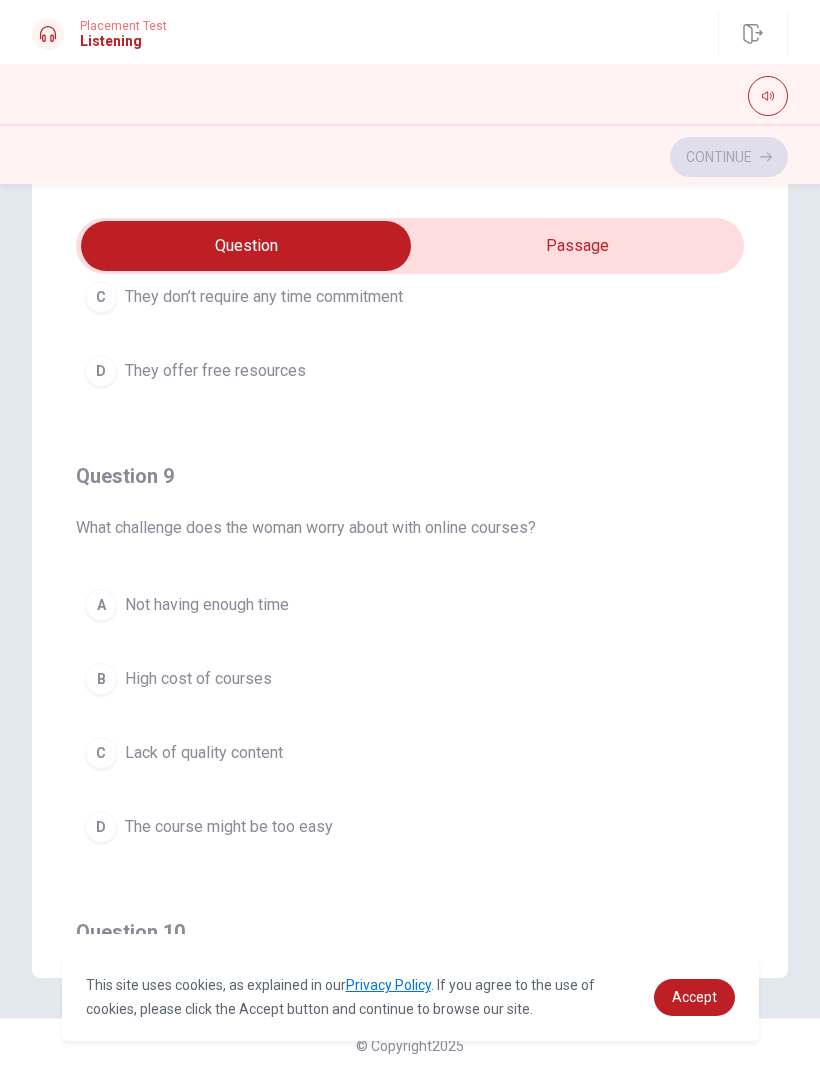 scroll, scrollTop: 1247, scrollLeft: 0, axis: vertical 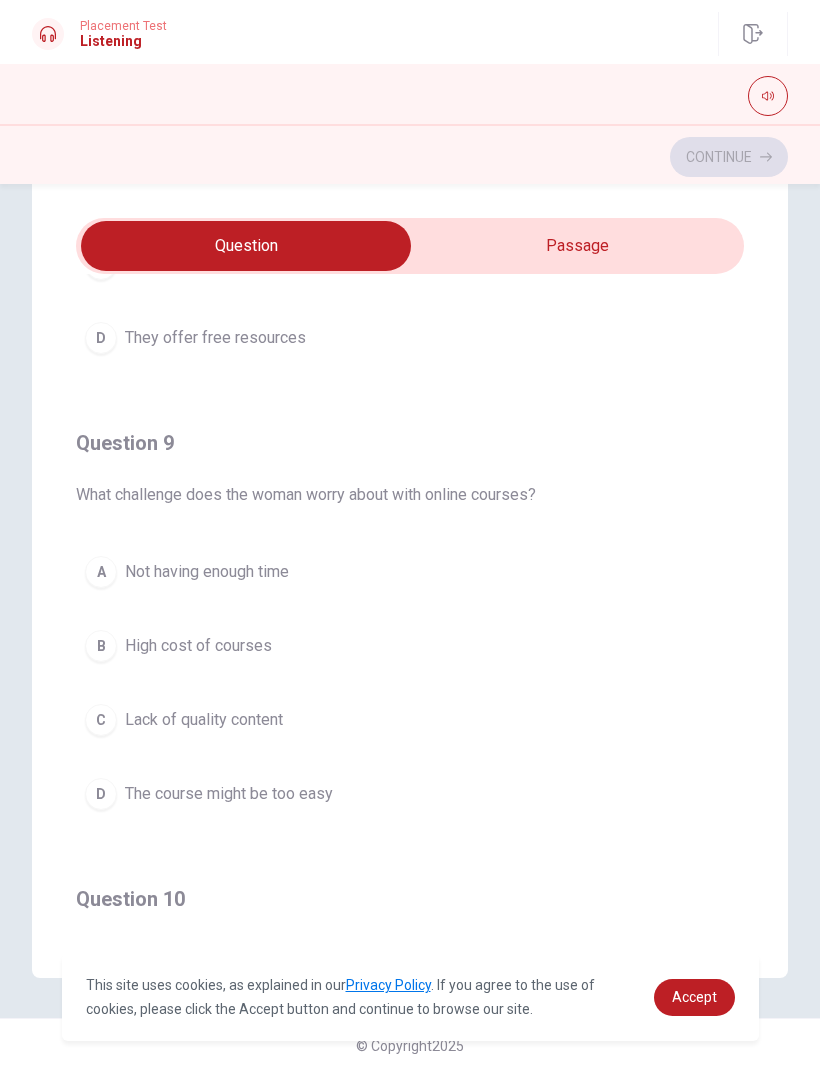 click on "A Not having enough time" at bounding box center [410, 572] 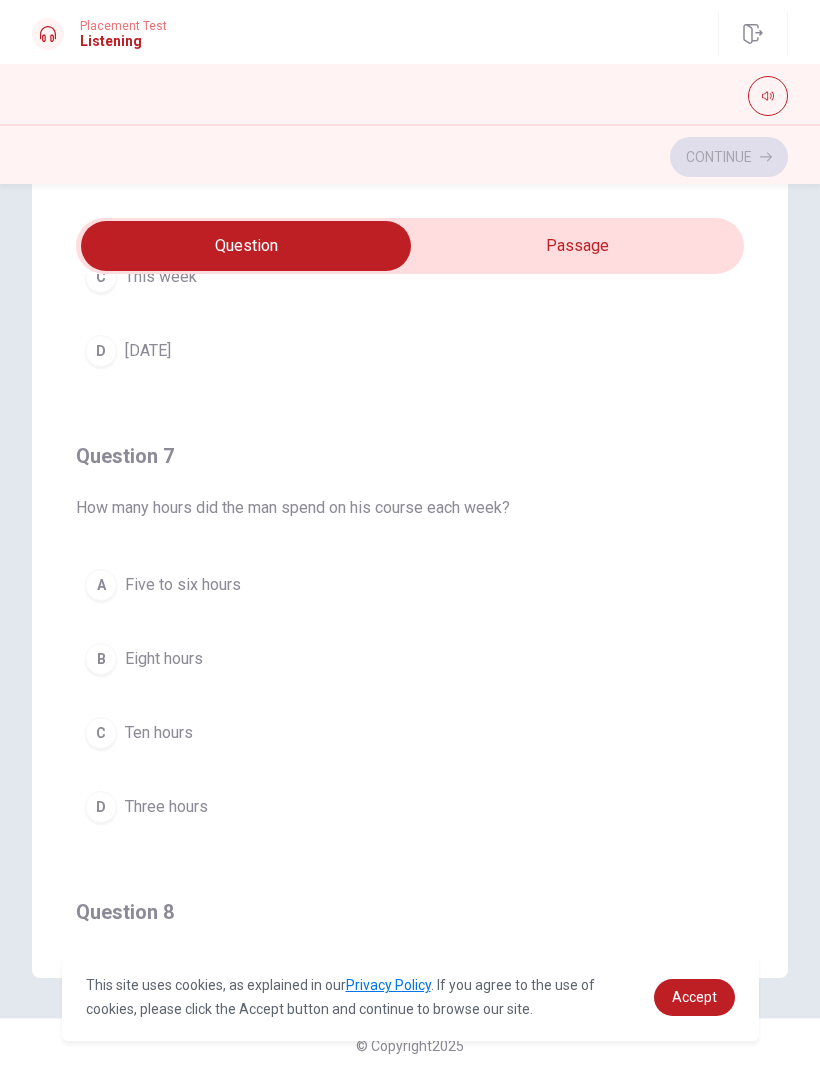 scroll, scrollTop: 319, scrollLeft: 0, axis: vertical 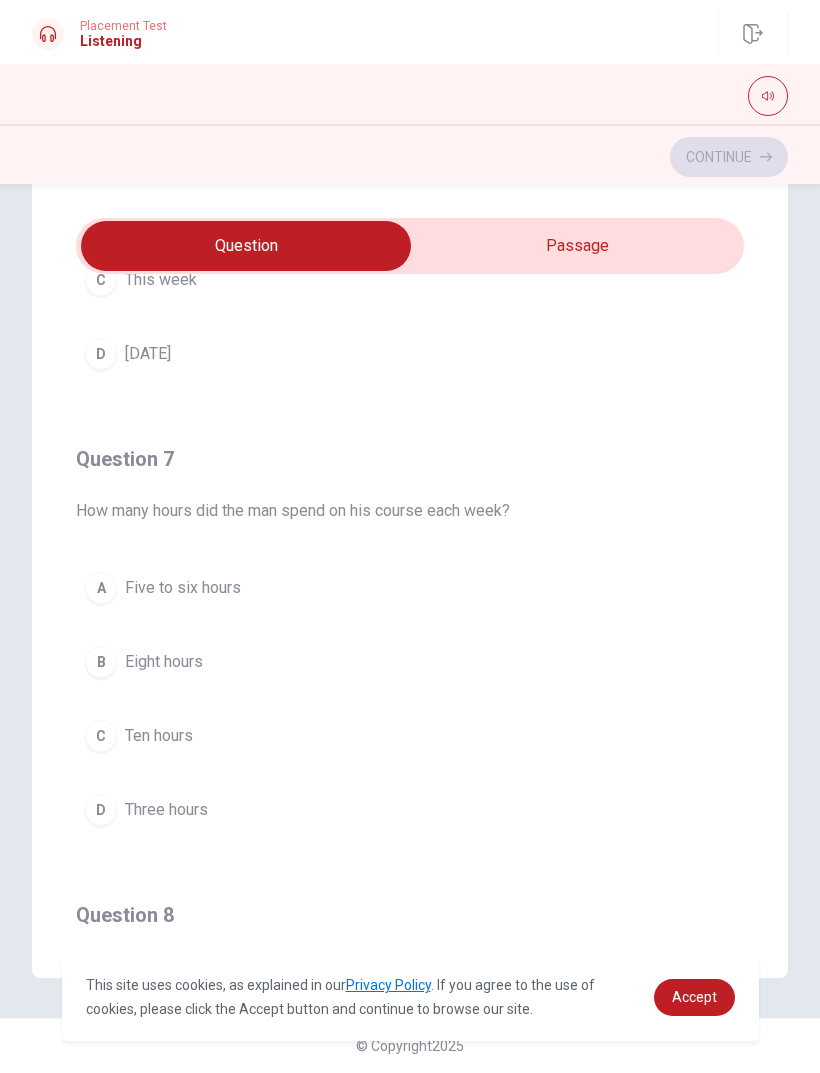 click on "A Five to six hours" at bounding box center [410, 588] 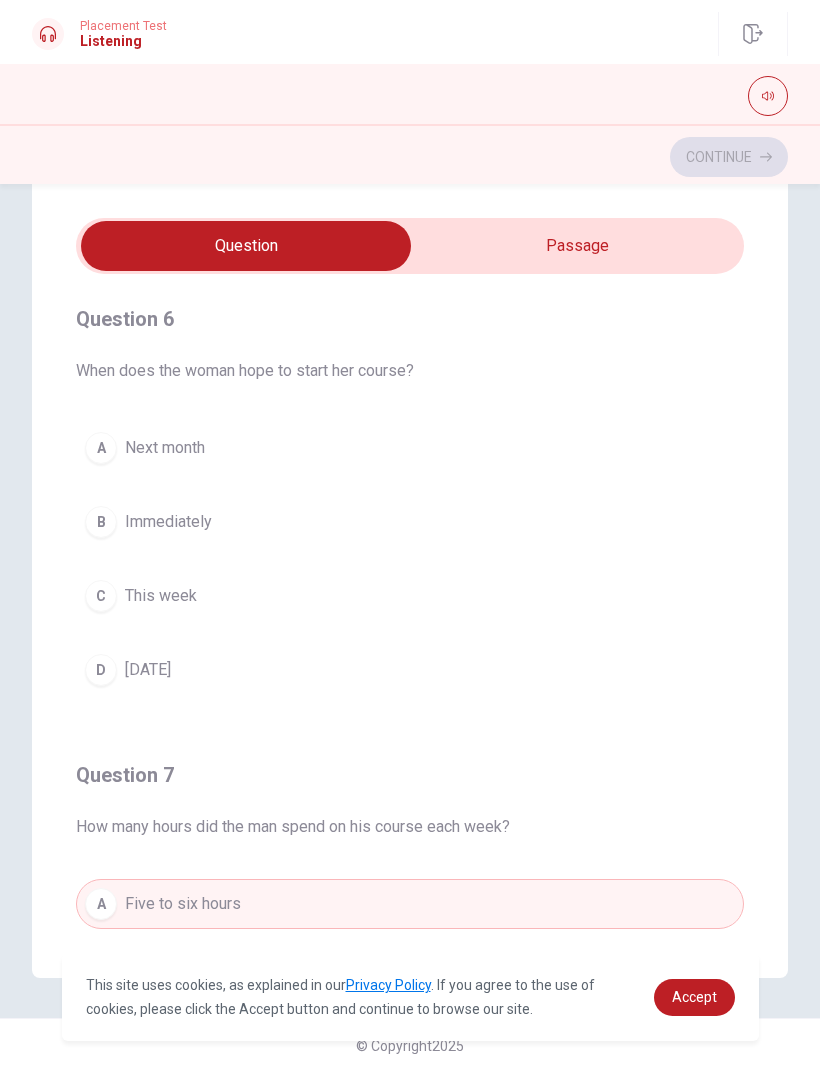 scroll, scrollTop: 3, scrollLeft: 0, axis: vertical 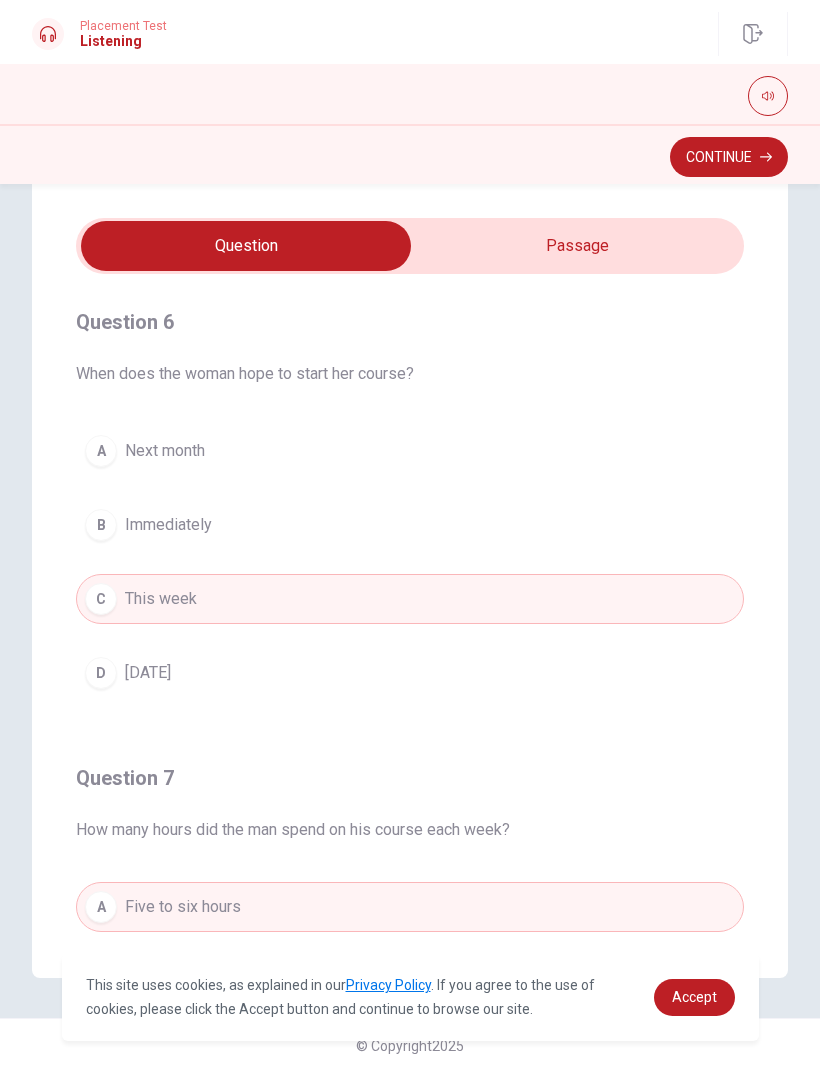 click on "A Next month" at bounding box center (410, 451) 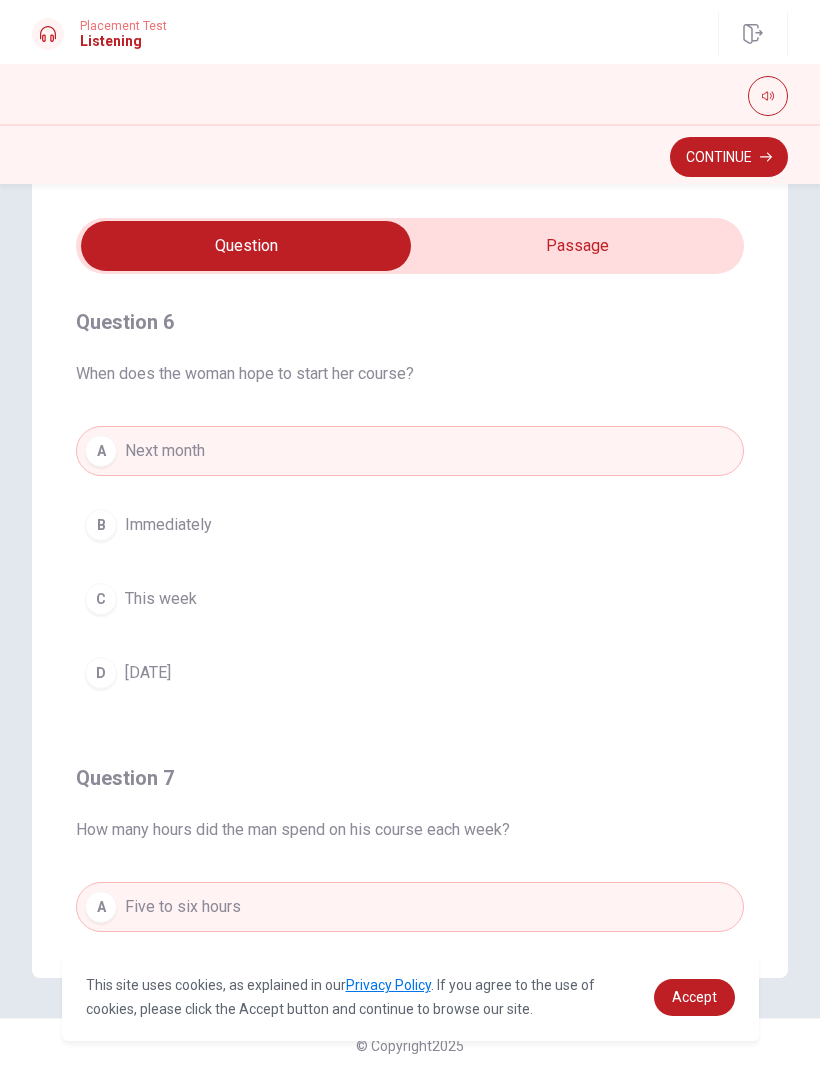 scroll, scrollTop: 0, scrollLeft: 0, axis: both 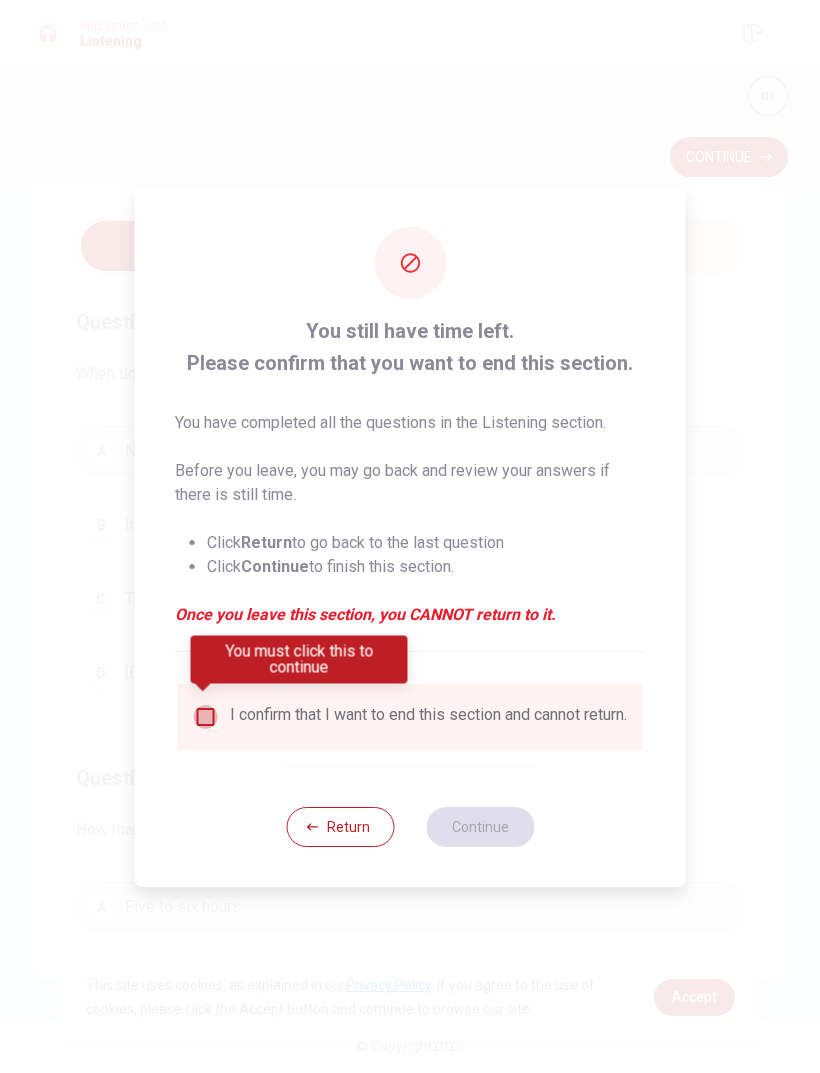 click at bounding box center [206, 717] 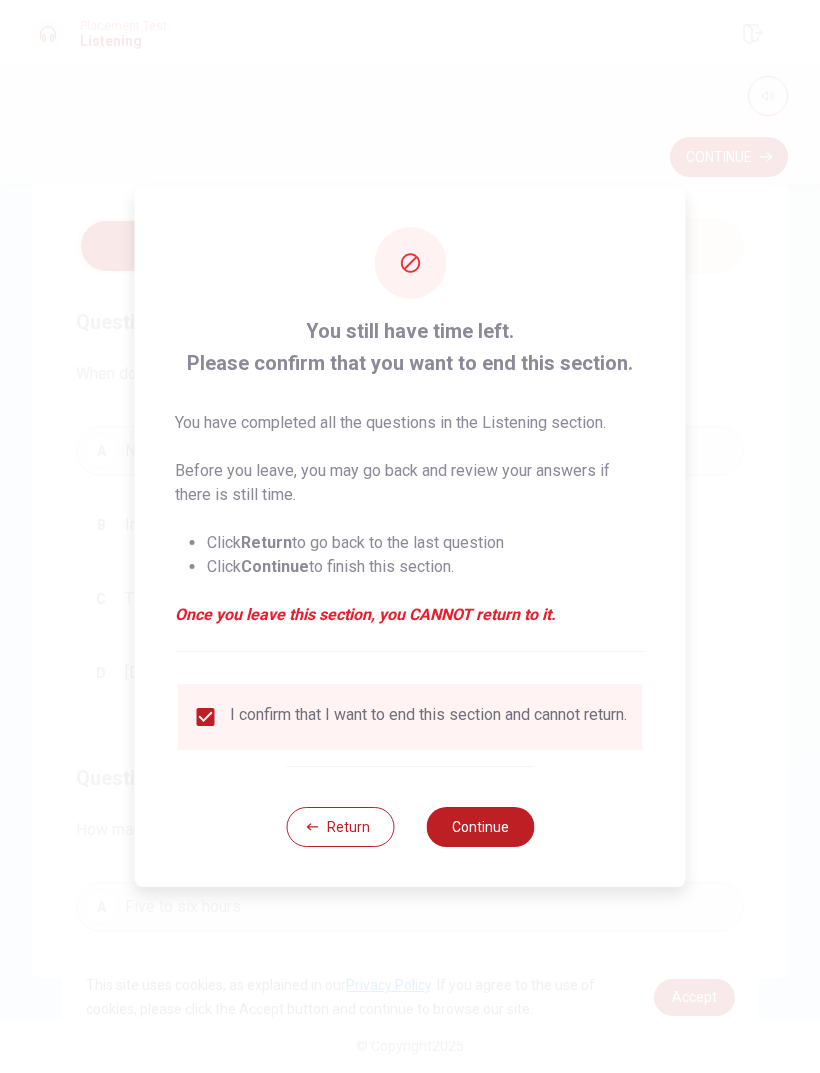 click on "Continue" at bounding box center (480, 827) 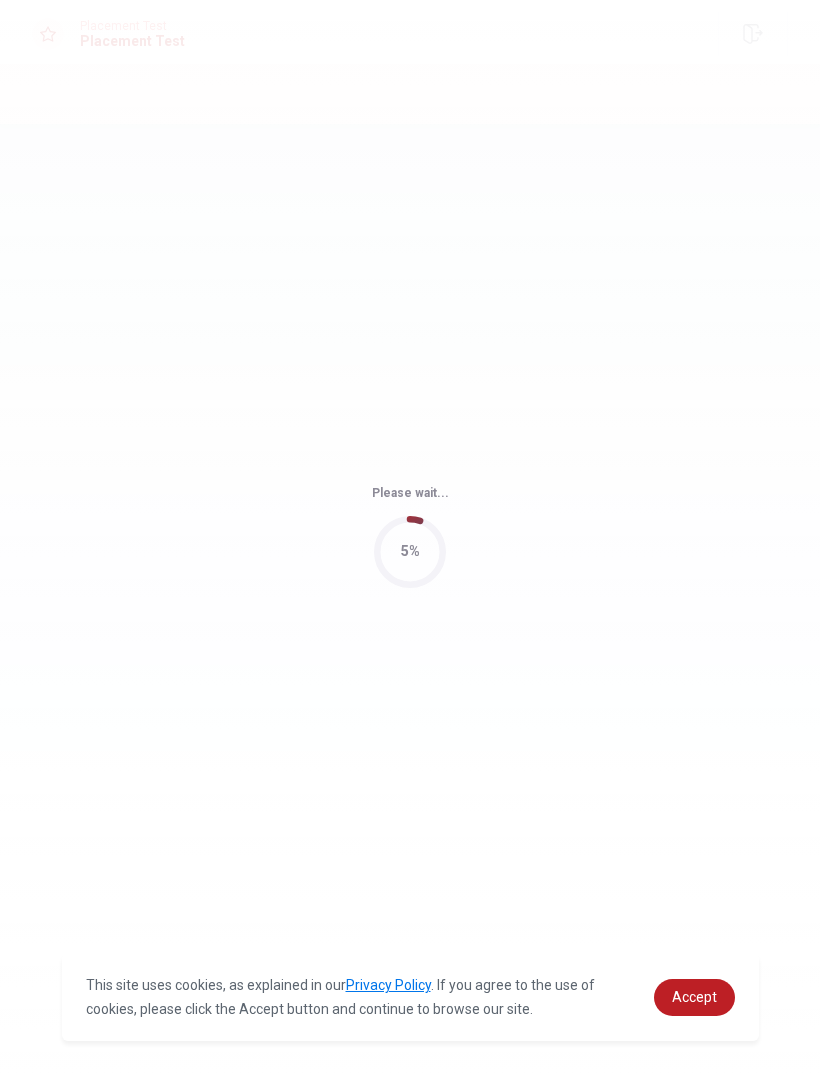 scroll, scrollTop: 0, scrollLeft: 0, axis: both 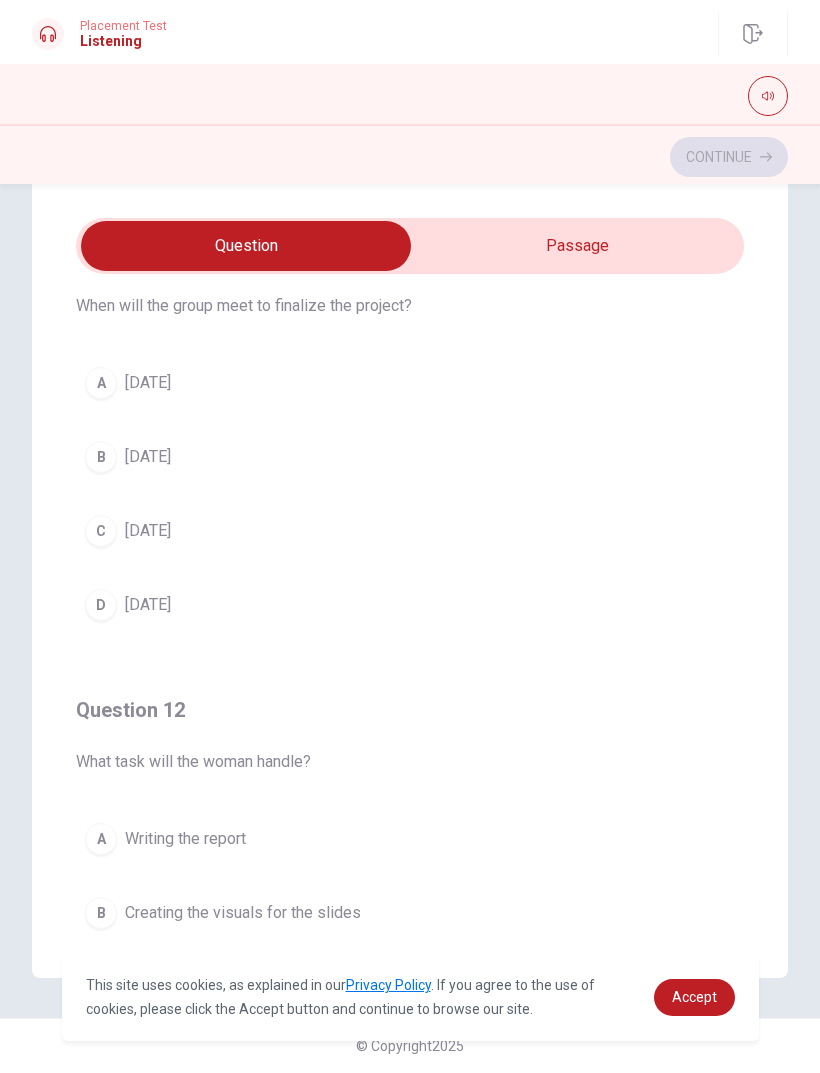click on "A" at bounding box center [101, 383] 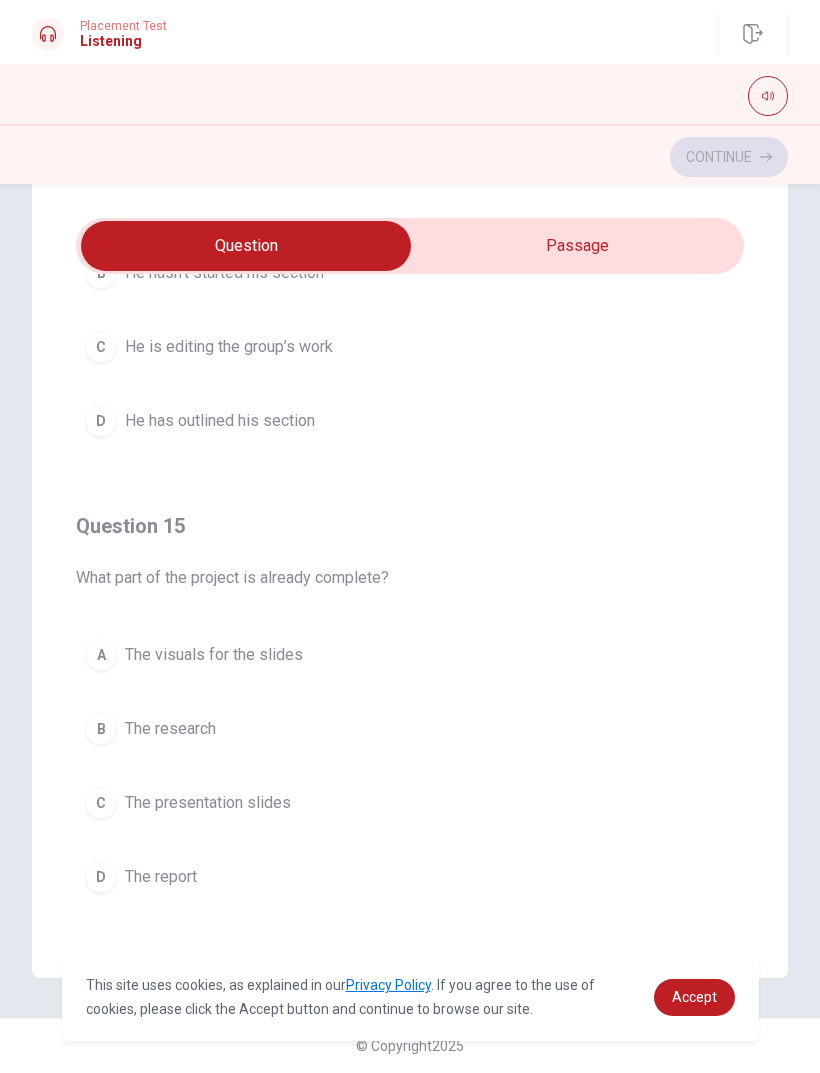 scroll, scrollTop: 1620, scrollLeft: 0, axis: vertical 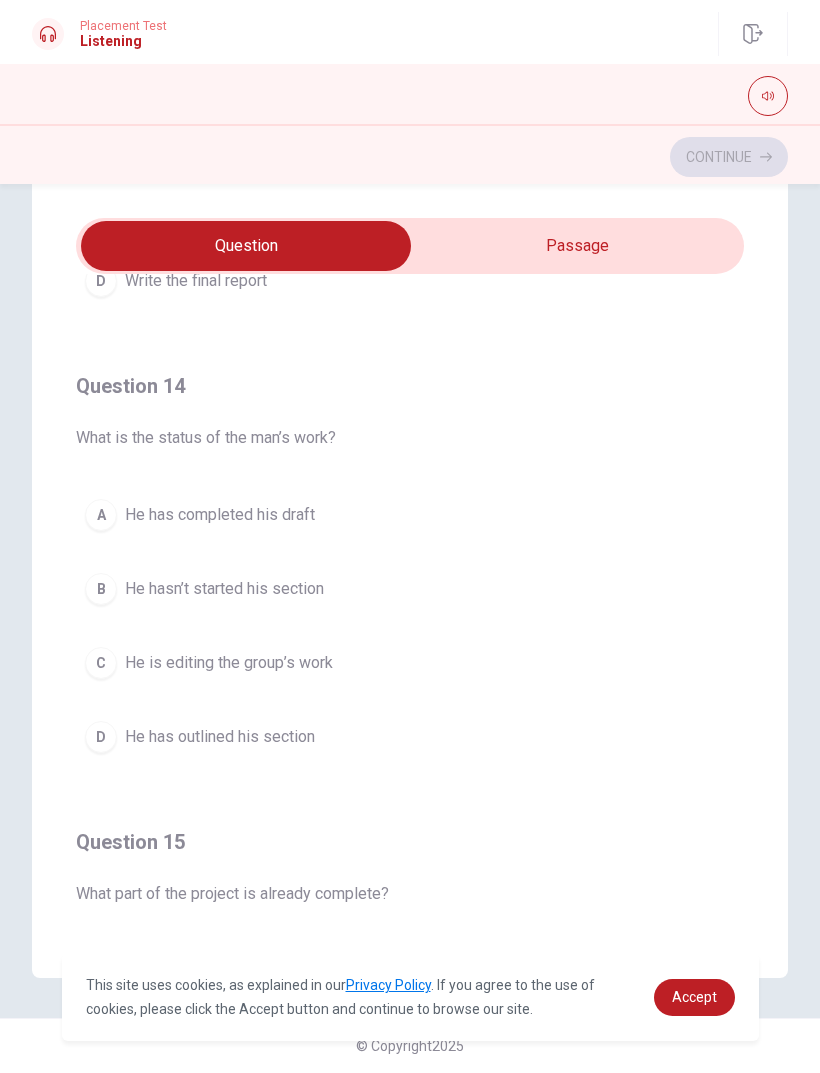 click on "D He has outlined his section" at bounding box center [410, 737] 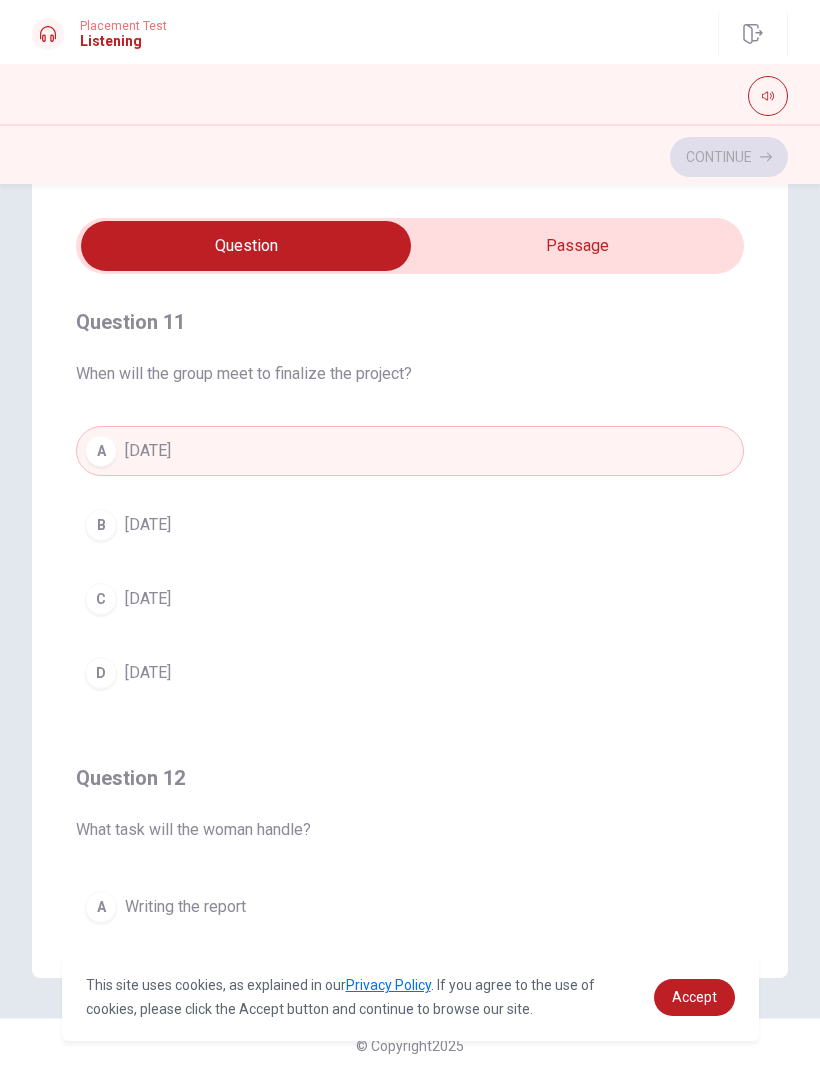 scroll, scrollTop: 0, scrollLeft: 0, axis: both 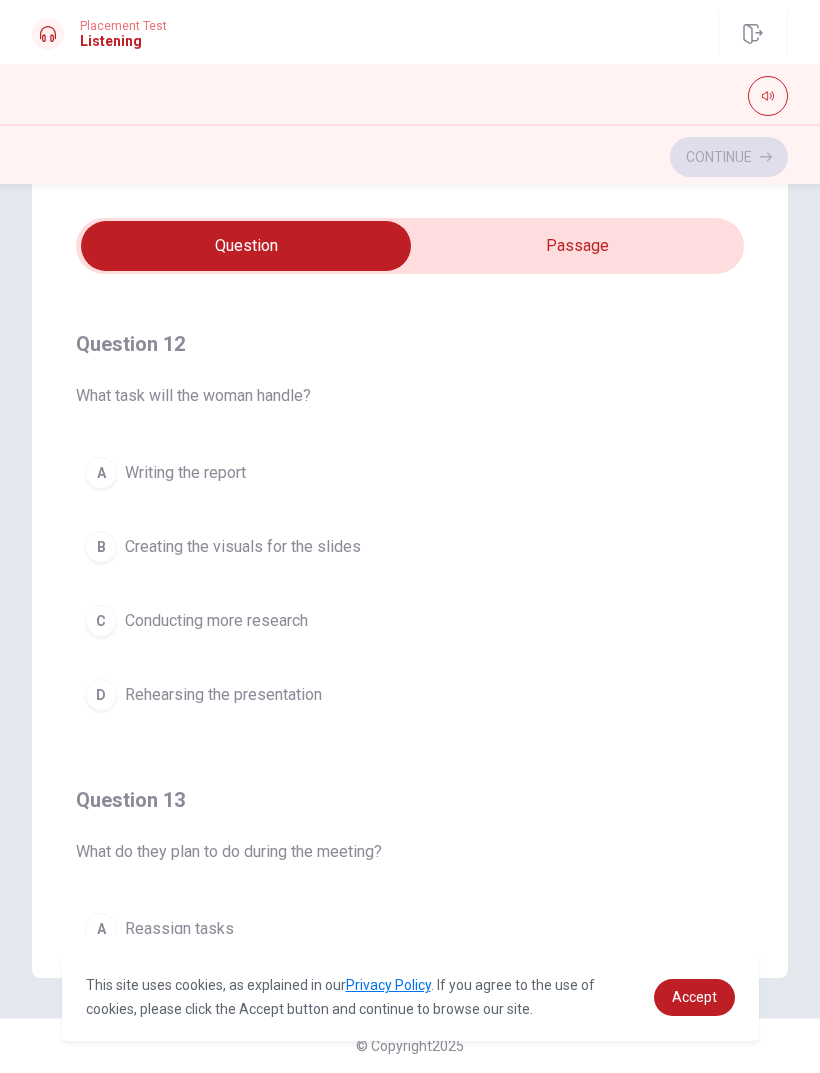 click on "D Rehearsing the presentation" at bounding box center [410, 695] 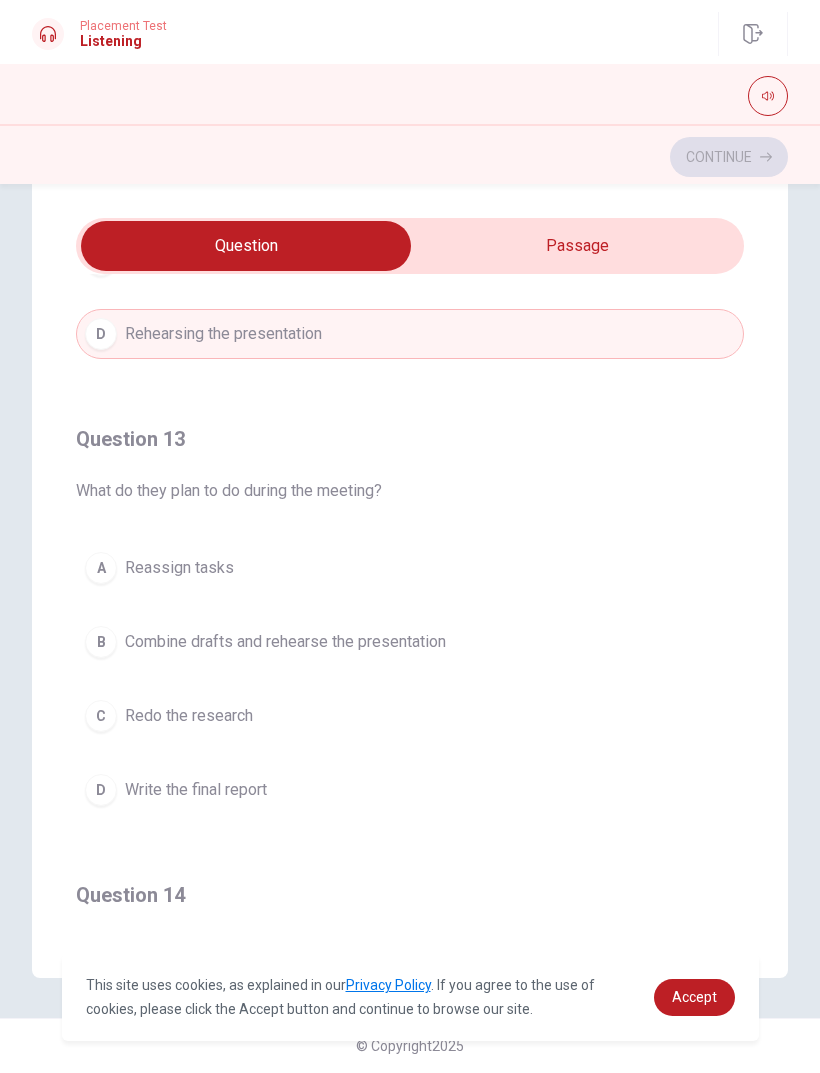 scroll, scrollTop: 807, scrollLeft: 0, axis: vertical 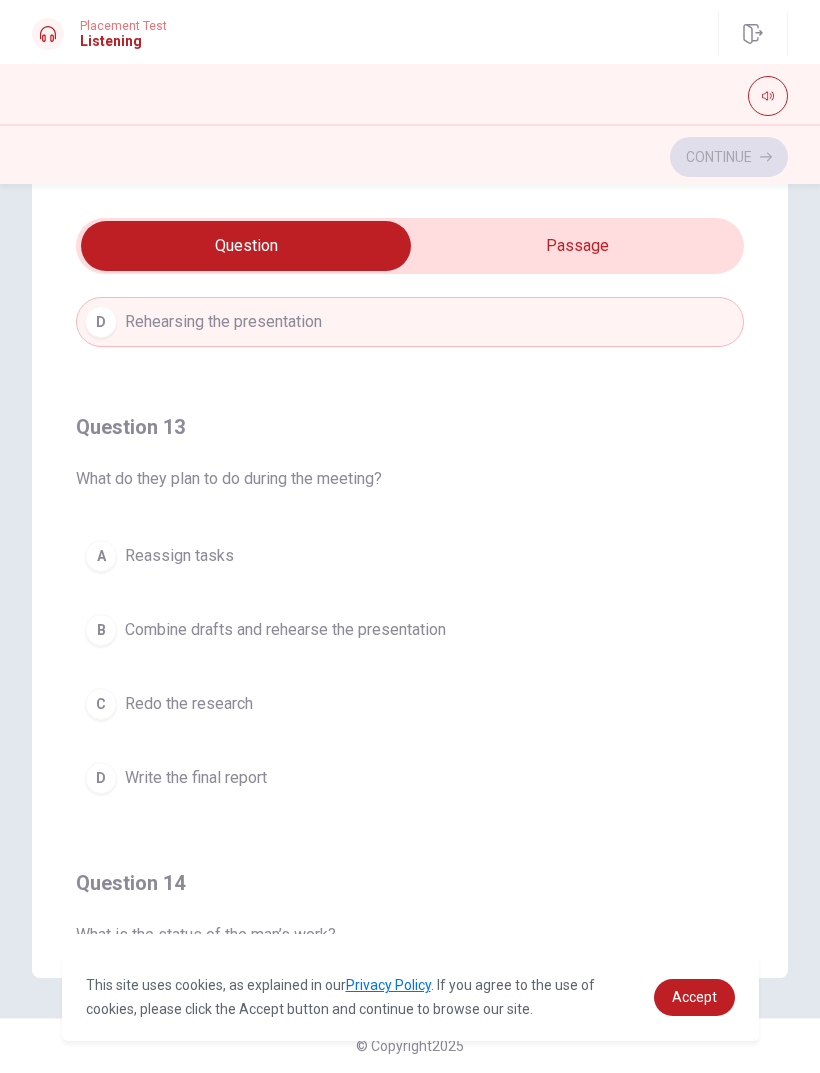 click on "B Combine drafts and rehearse the presentation" at bounding box center (410, 630) 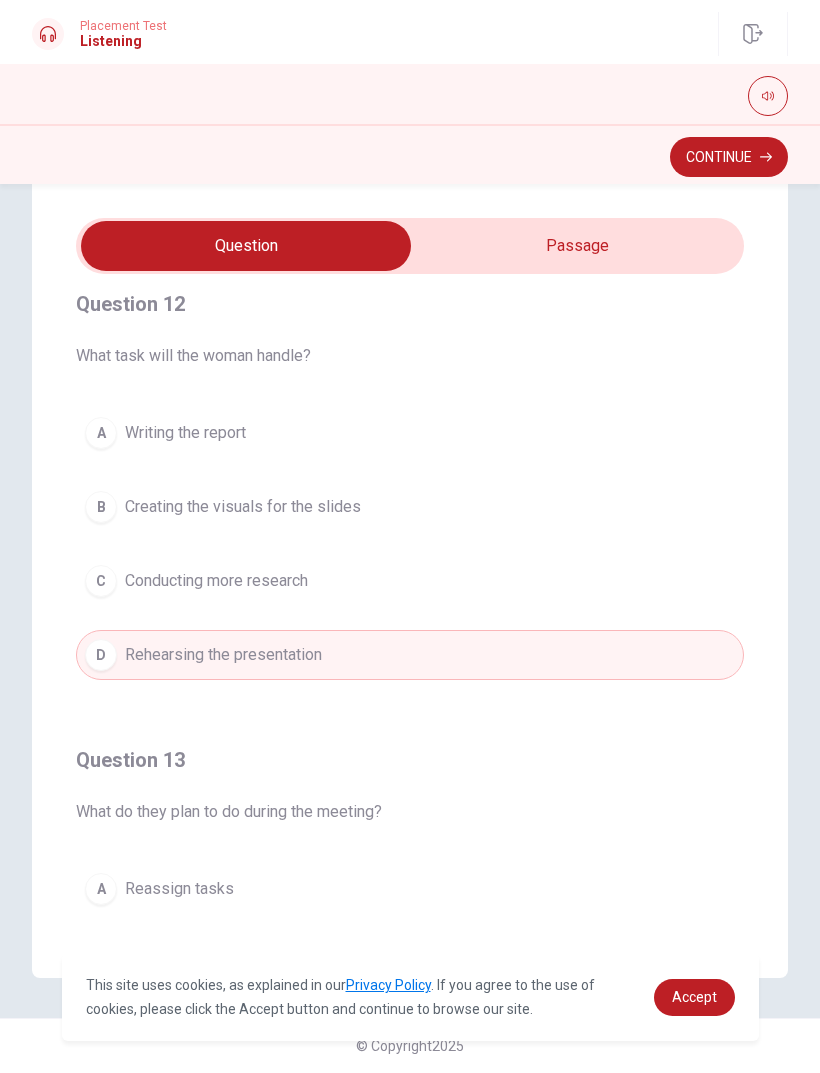 scroll, scrollTop: 475, scrollLeft: 0, axis: vertical 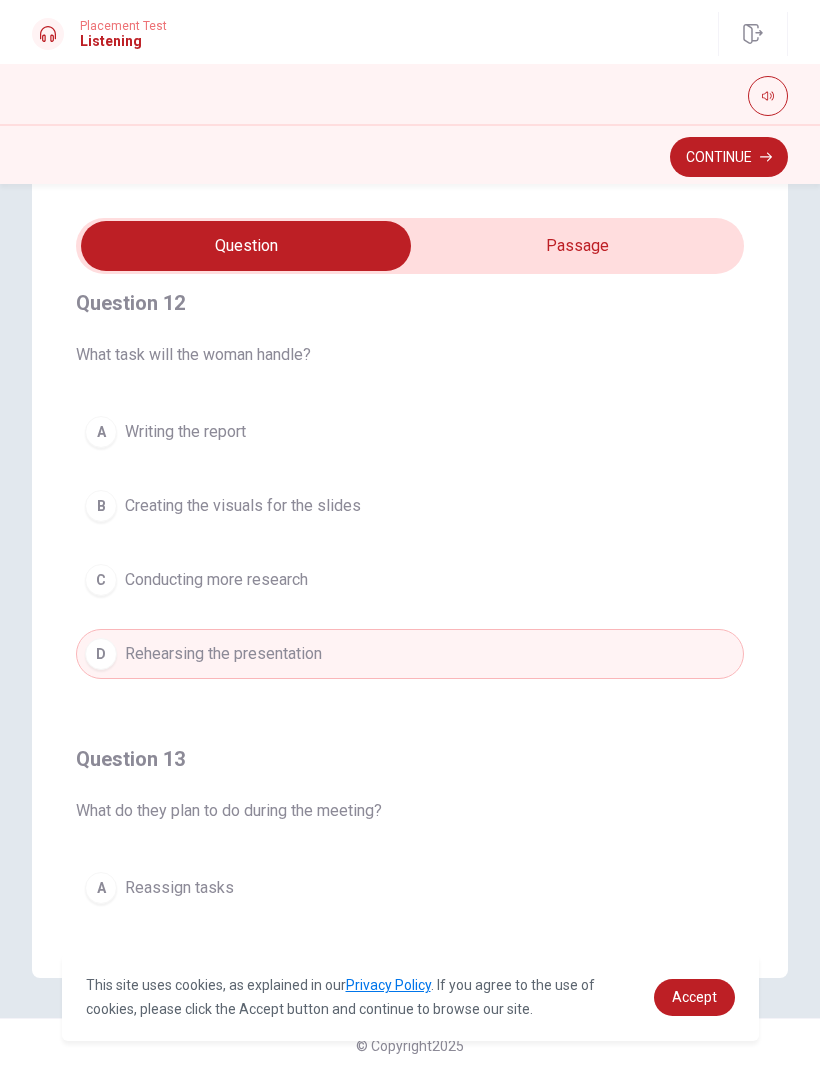 click on "B Creating the visuals for the slides" at bounding box center [410, 506] 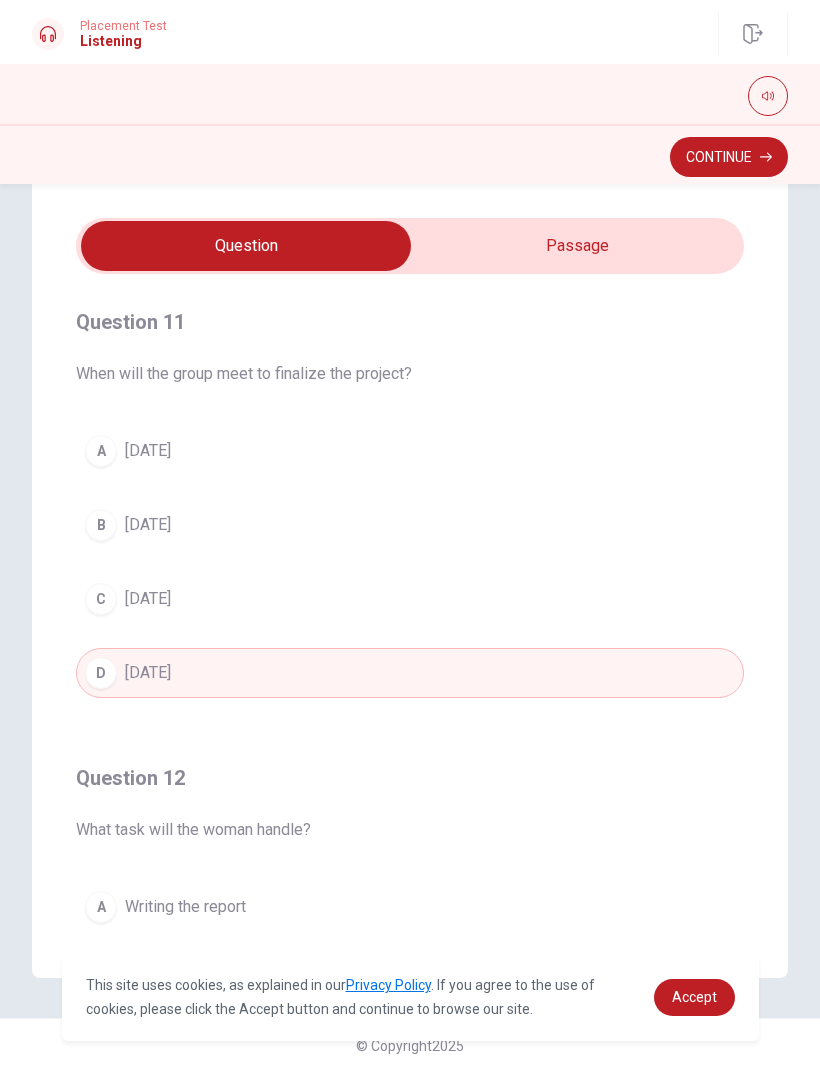 scroll, scrollTop: -2, scrollLeft: 0, axis: vertical 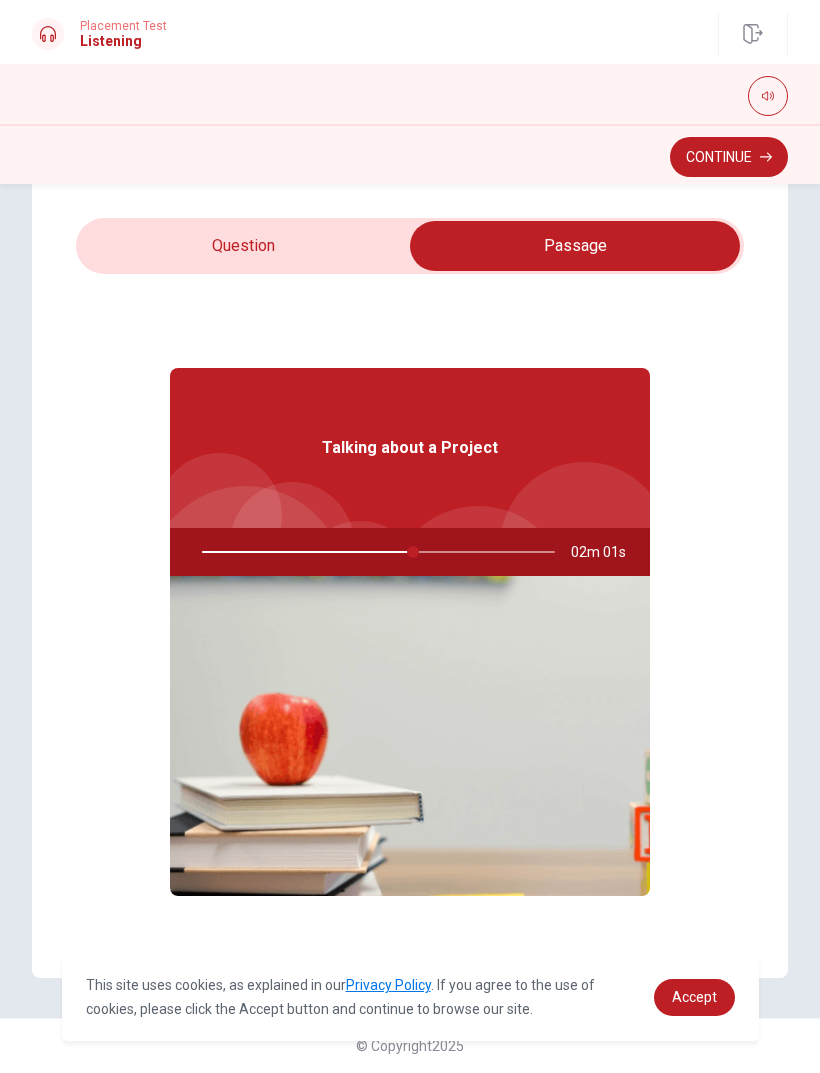type on "60" 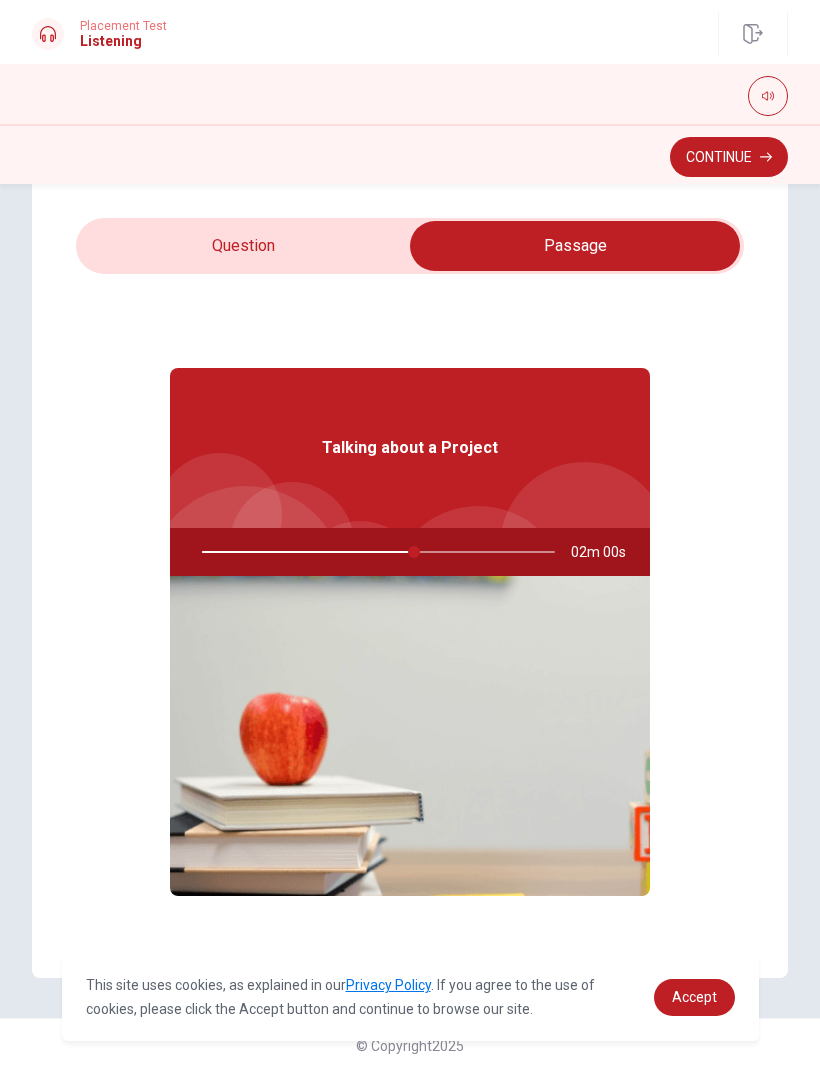 click at bounding box center (575, 246) 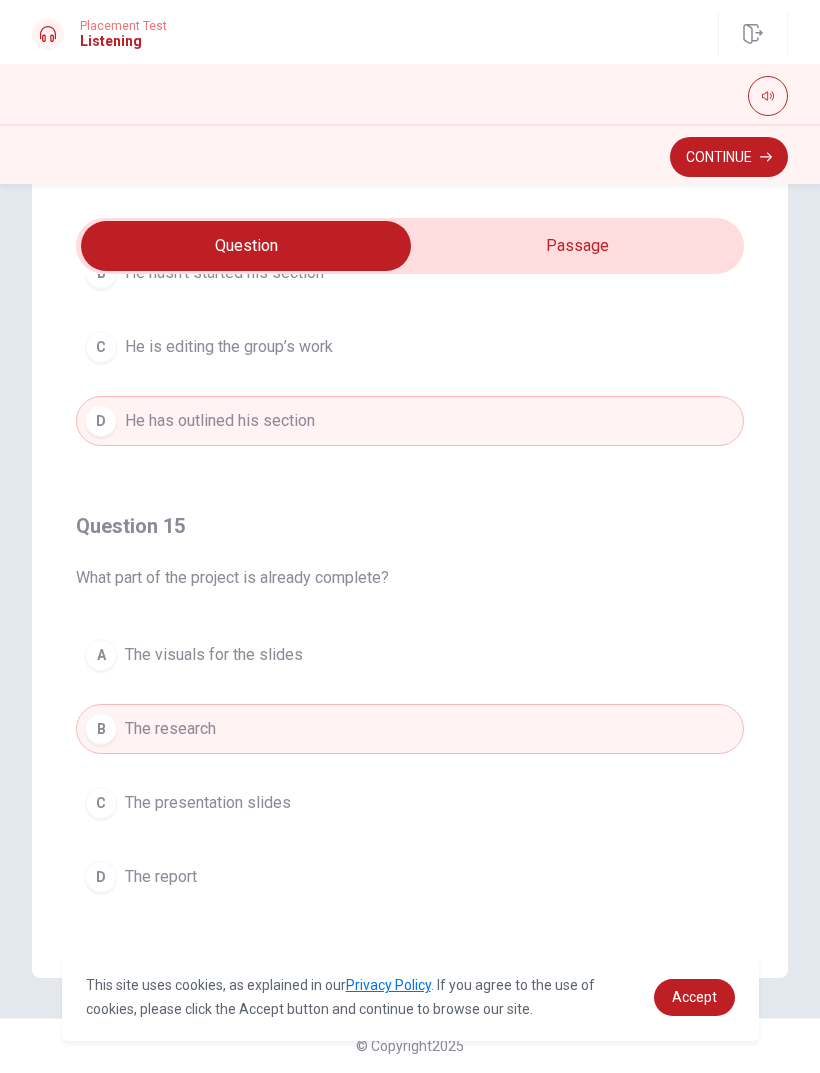 scroll, scrollTop: 1620, scrollLeft: 0, axis: vertical 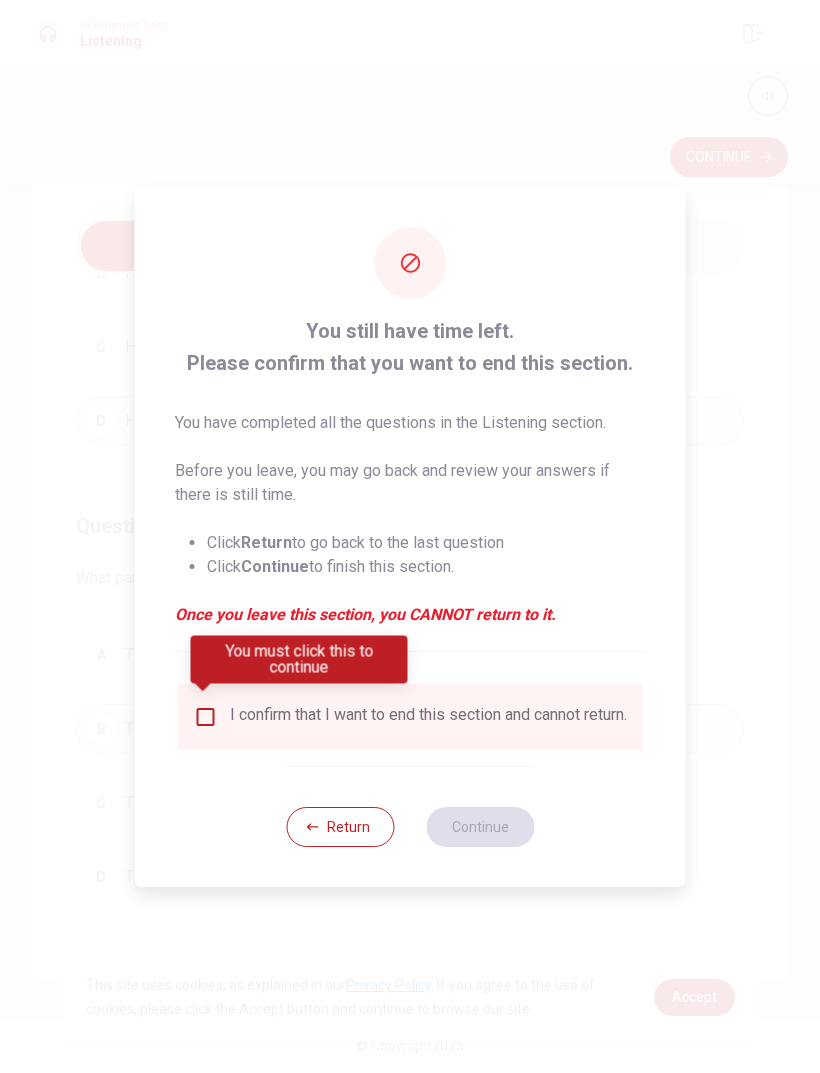 click on "You must click this to continue" at bounding box center [299, 667] 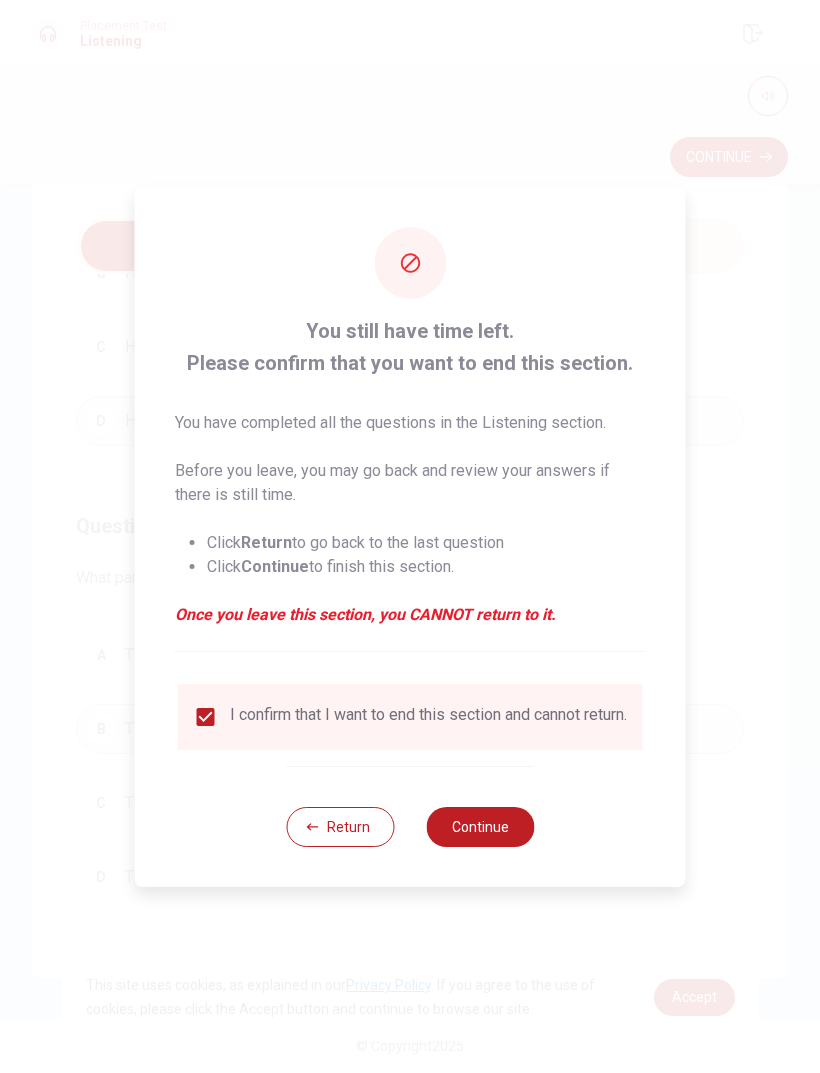 click on "Continue" at bounding box center [480, 827] 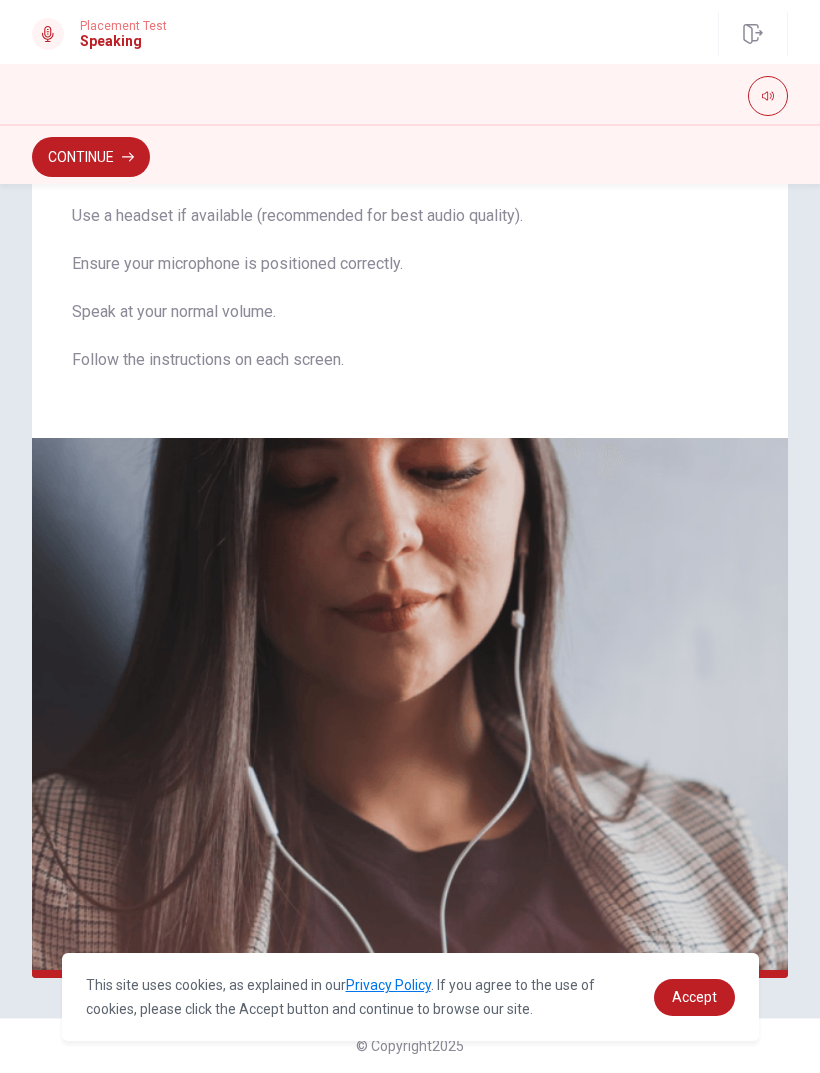 scroll, scrollTop: 118, scrollLeft: 0, axis: vertical 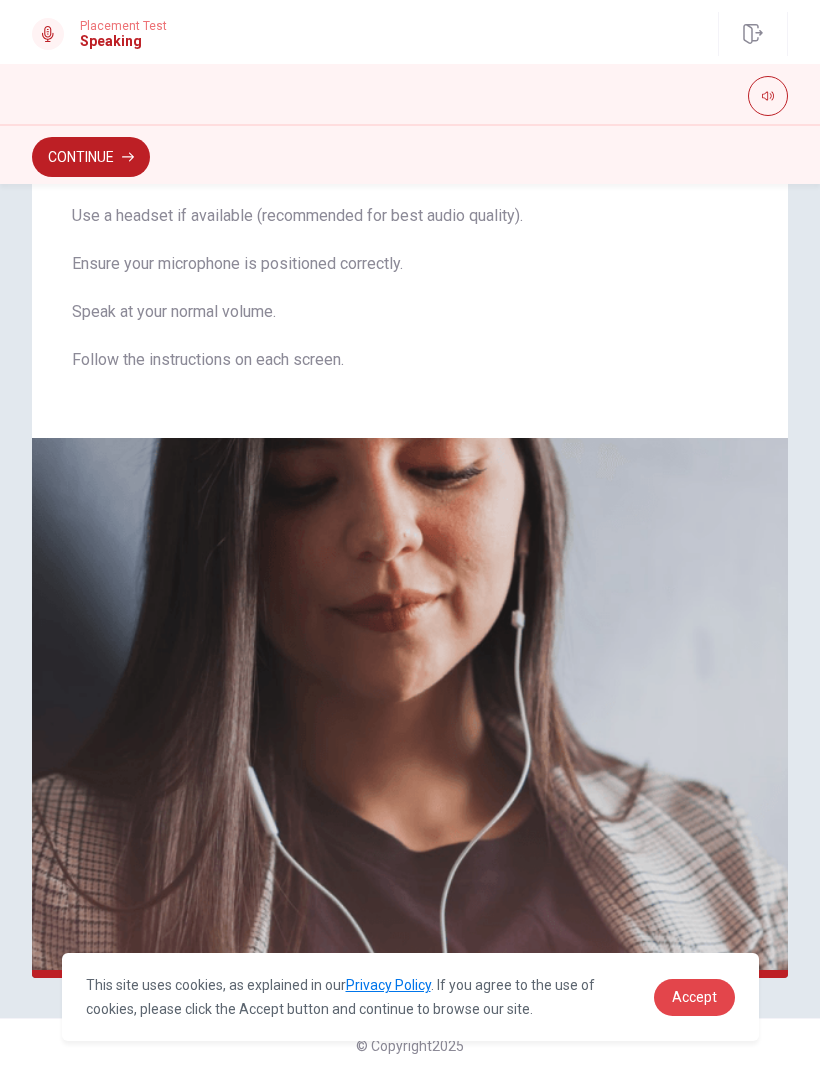 click on "Accept" at bounding box center [694, 997] 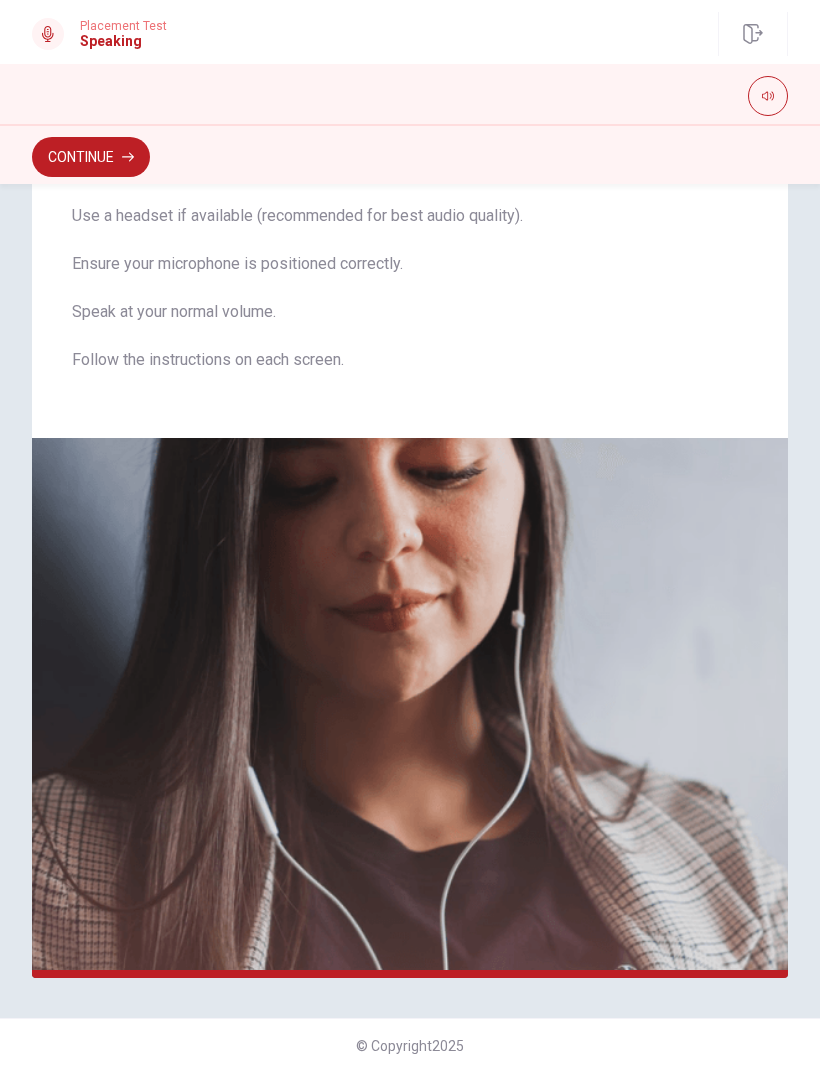 click on "Continue" at bounding box center [91, 157] 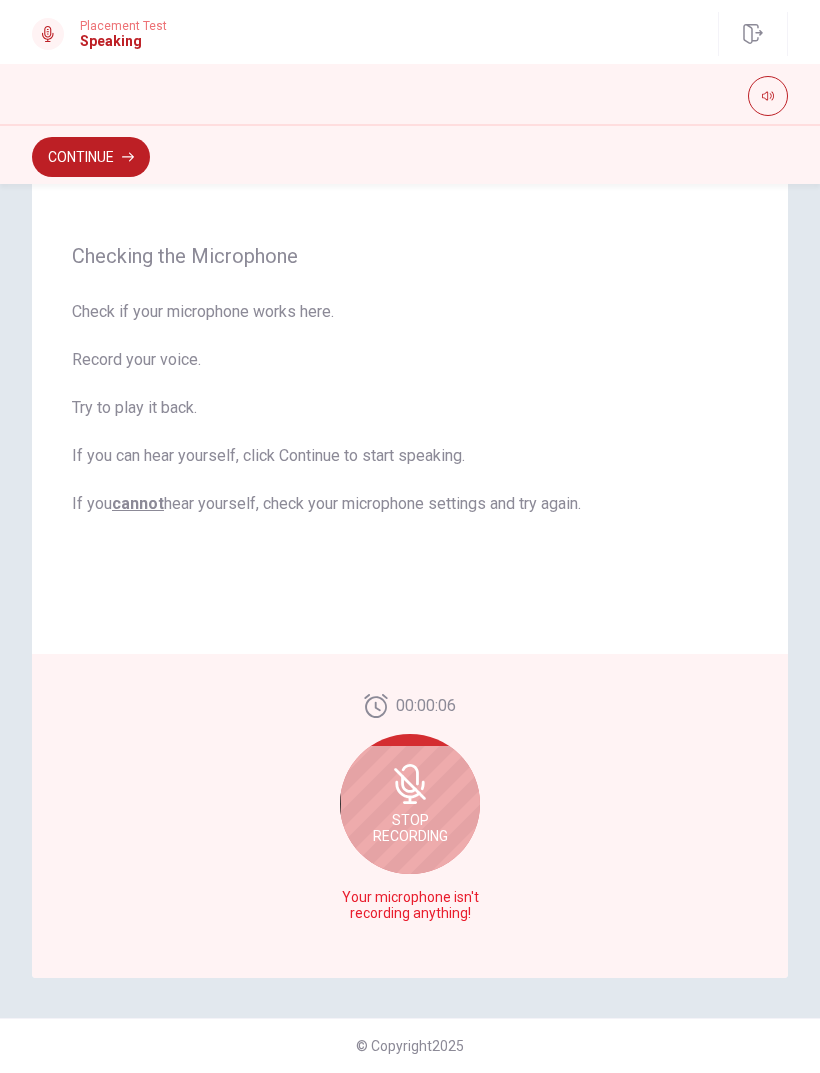 click on "Stop   Recording" at bounding box center (410, 804) 